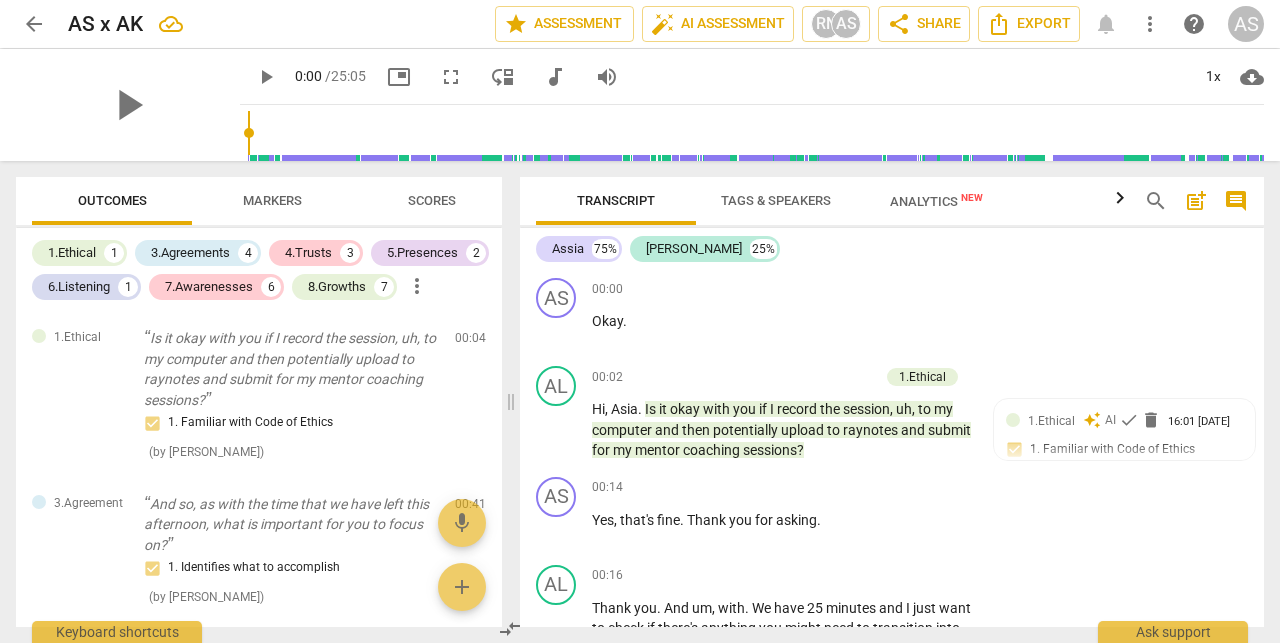 scroll, scrollTop: 0, scrollLeft: 0, axis: both 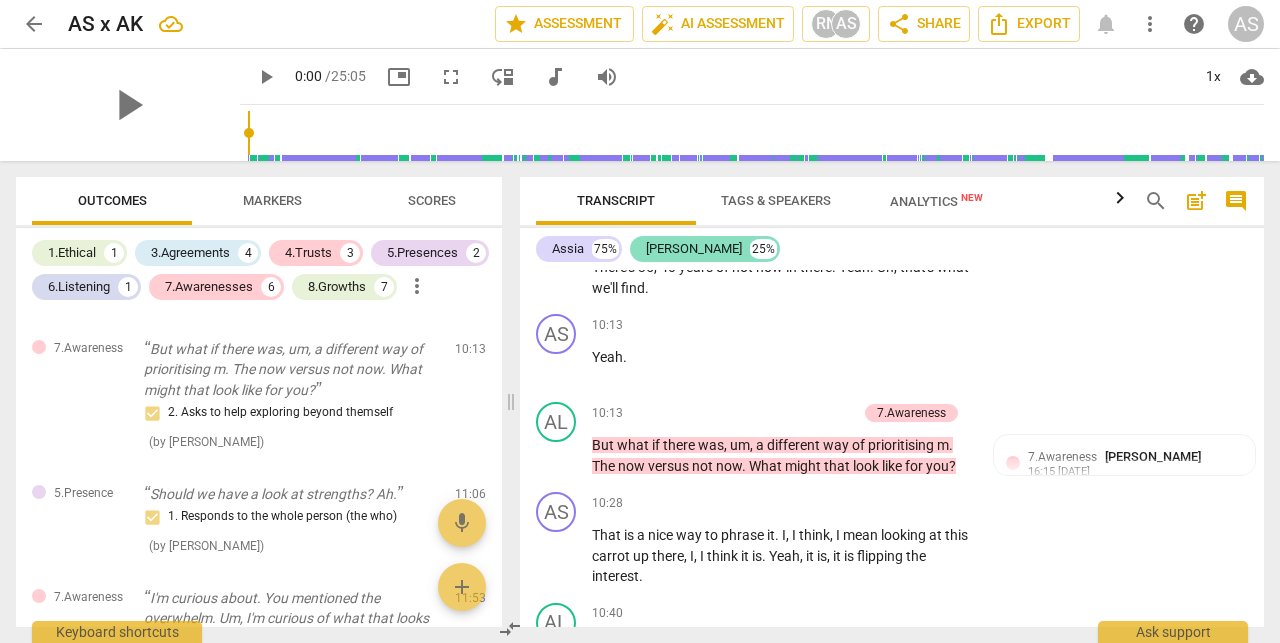 click on "[PERSON_NAME] 25%" at bounding box center [705, 249] 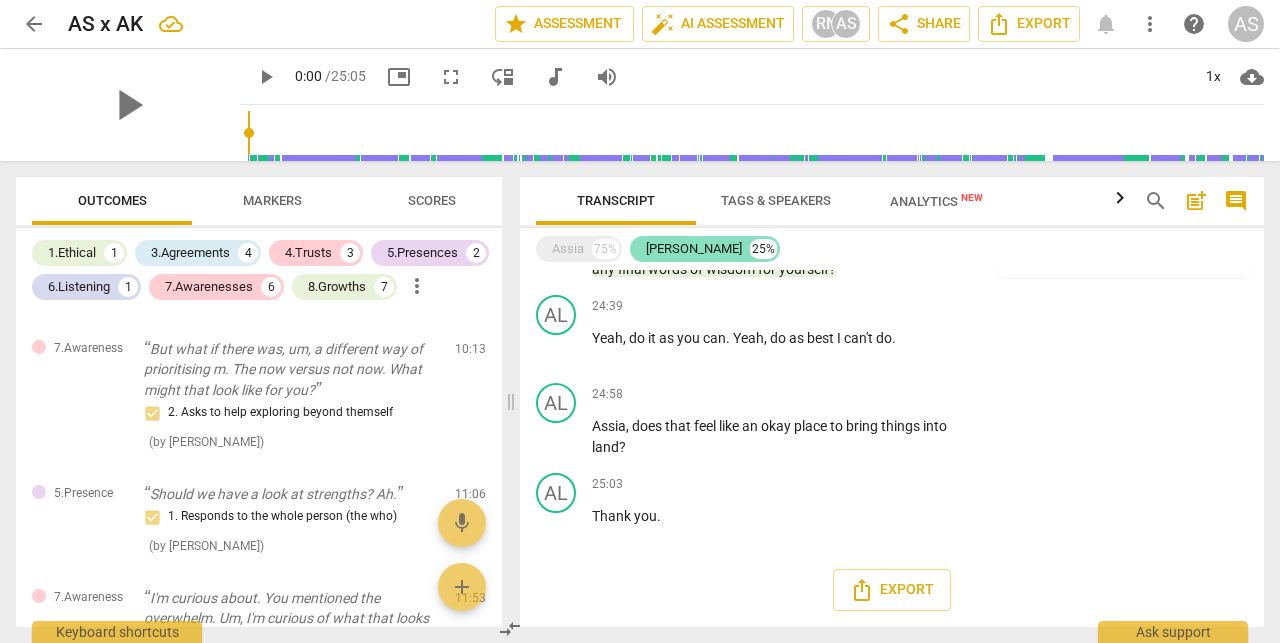 scroll, scrollTop: 4947, scrollLeft: 0, axis: vertical 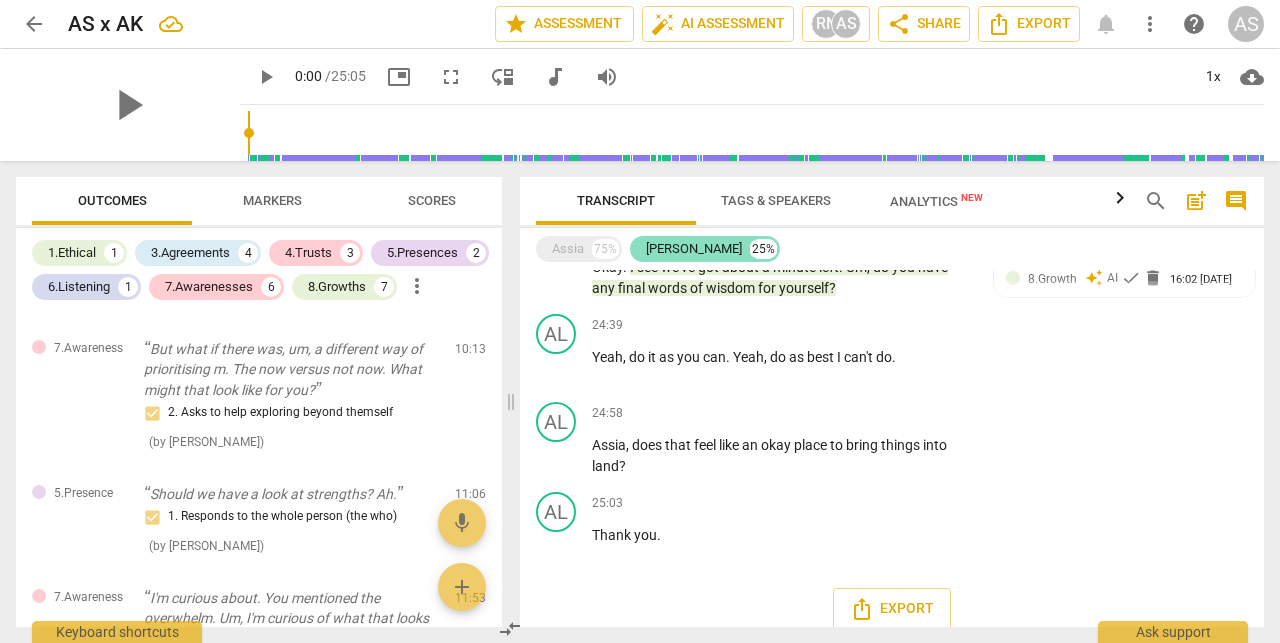 click on "[PERSON_NAME] 25%" at bounding box center [705, 249] 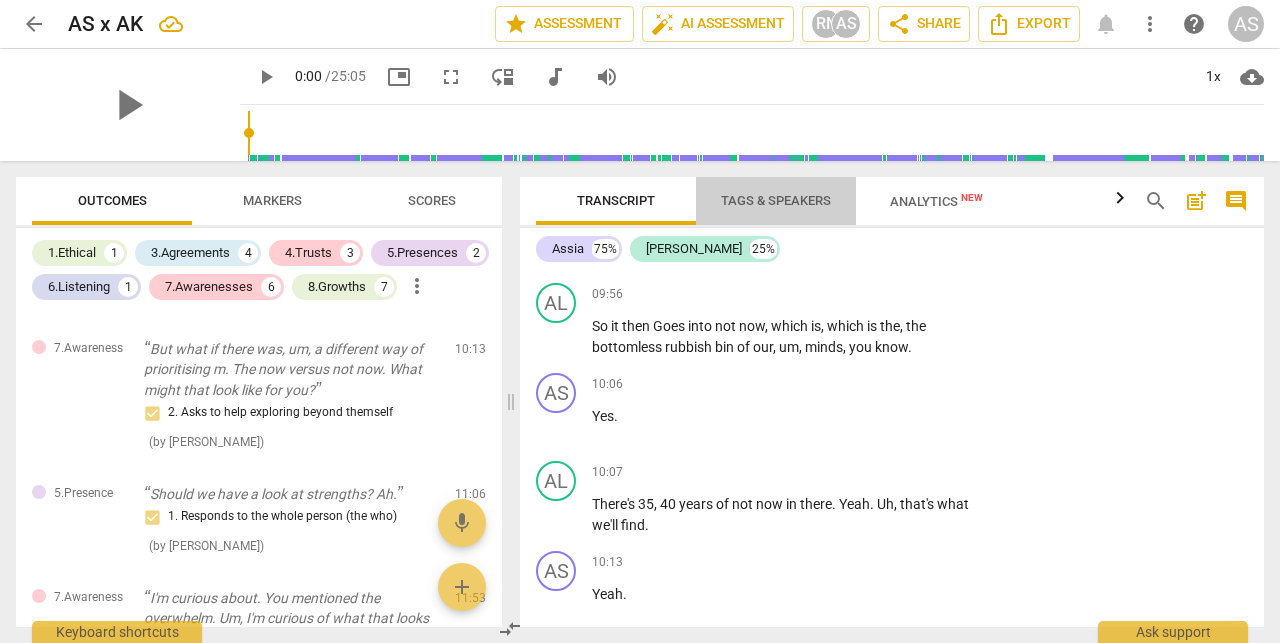 click on "Tags & Speakers" at bounding box center [776, 200] 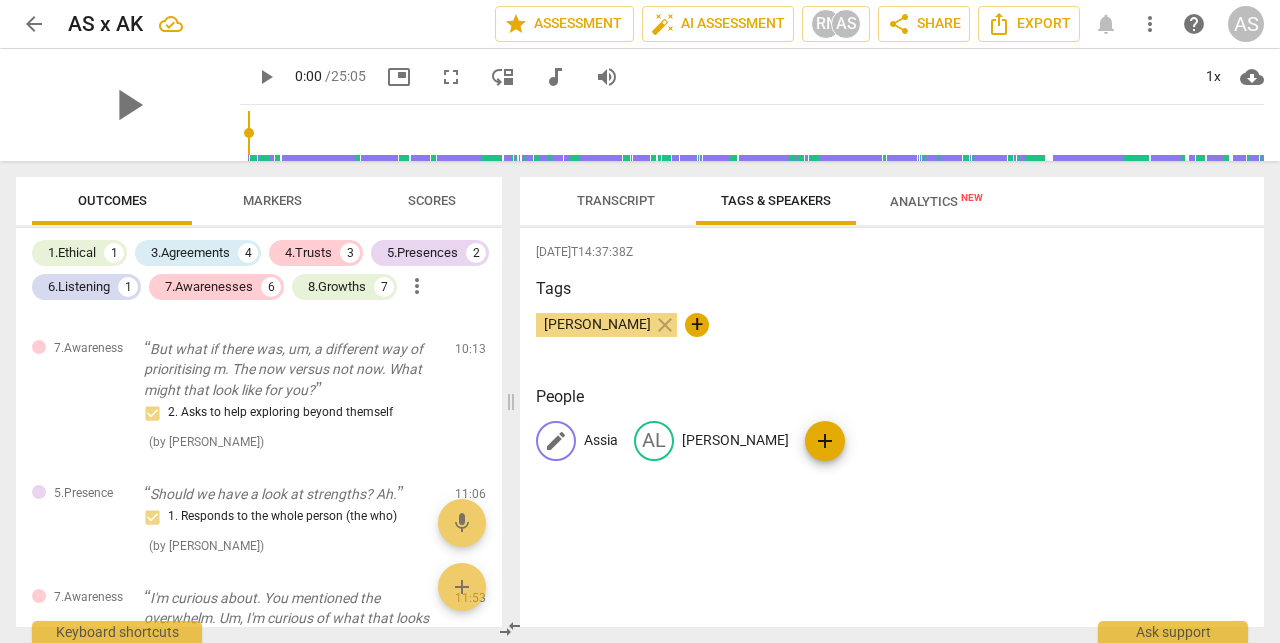 click on "Assia" at bounding box center [601, 440] 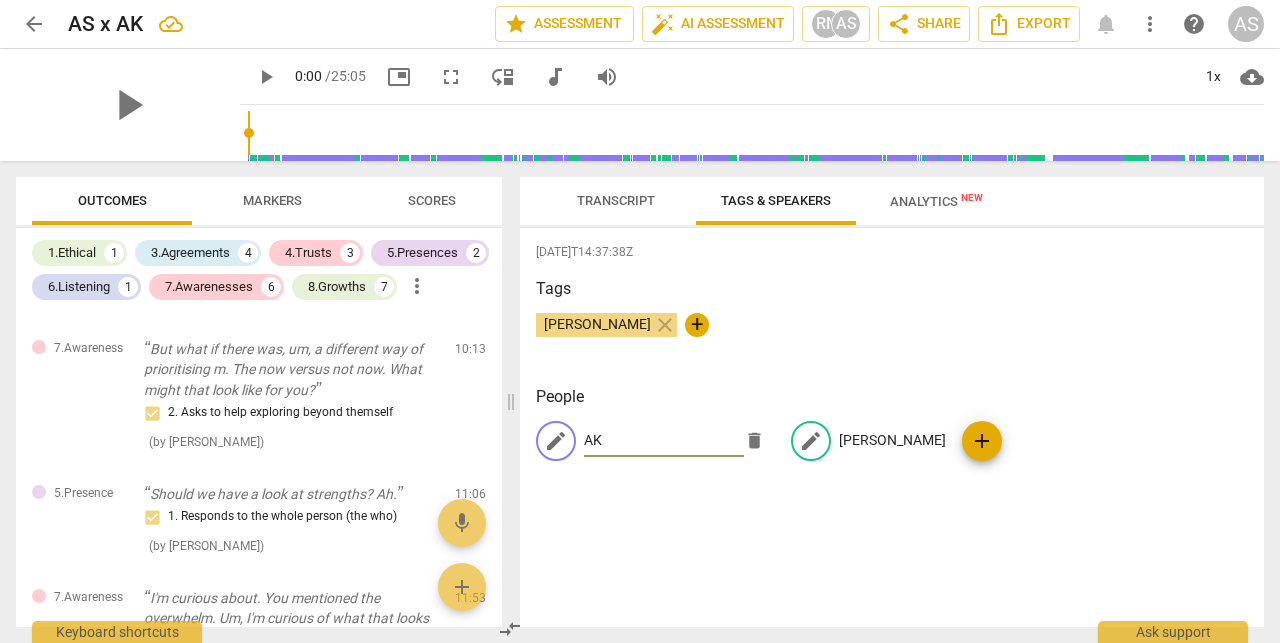 type on "AK" 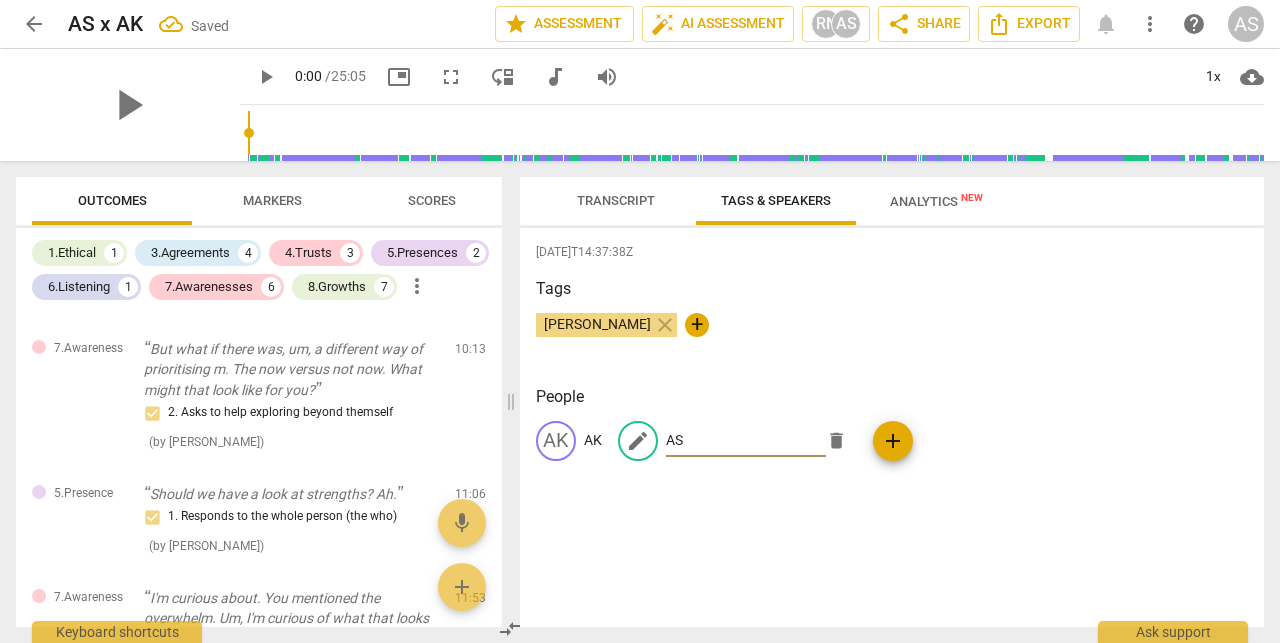 type on "AS" 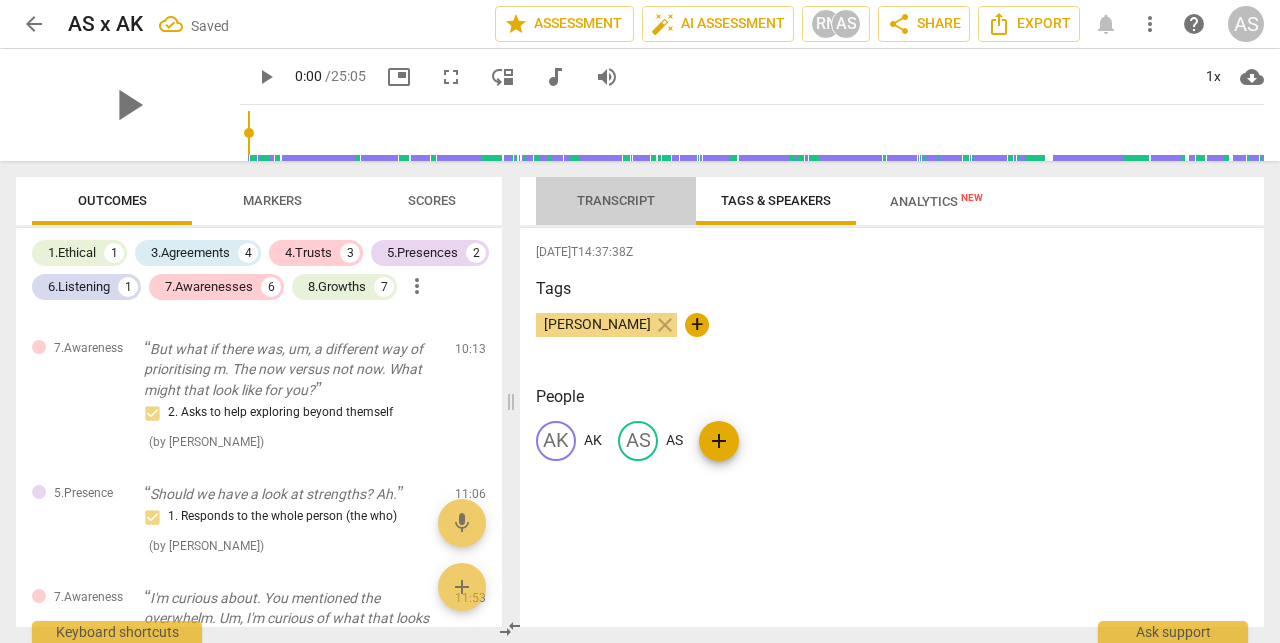 click on "Transcript" at bounding box center (616, 200) 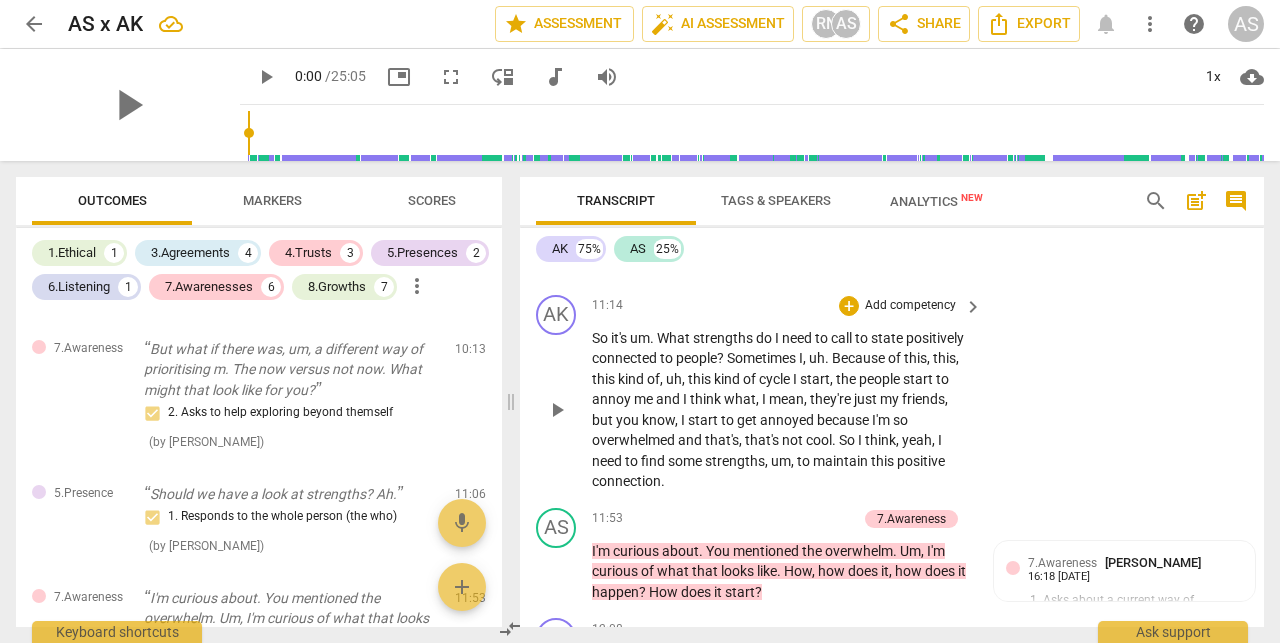 scroll, scrollTop: 6031, scrollLeft: 0, axis: vertical 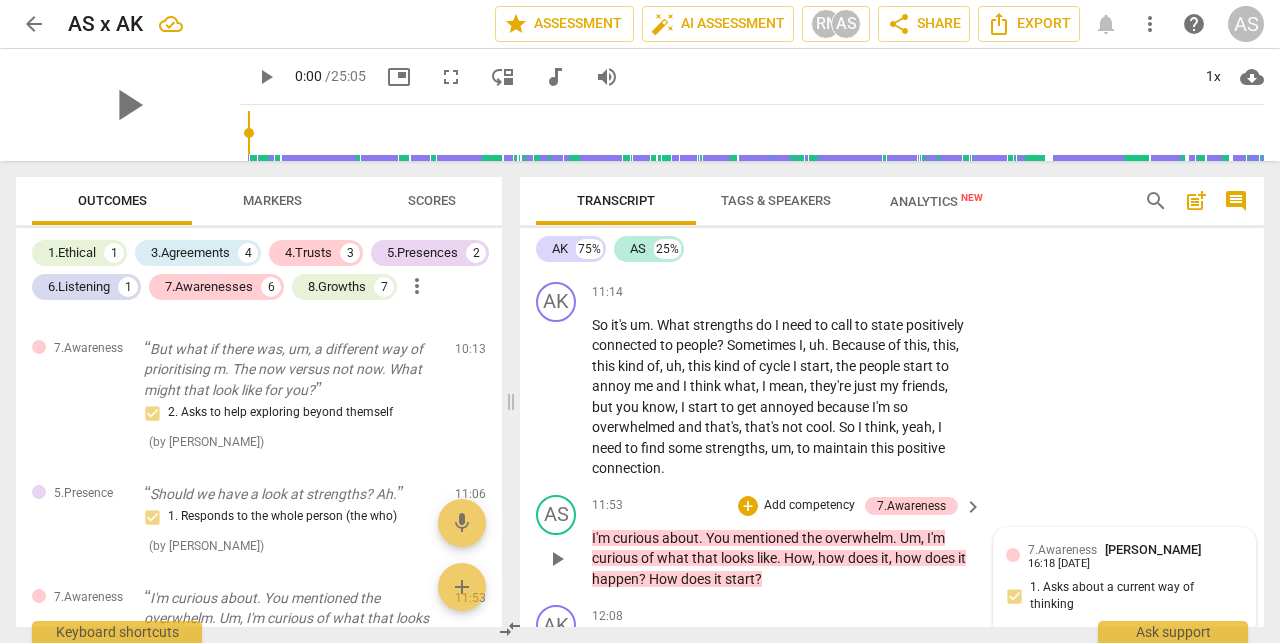 click on "7.Awareness [PERSON_NAME] 16:18 [DATE] 1. Asks about a current way of thinking" at bounding box center [1124, 582] 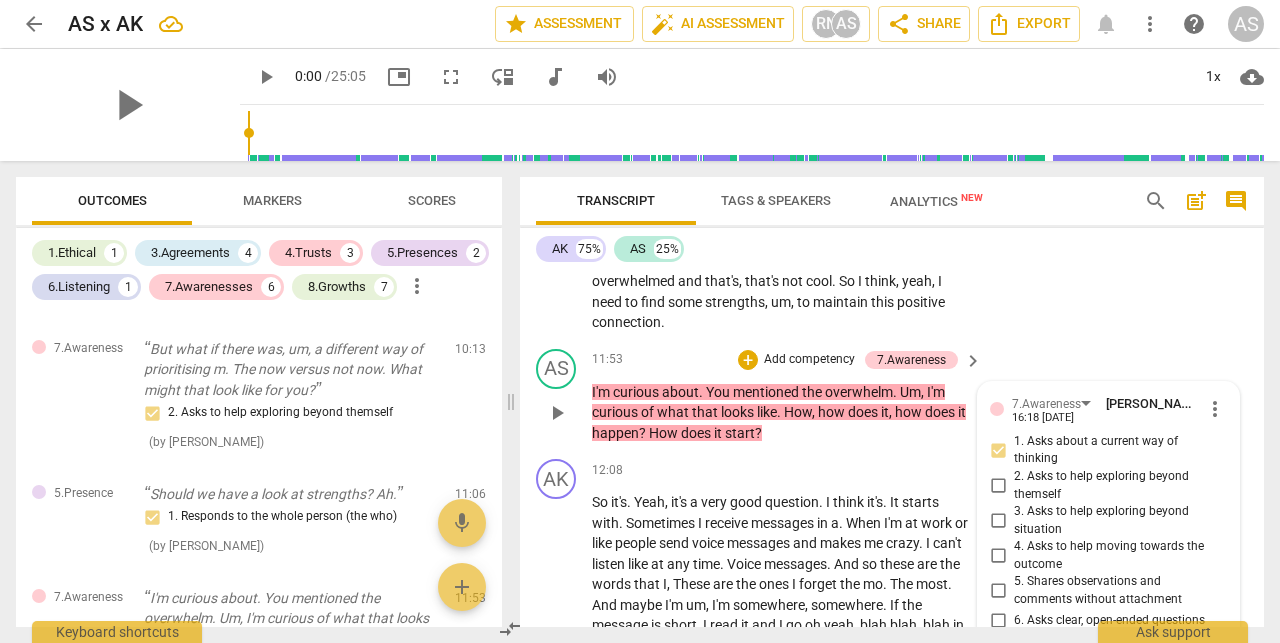 scroll, scrollTop: 6176, scrollLeft: 0, axis: vertical 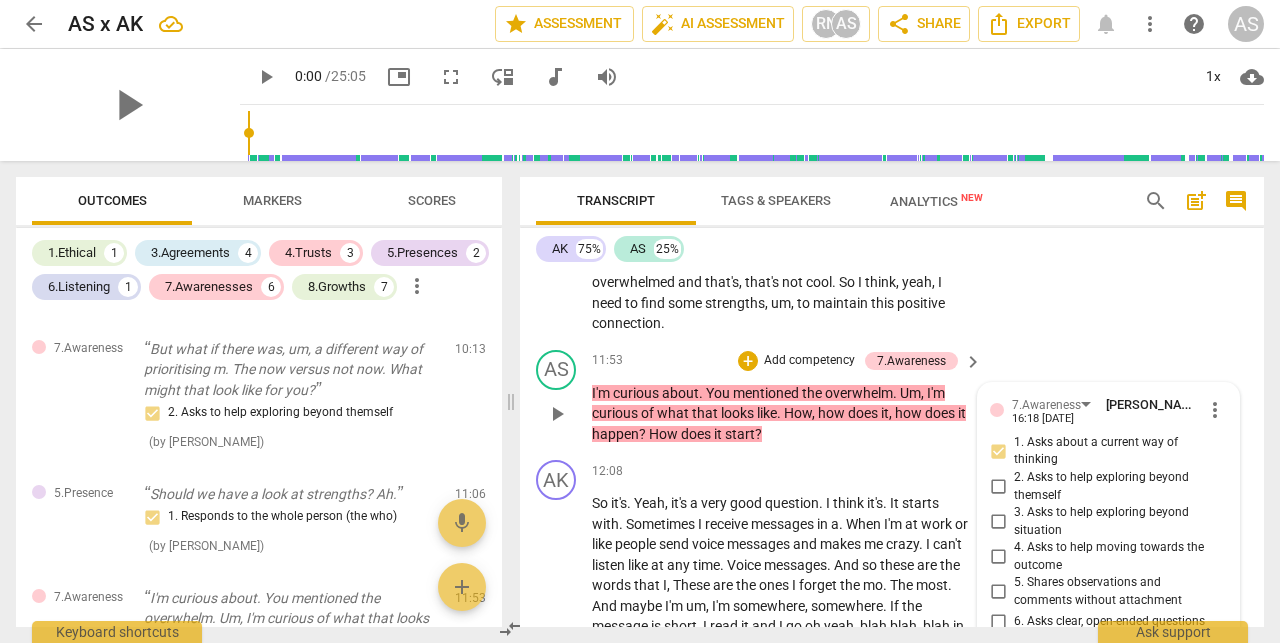 click on "1. Asks about a current way of thinking" at bounding box center [998, 451] 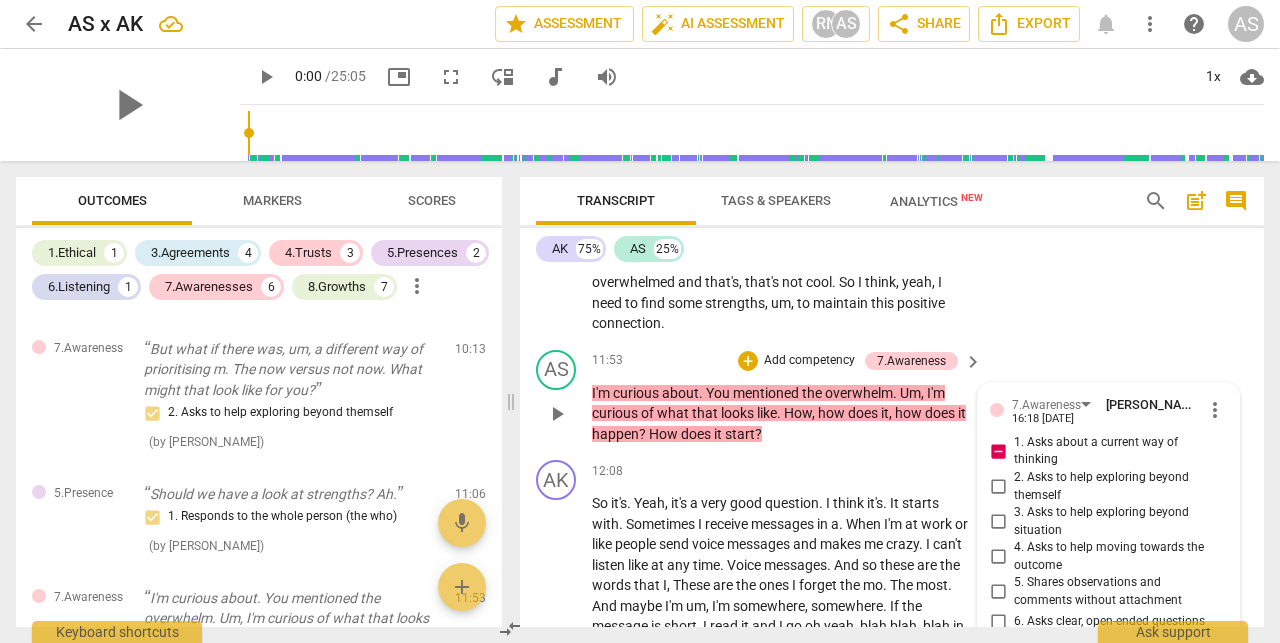 click on "1. Asks about a current way of thinking" at bounding box center (998, 451) 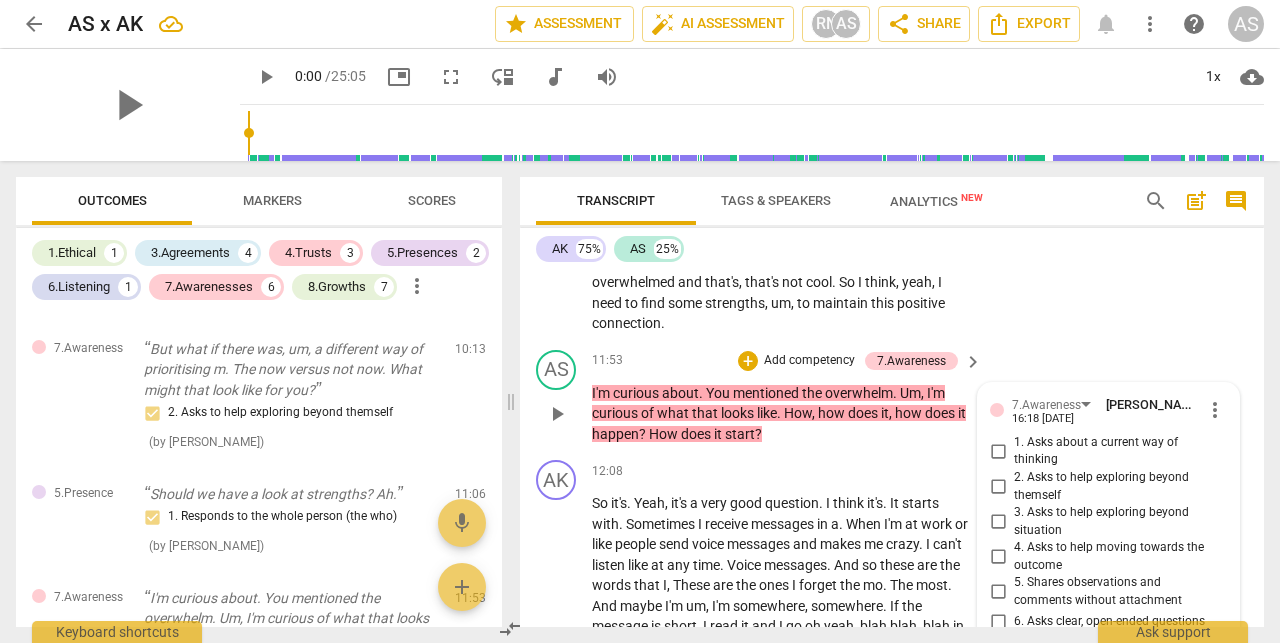 click on "more_vert" at bounding box center [1215, 410] 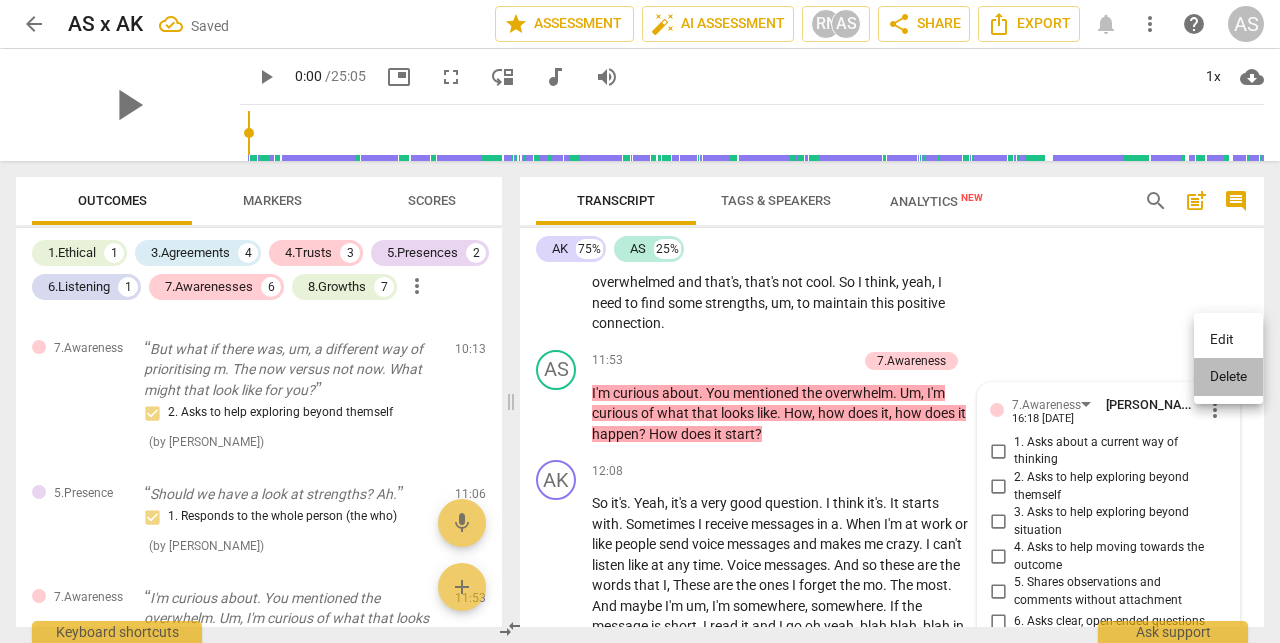 click on "Delete" at bounding box center [1228, 377] 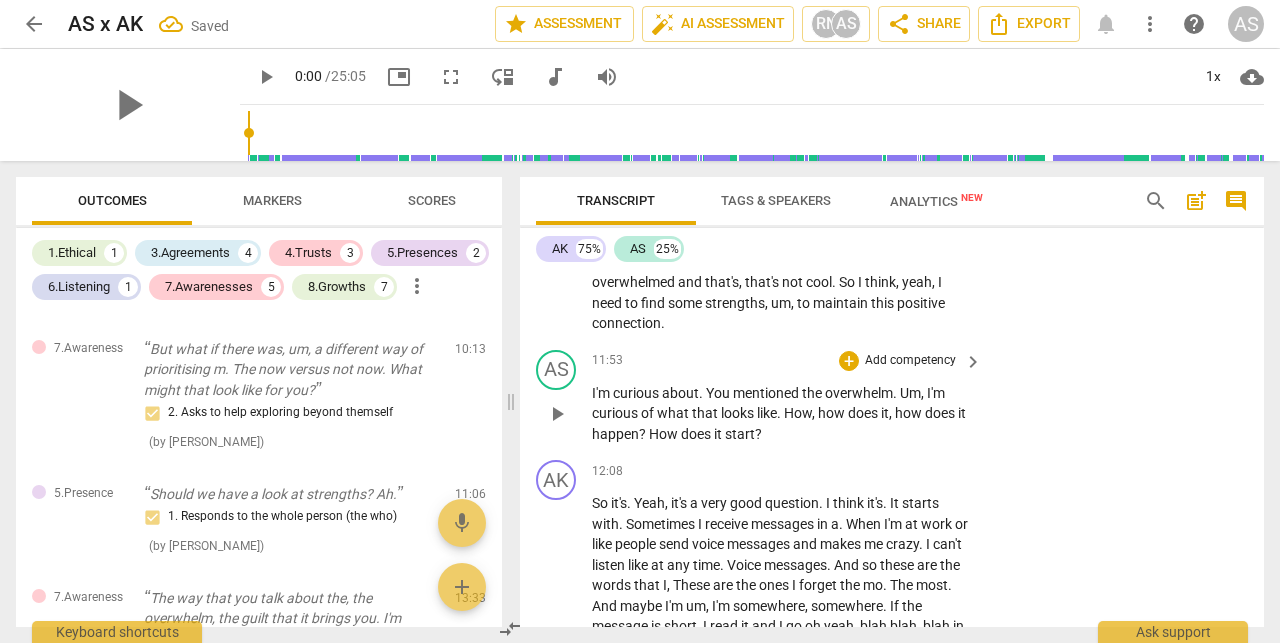 click on "Add competency" at bounding box center (910, 361) 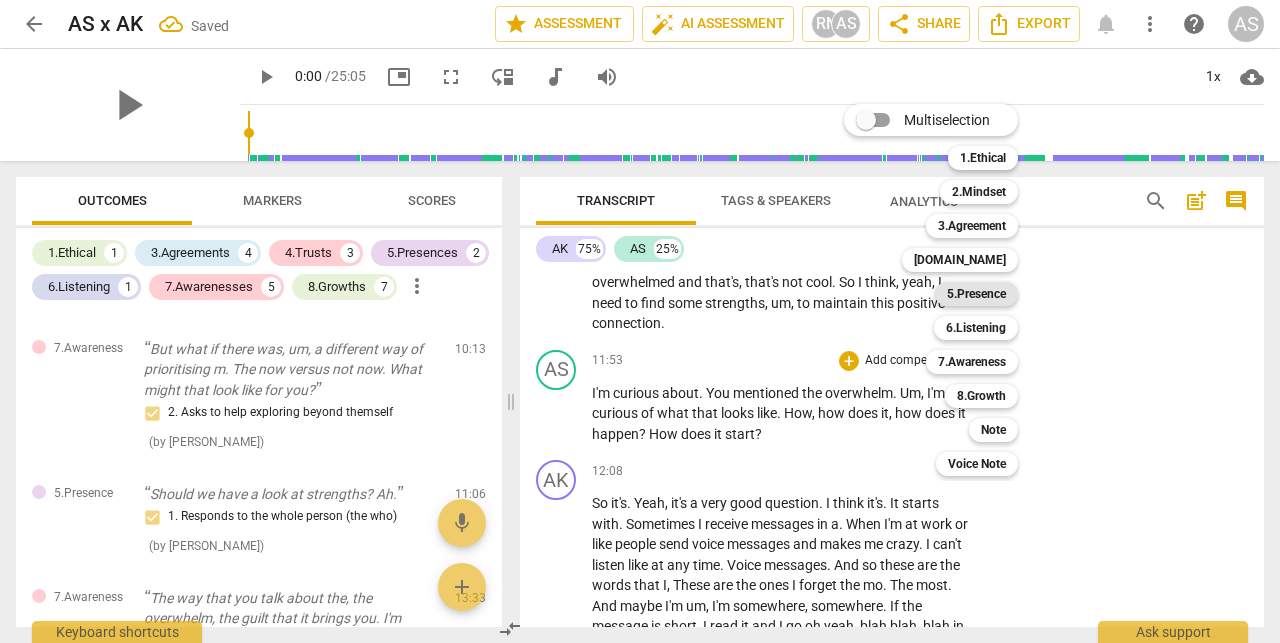 click on "5.Presence" at bounding box center [976, 294] 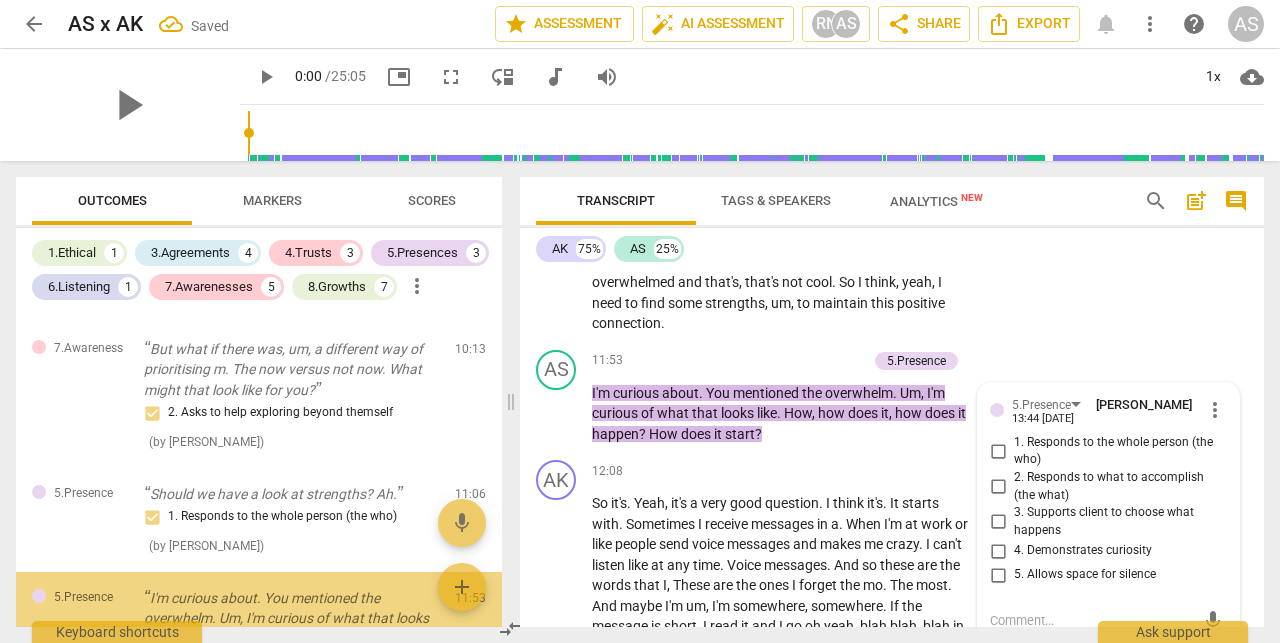scroll, scrollTop: 1286, scrollLeft: 0, axis: vertical 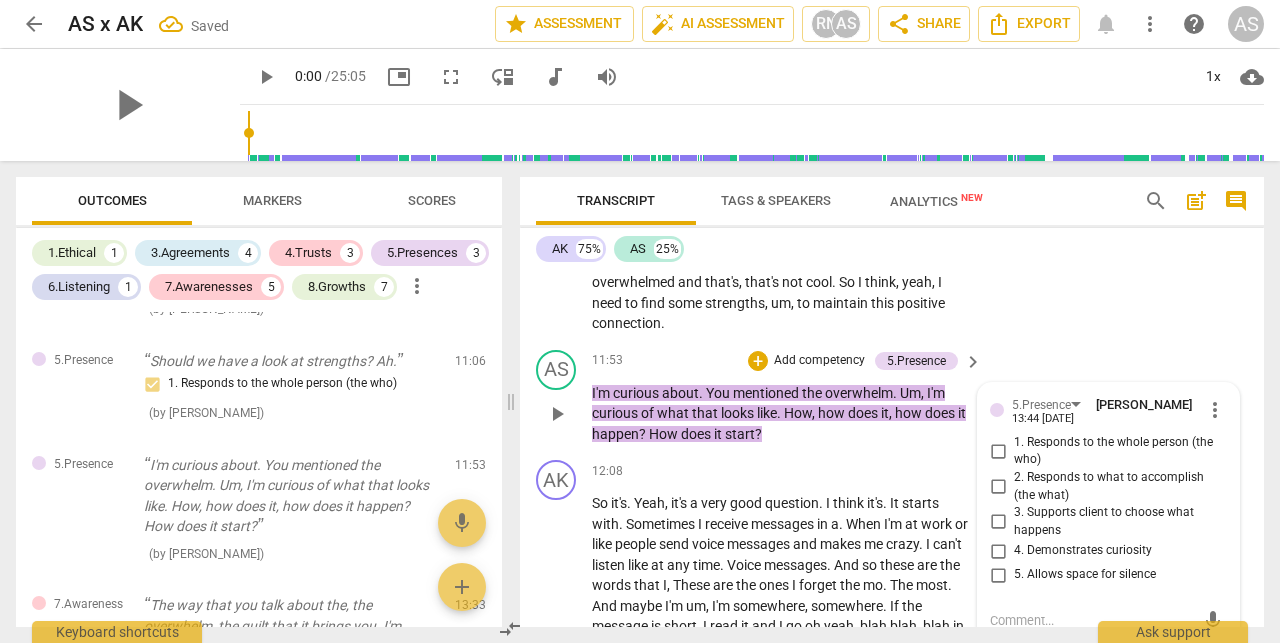 click on "4. Demonstrates curiosity" at bounding box center (1083, 551) 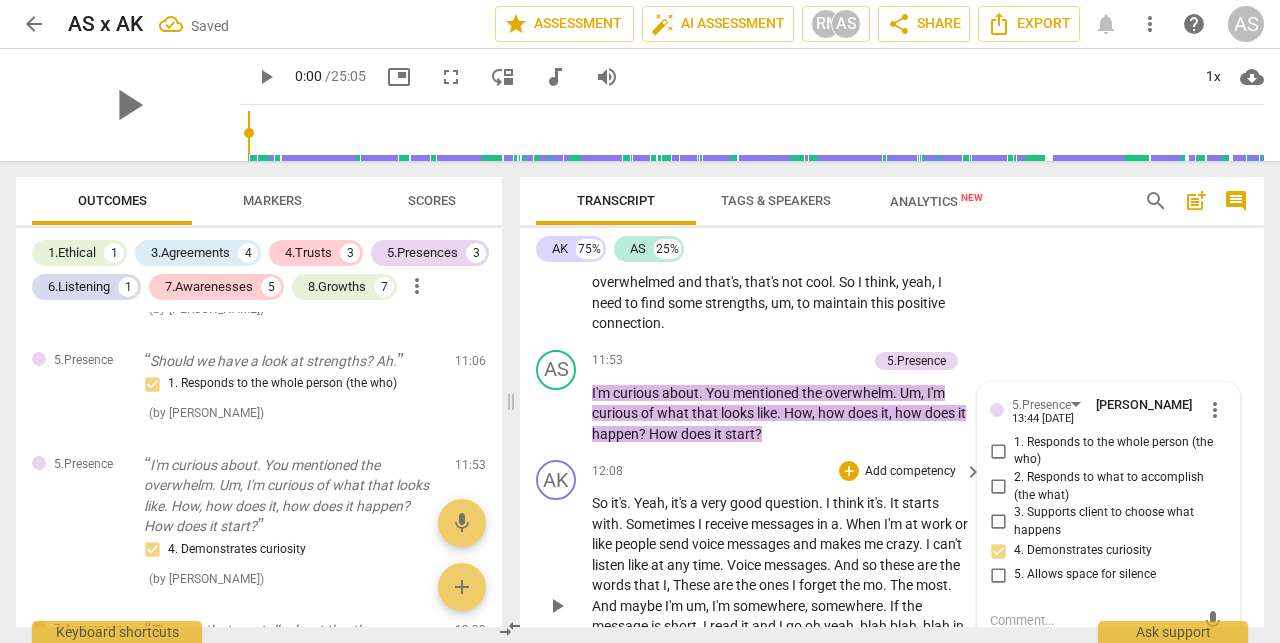 click on "forget" at bounding box center (819, 585) 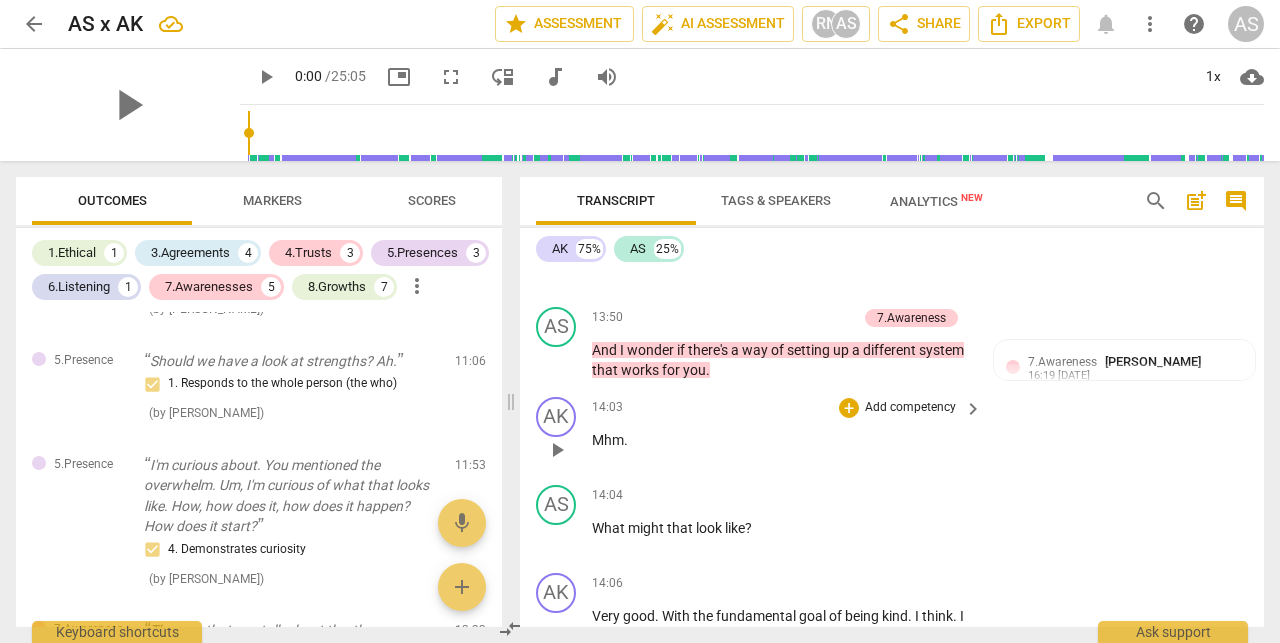 scroll, scrollTop: 7221, scrollLeft: 0, axis: vertical 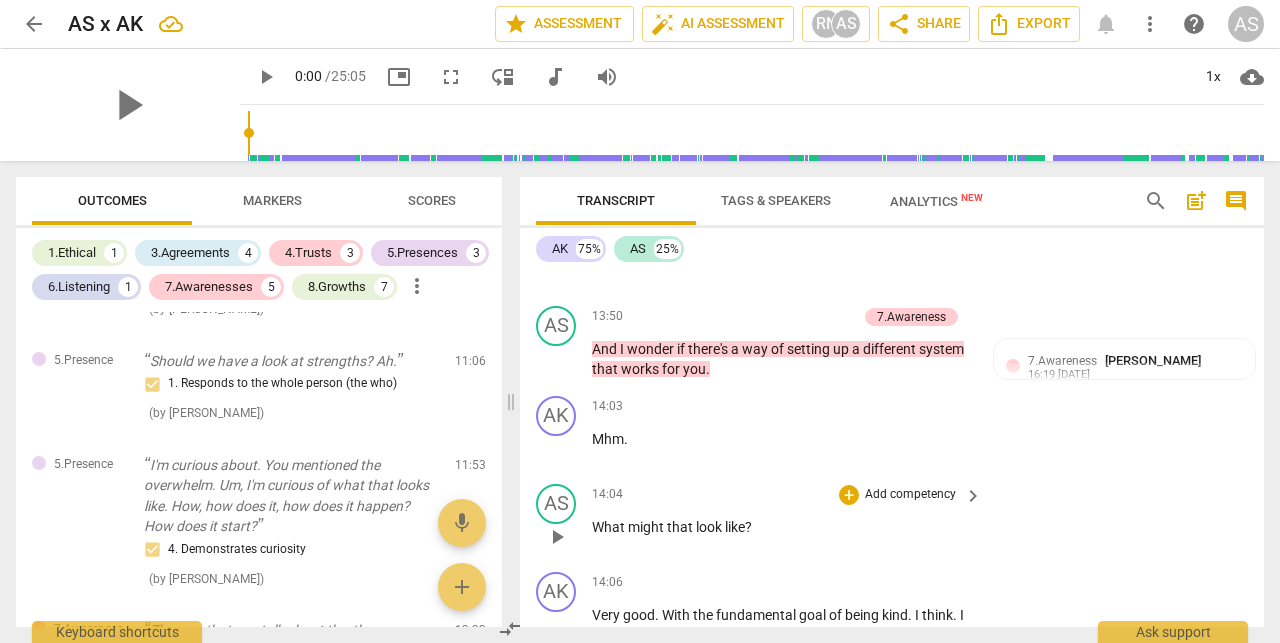 click on "Add competency" at bounding box center [910, 495] 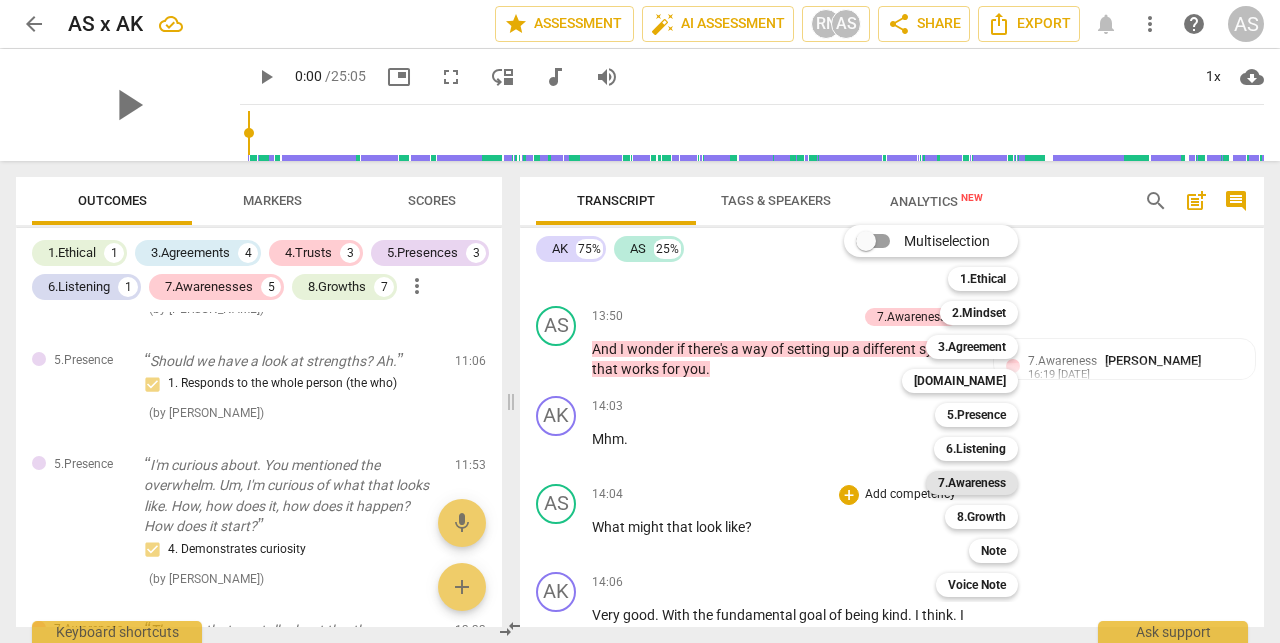 click on "7.Awareness" at bounding box center [972, 483] 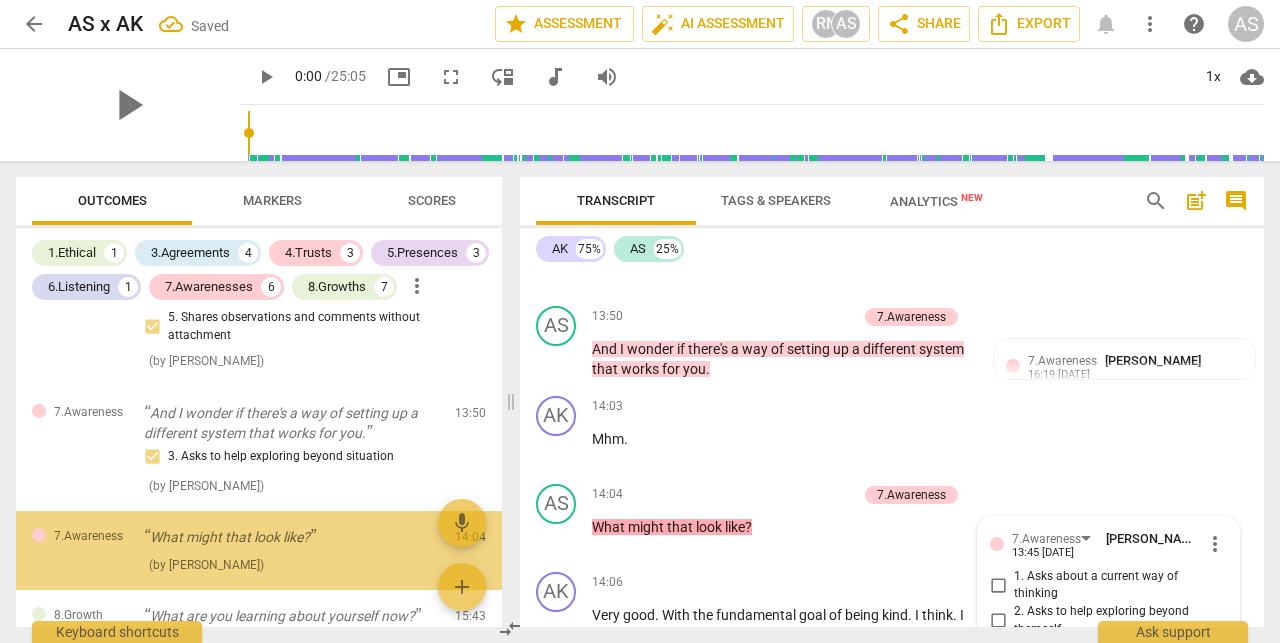 scroll, scrollTop: 1715, scrollLeft: 0, axis: vertical 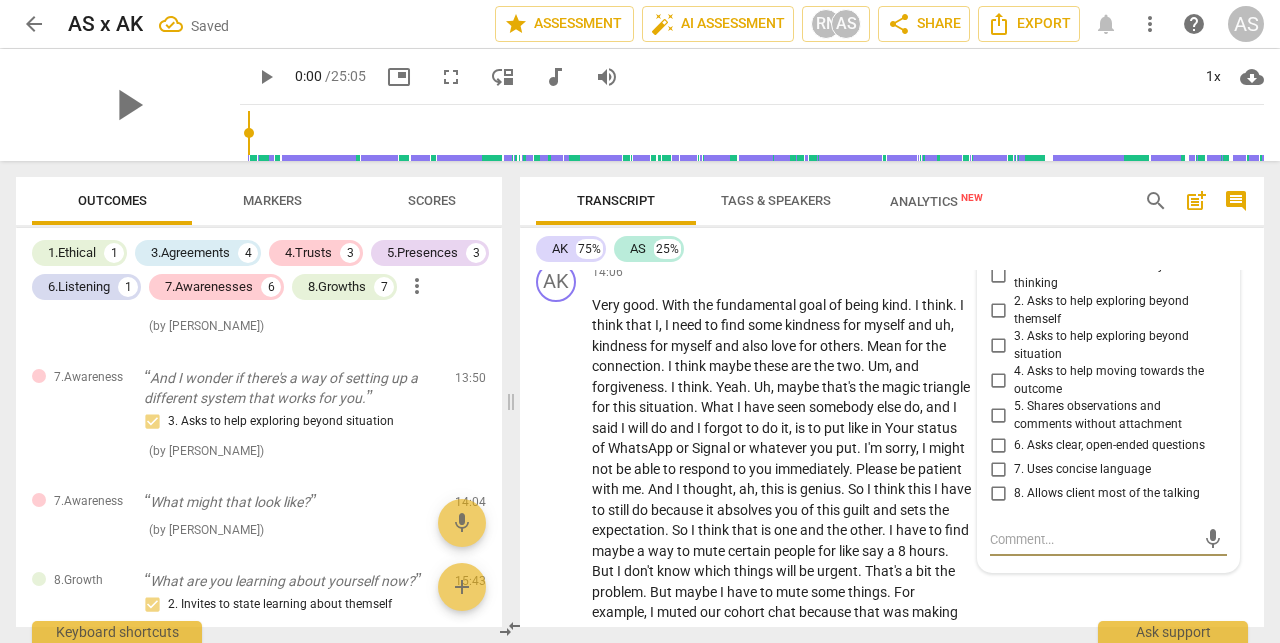 click on "4. Asks to help moving towards the outcome" at bounding box center [1116, 380] 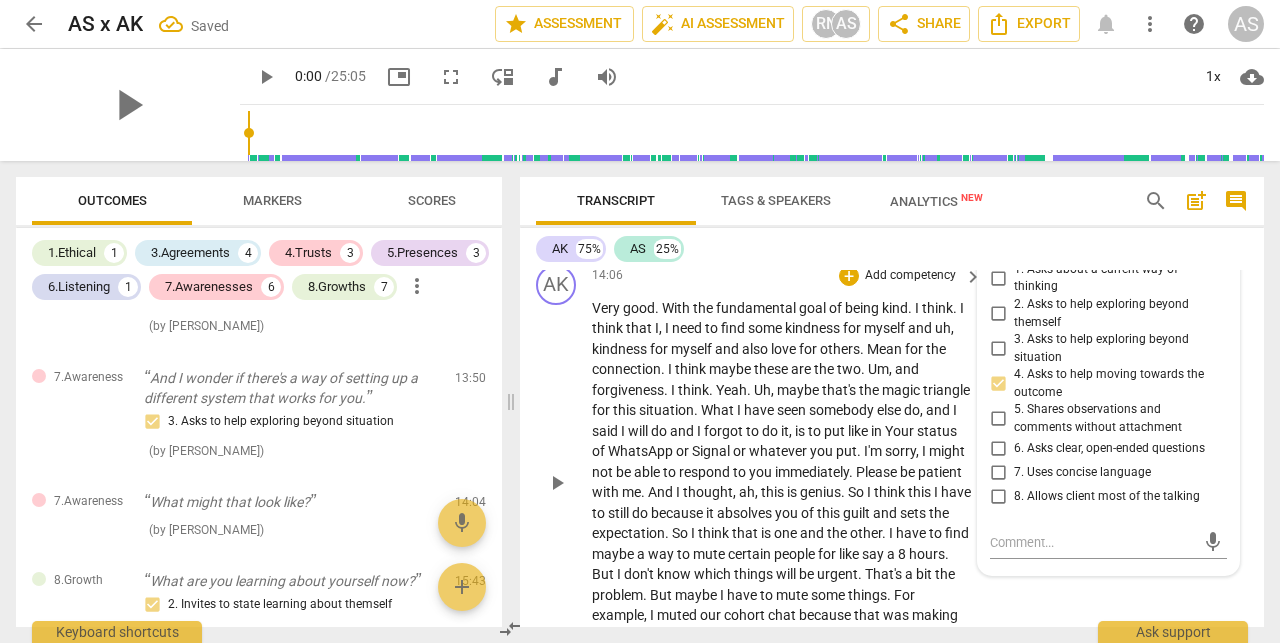 click on "mute" at bounding box center (793, 595) 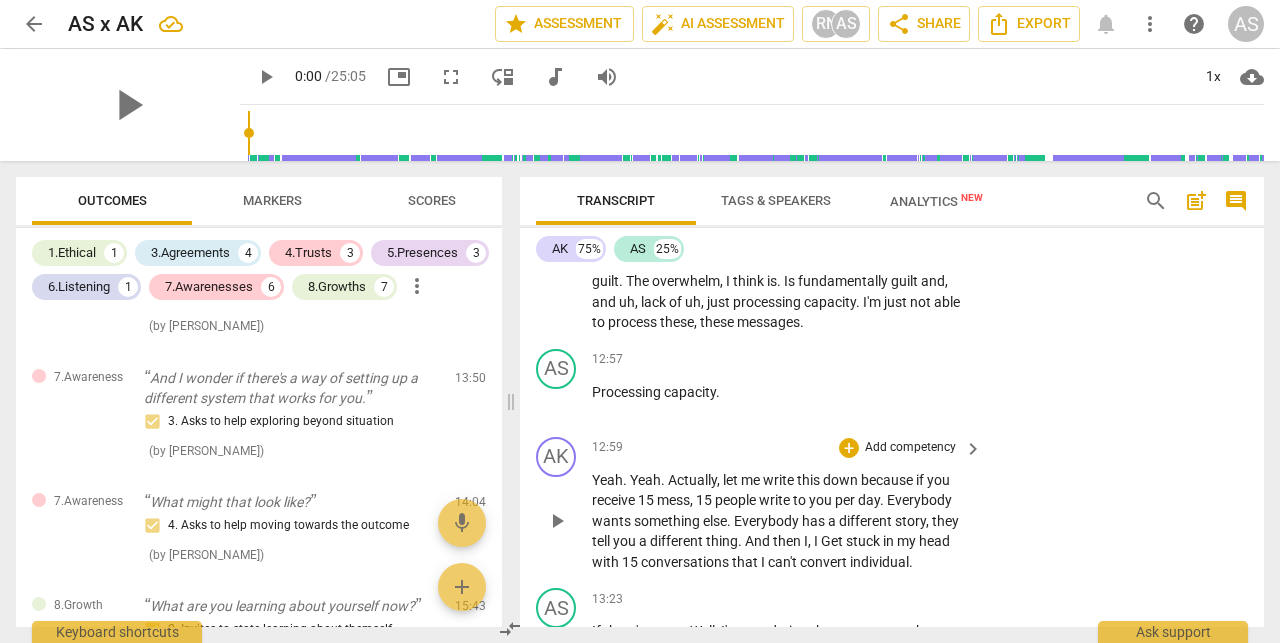 scroll, scrollTop: 6523, scrollLeft: 0, axis: vertical 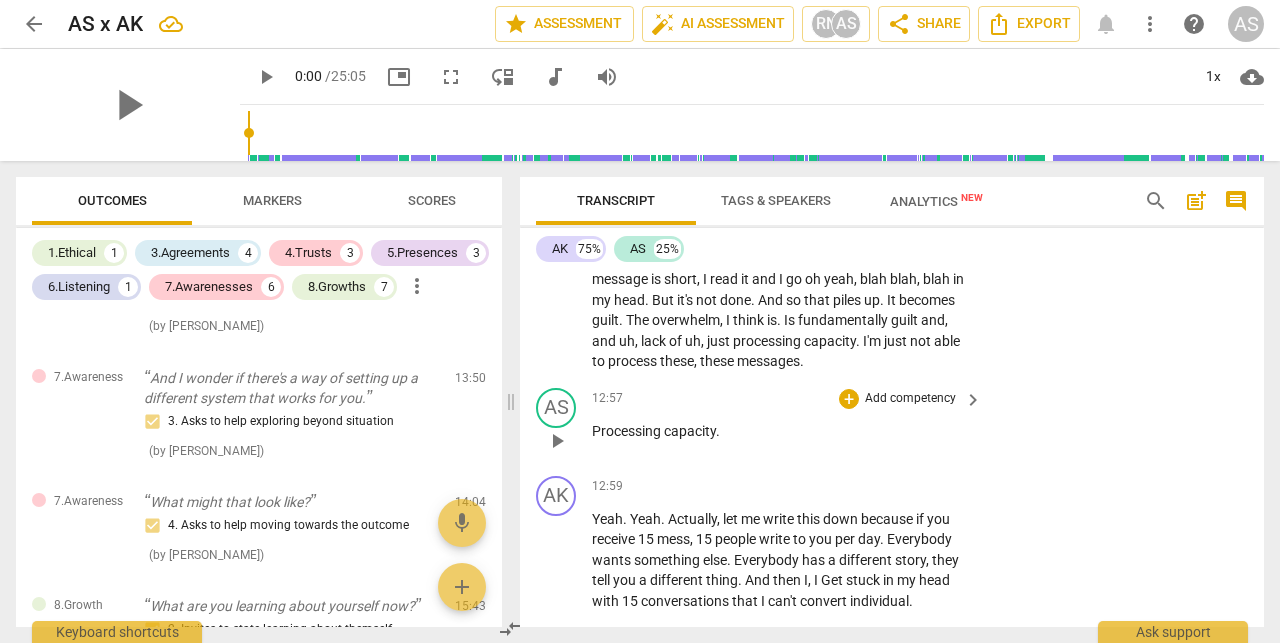 click on "Add competency" at bounding box center (910, 399) 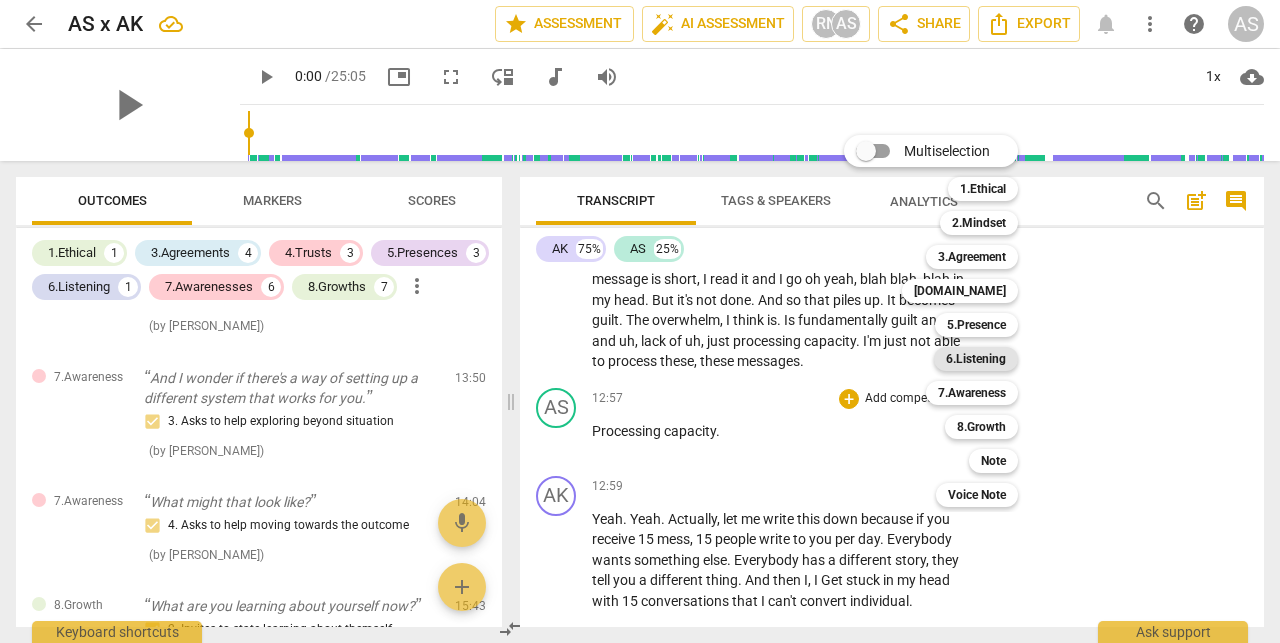 click on "6.Listening" at bounding box center (976, 359) 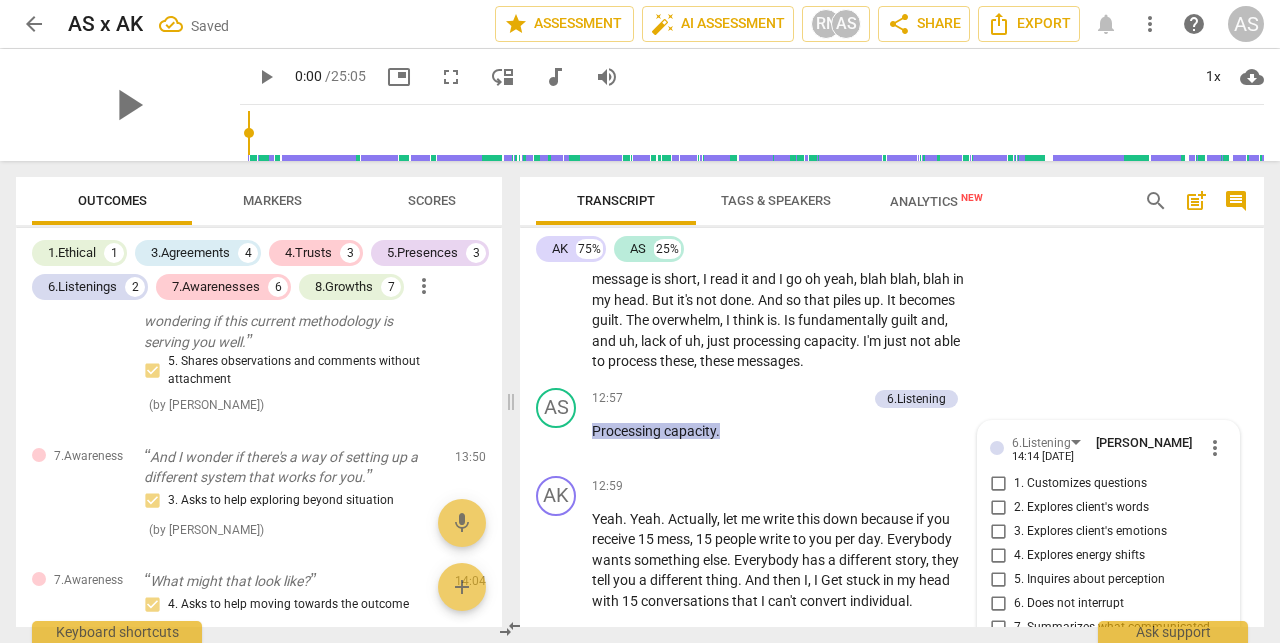 scroll, scrollTop: 1419, scrollLeft: 0, axis: vertical 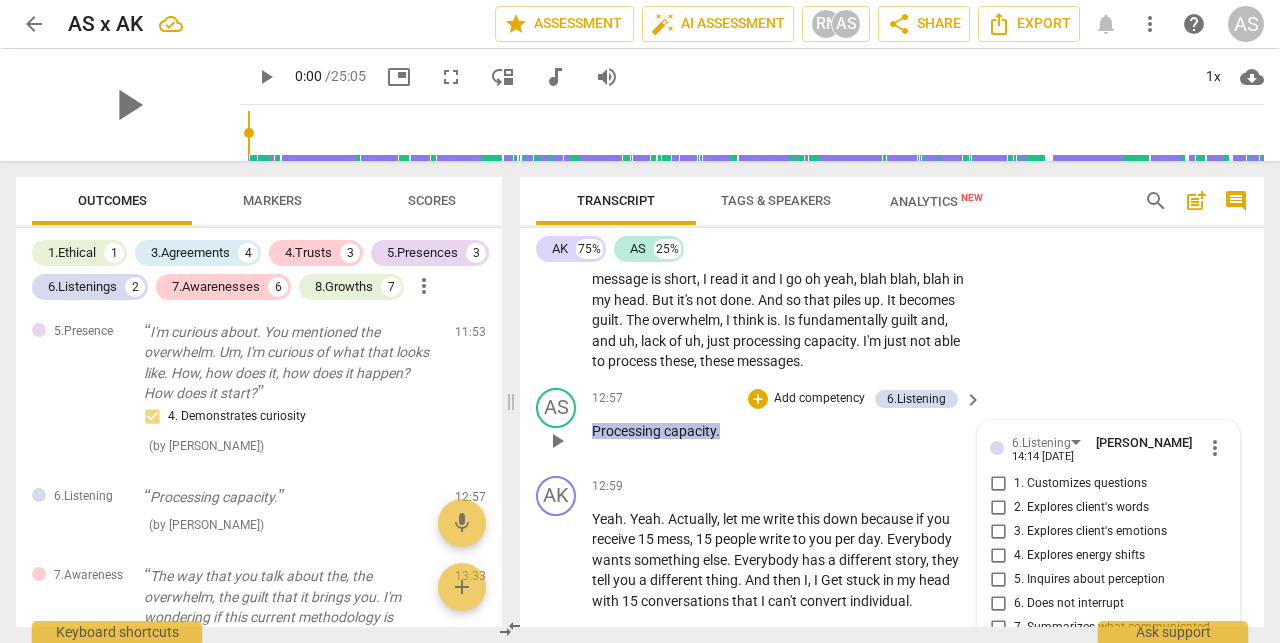 click on "1. Customizes questions" at bounding box center [1080, 484] 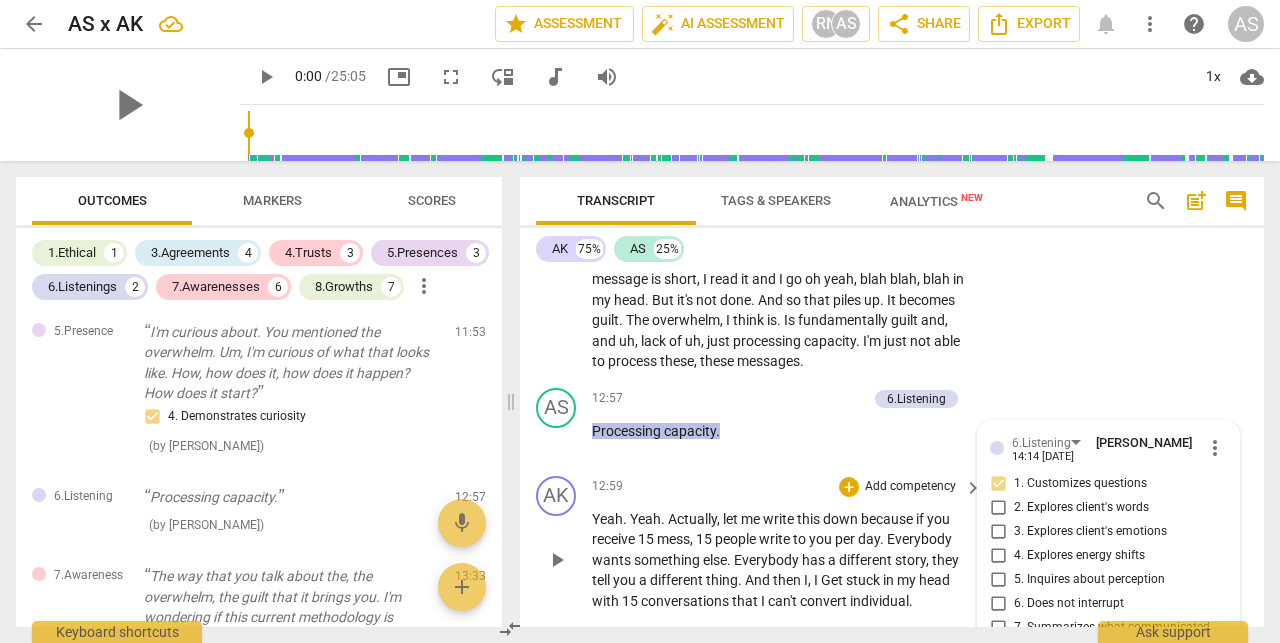 click on "Yeah .   Yeah .   Actually ,   let   me   write   this   down   because   if   you   receive   15   mess ,   15   people   write   to   you   per   day .   Everybody   wants   something   else .   Everybody   has   a   different   story ,   they   tell   you   a   different   thing .   And   then   I ,   I   Get   stuck   in   my   head   with   15   conversations   that   I   can't   convert   individual ." at bounding box center [782, 560] 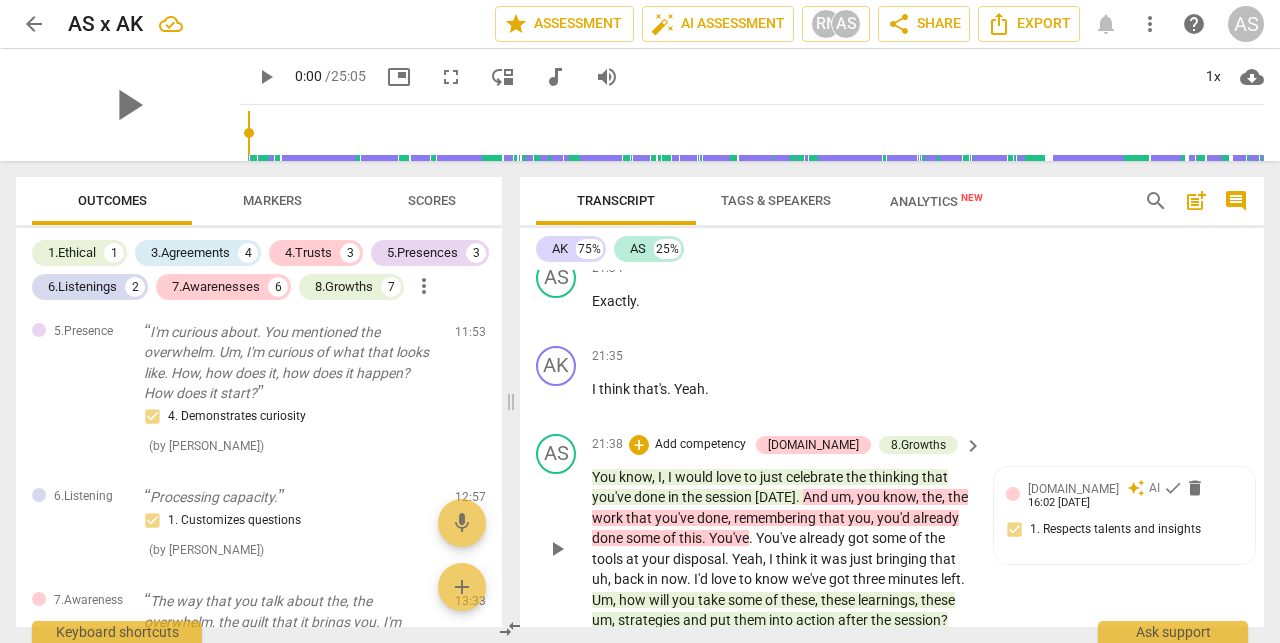 scroll, scrollTop: 11004, scrollLeft: 0, axis: vertical 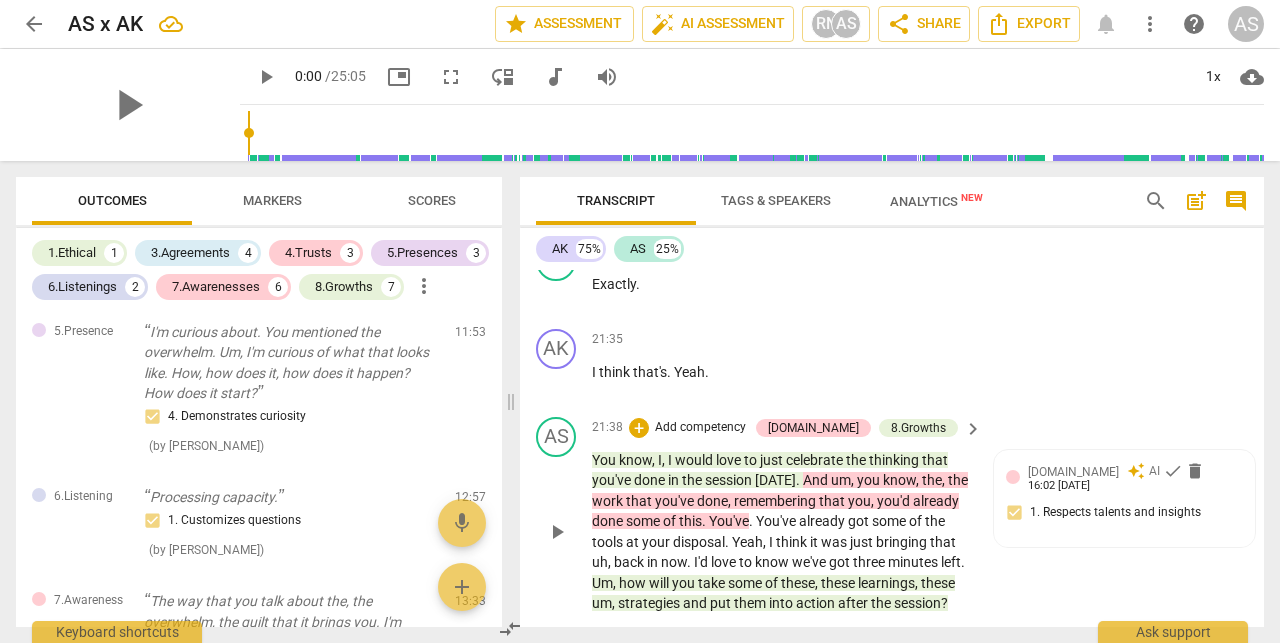 click on "learnings" at bounding box center [886, 583] 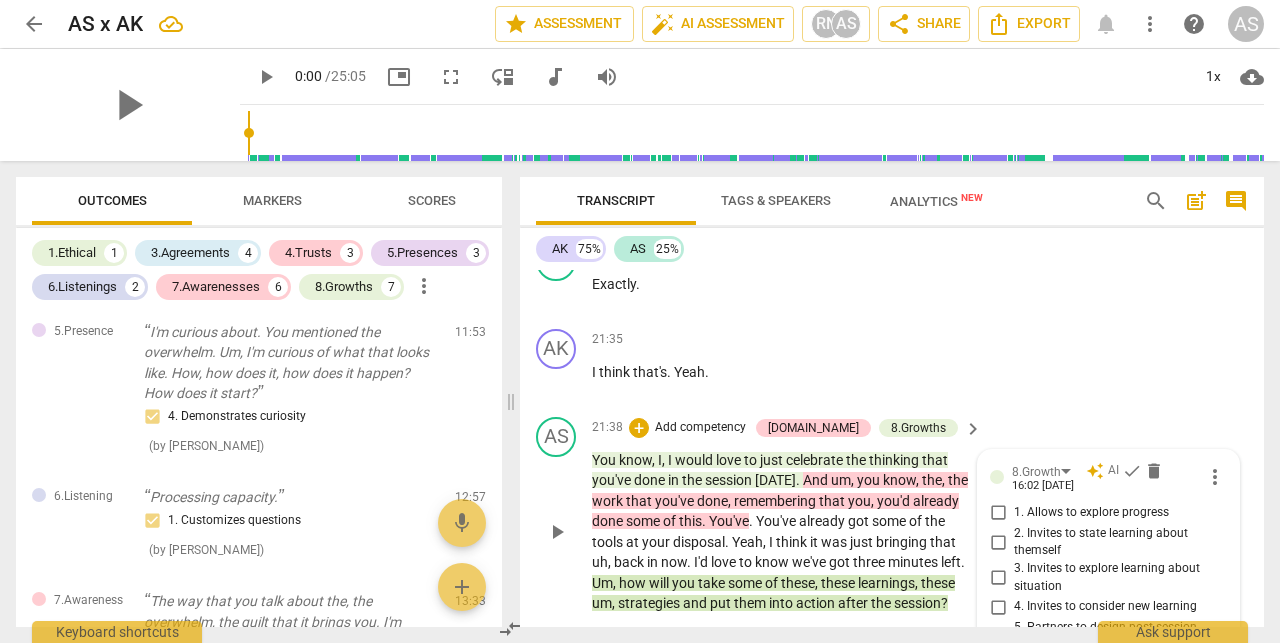 scroll, scrollTop: 11230, scrollLeft: 0, axis: vertical 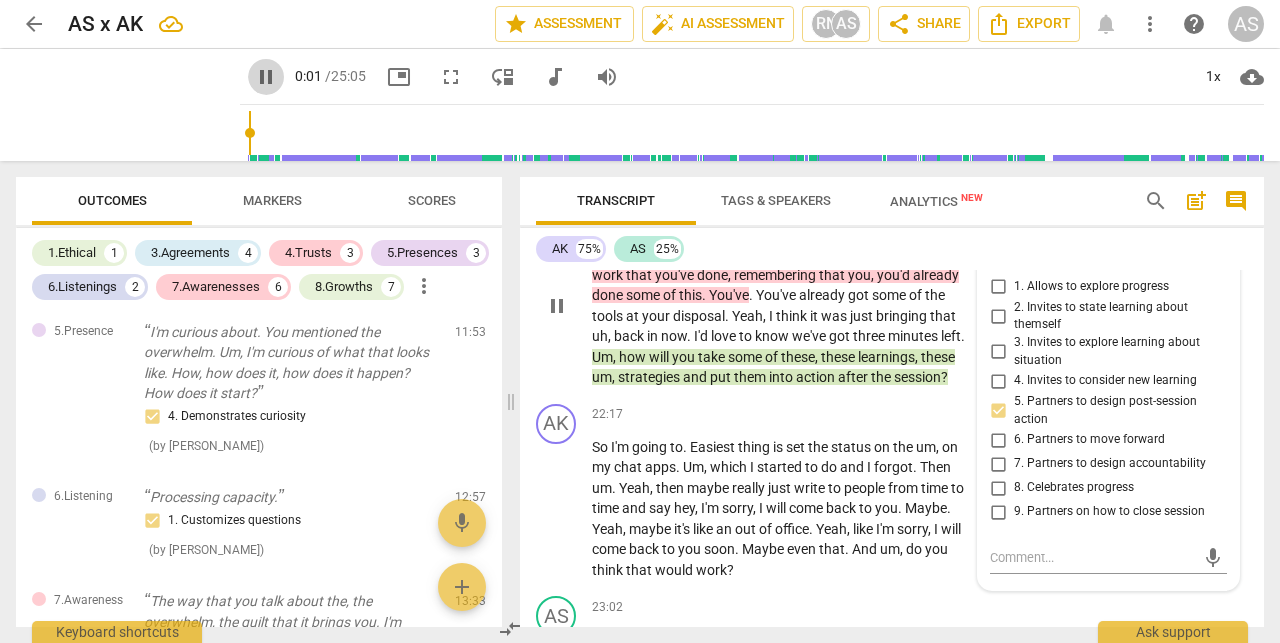 click on "pause" at bounding box center (266, 77) 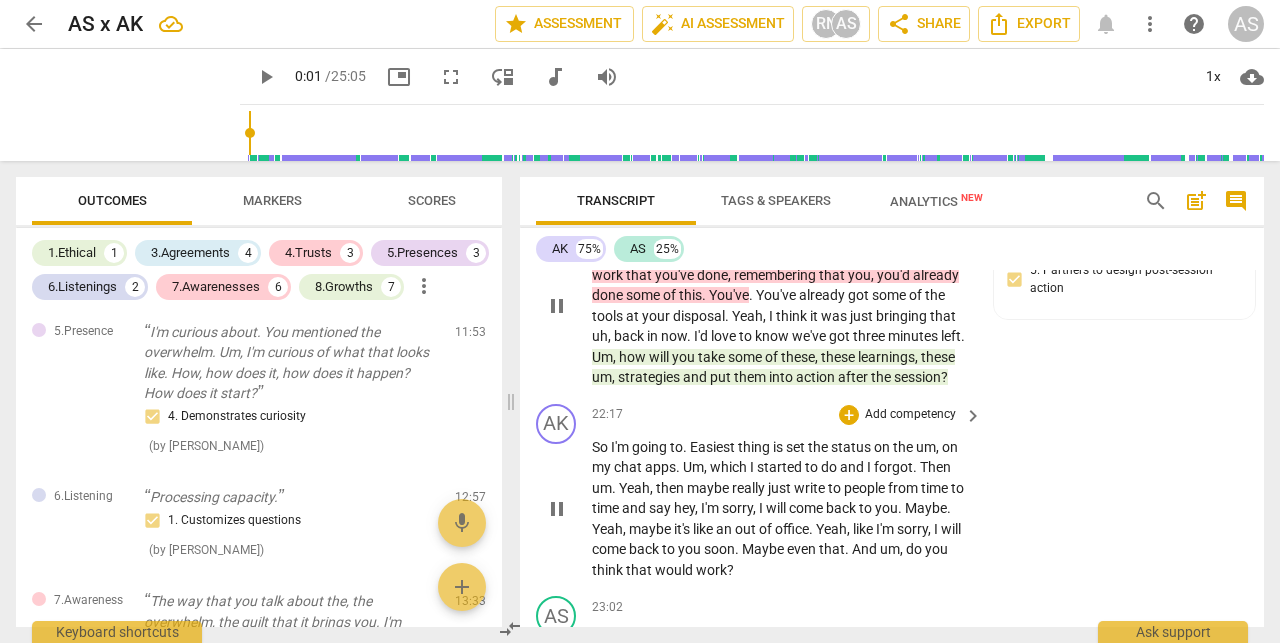 type on "2" 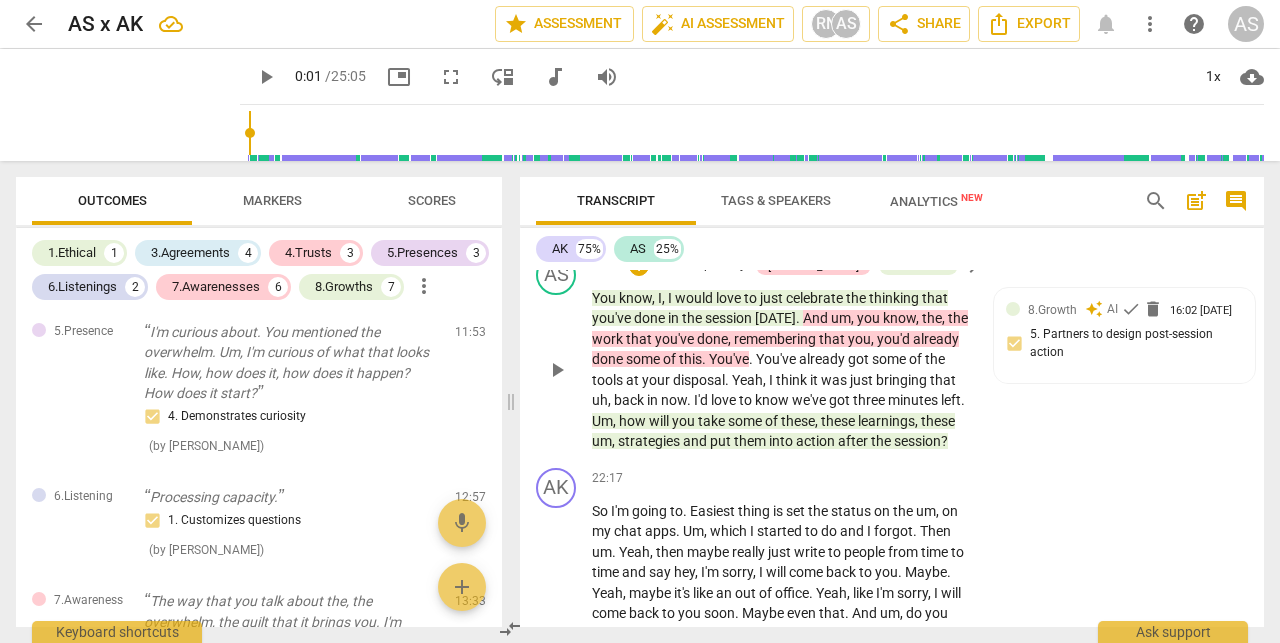 scroll, scrollTop: 11147, scrollLeft: 0, axis: vertical 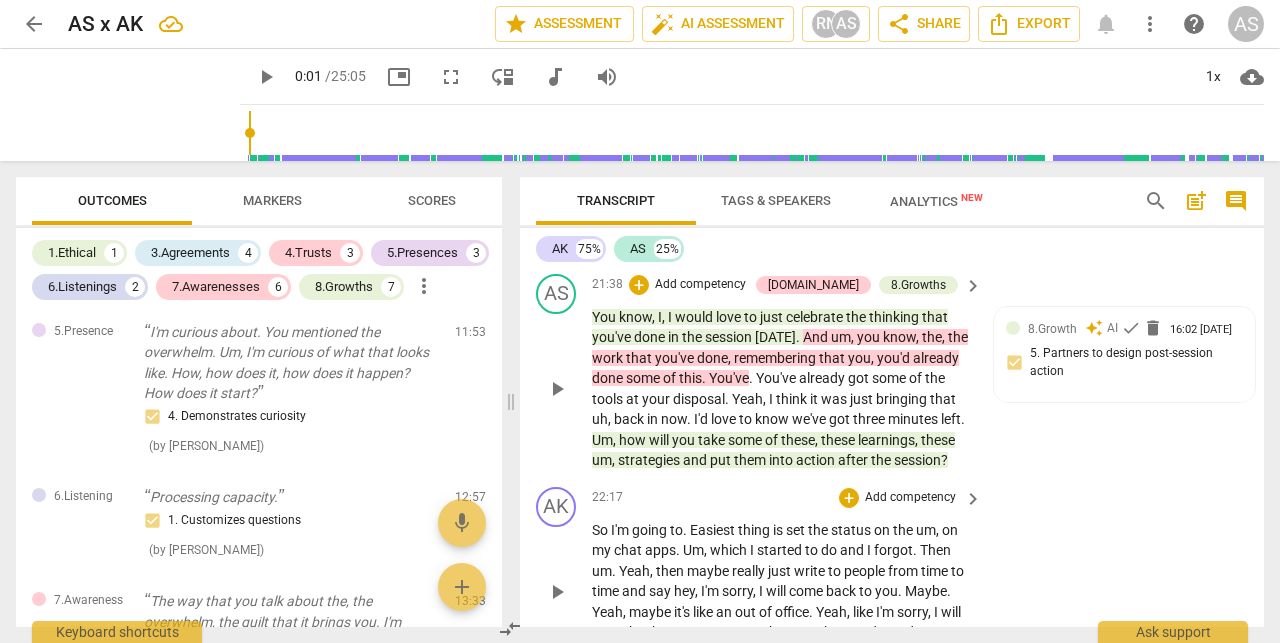 type 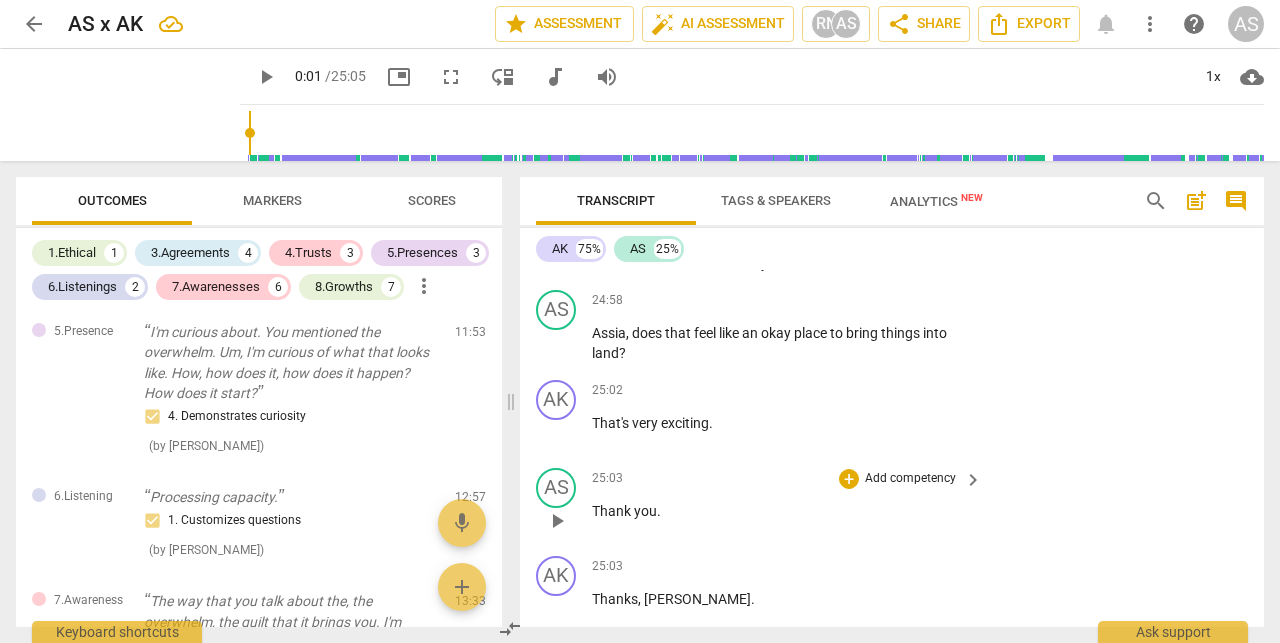 scroll, scrollTop: 12749, scrollLeft: 0, axis: vertical 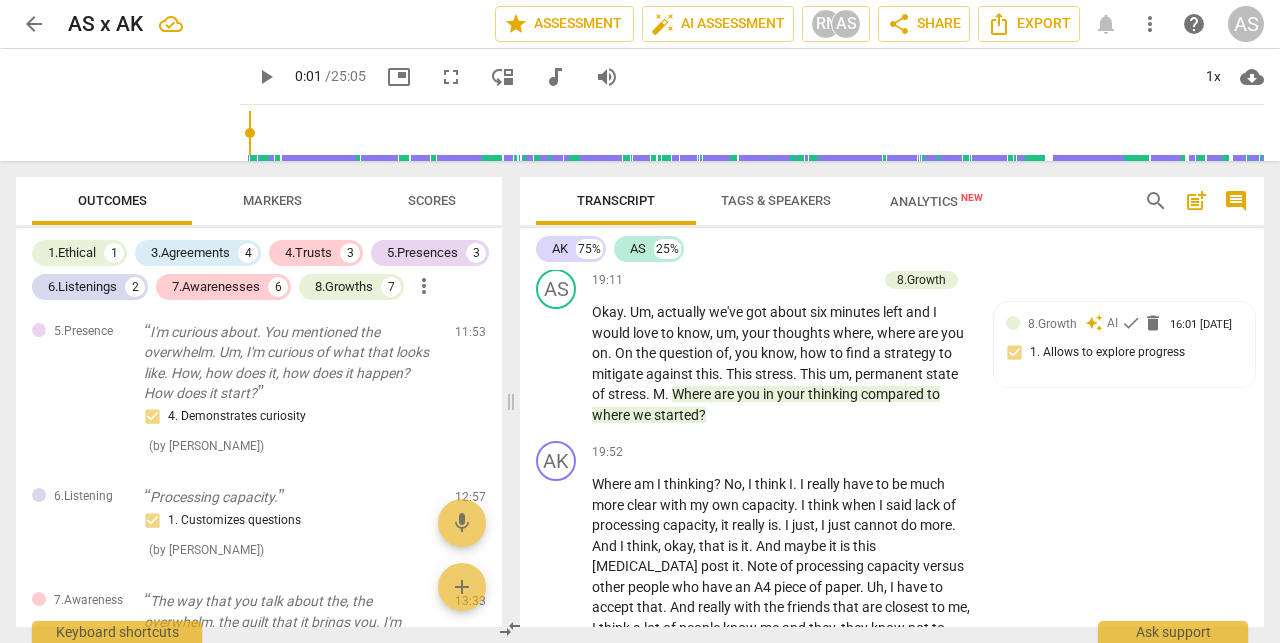 type on "2" 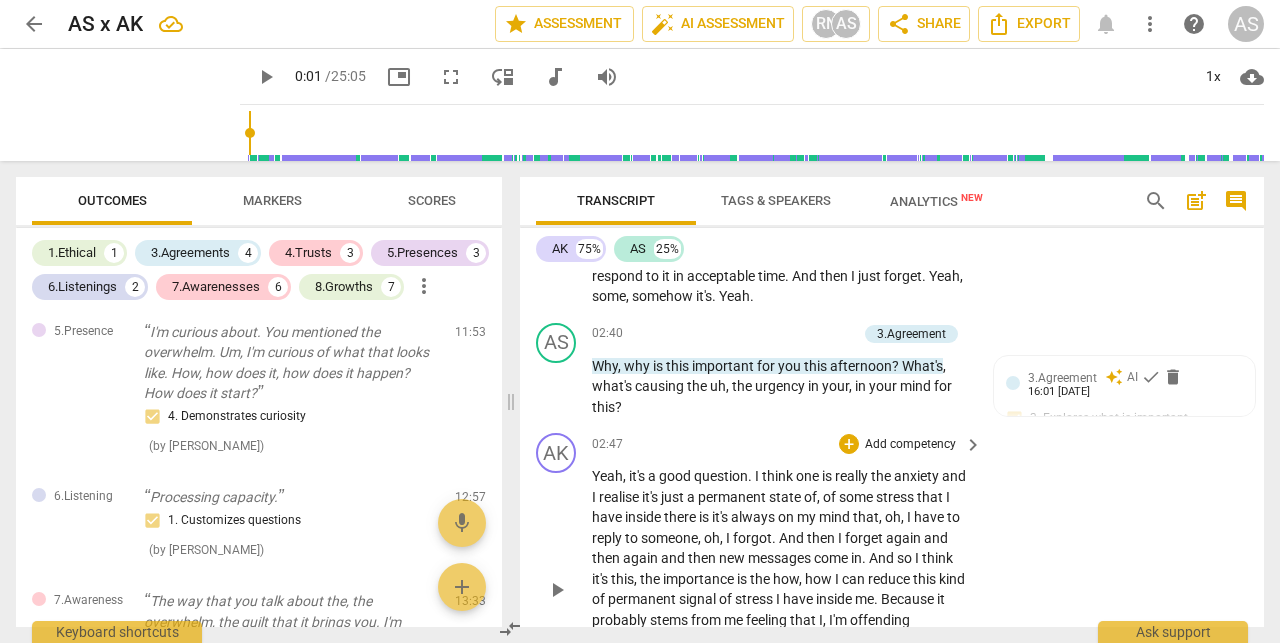 scroll, scrollTop: 1051, scrollLeft: 0, axis: vertical 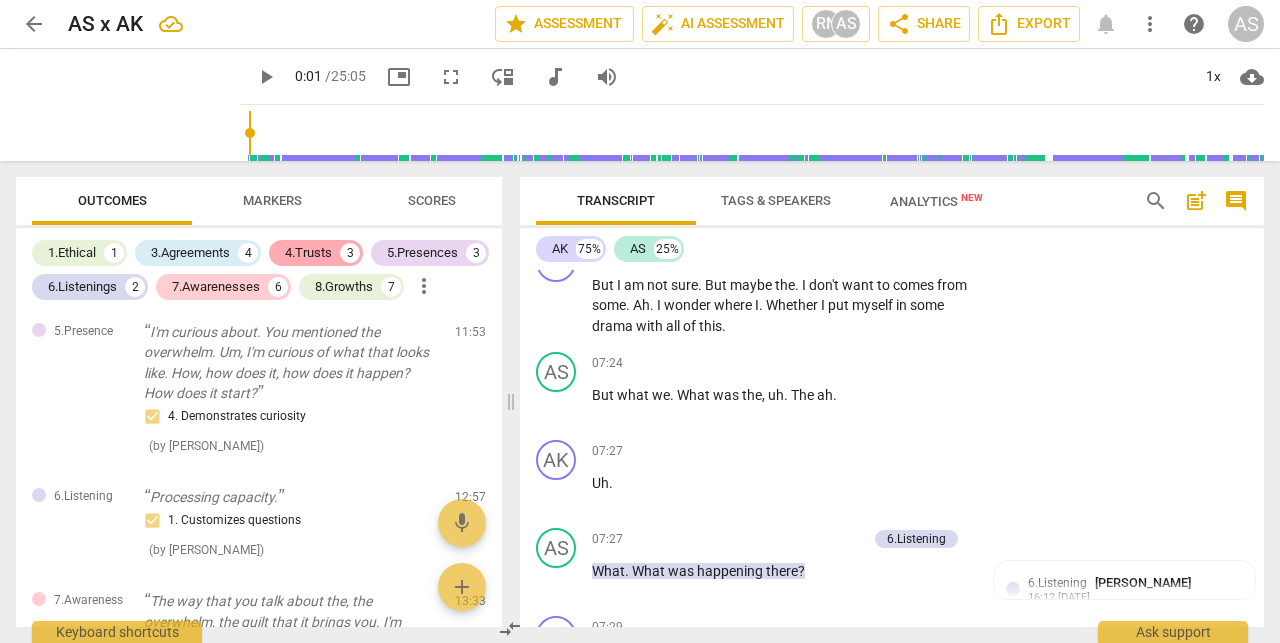 click on "4.Trusts" at bounding box center [308, 253] 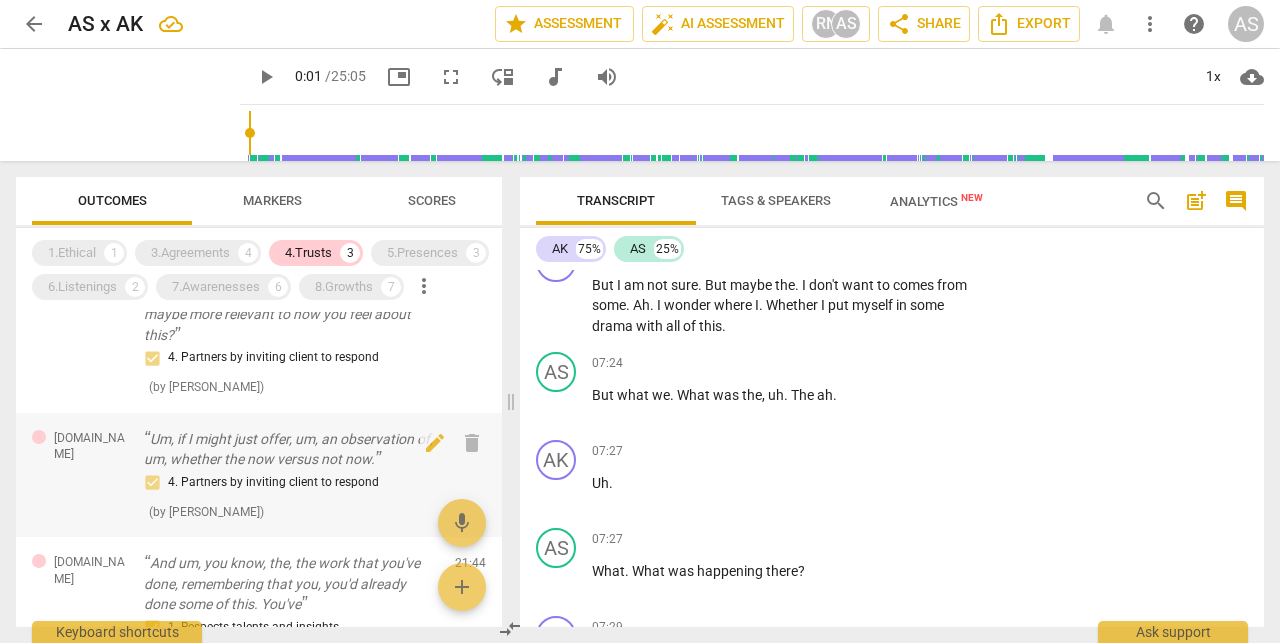 scroll, scrollTop: 17, scrollLeft: 0, axis: vertical 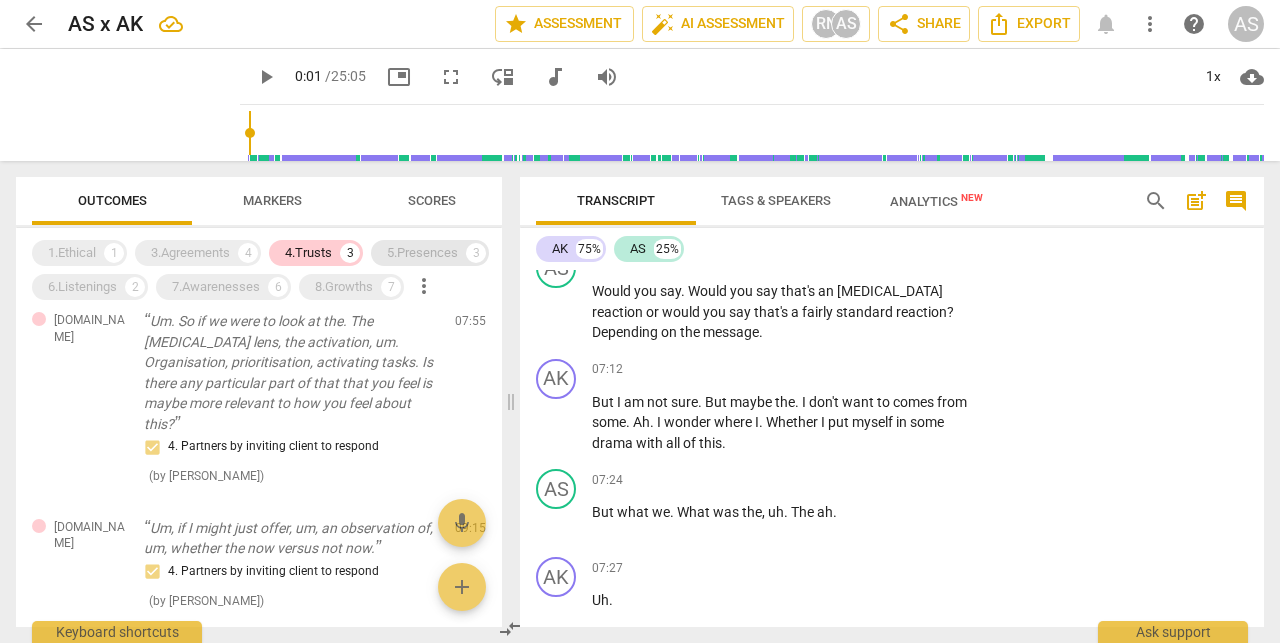 click on "5.Presences" at bounding box center [422, 253] 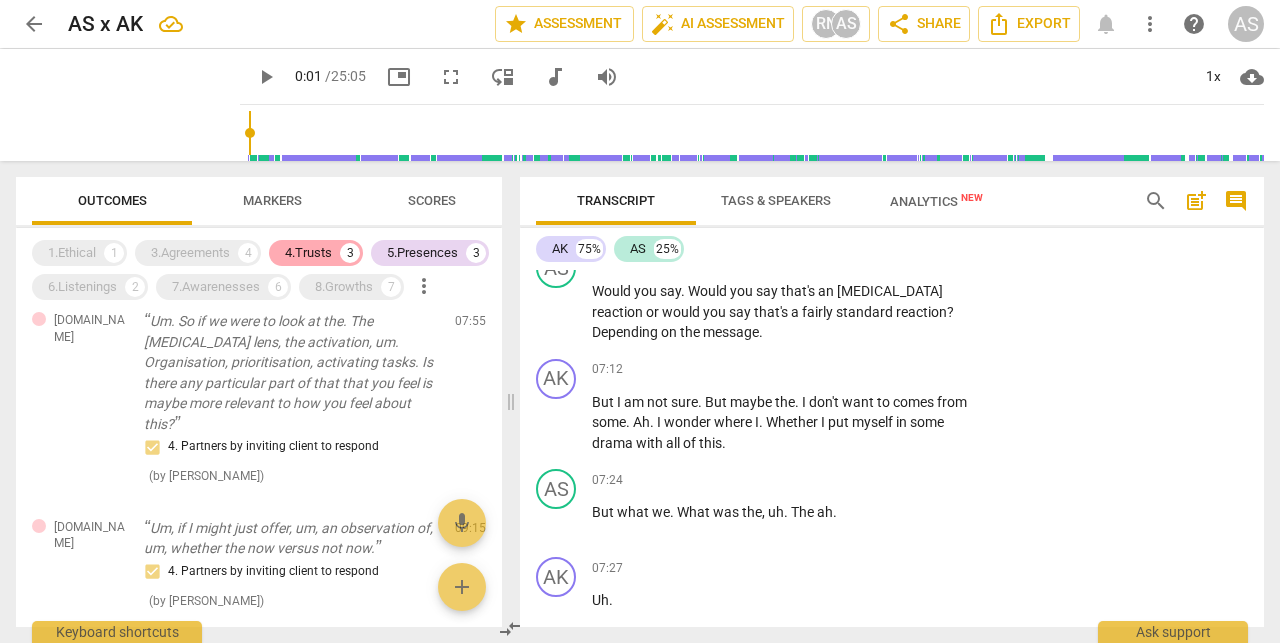 click on "4.Trusts" at bounding box center [308, 253] 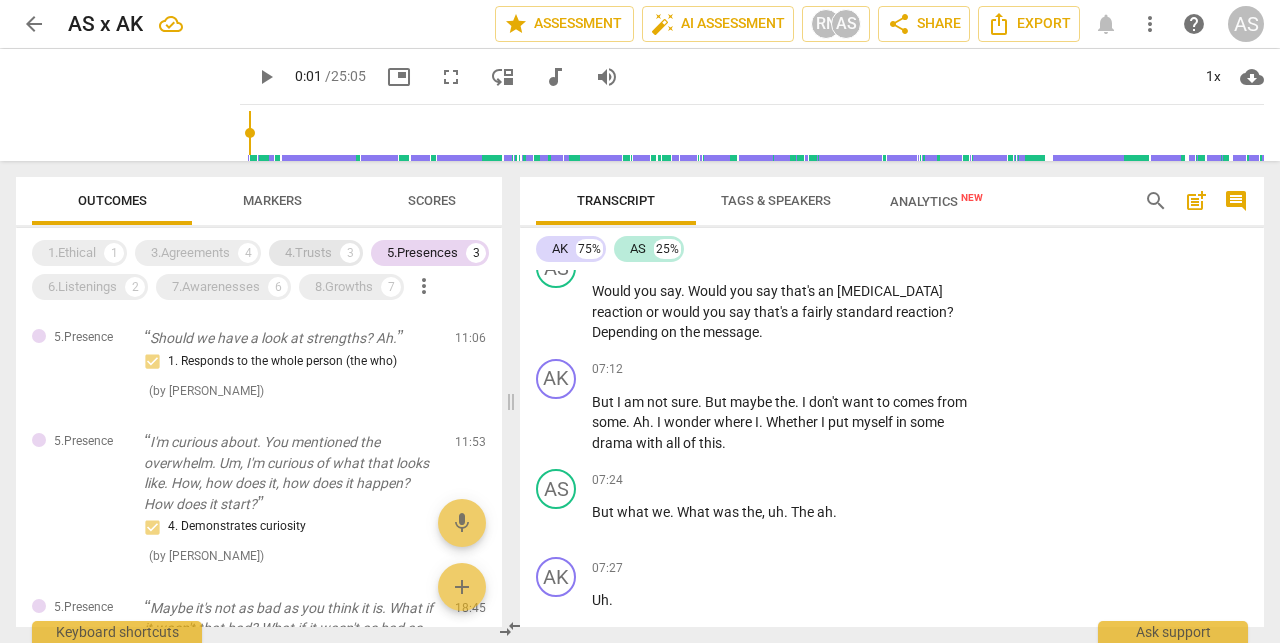 scroll, scrollTop: 0, scrollLeft: 0, axis: both 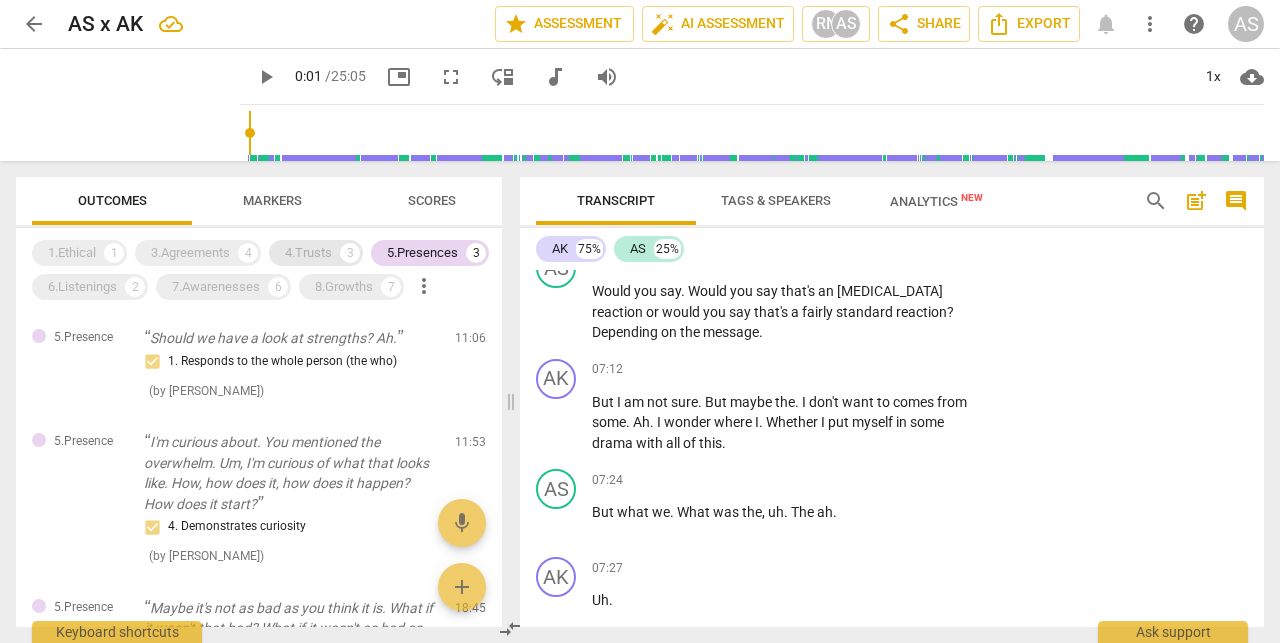 click on "4.Trusts" at bounding box center [308, 253] 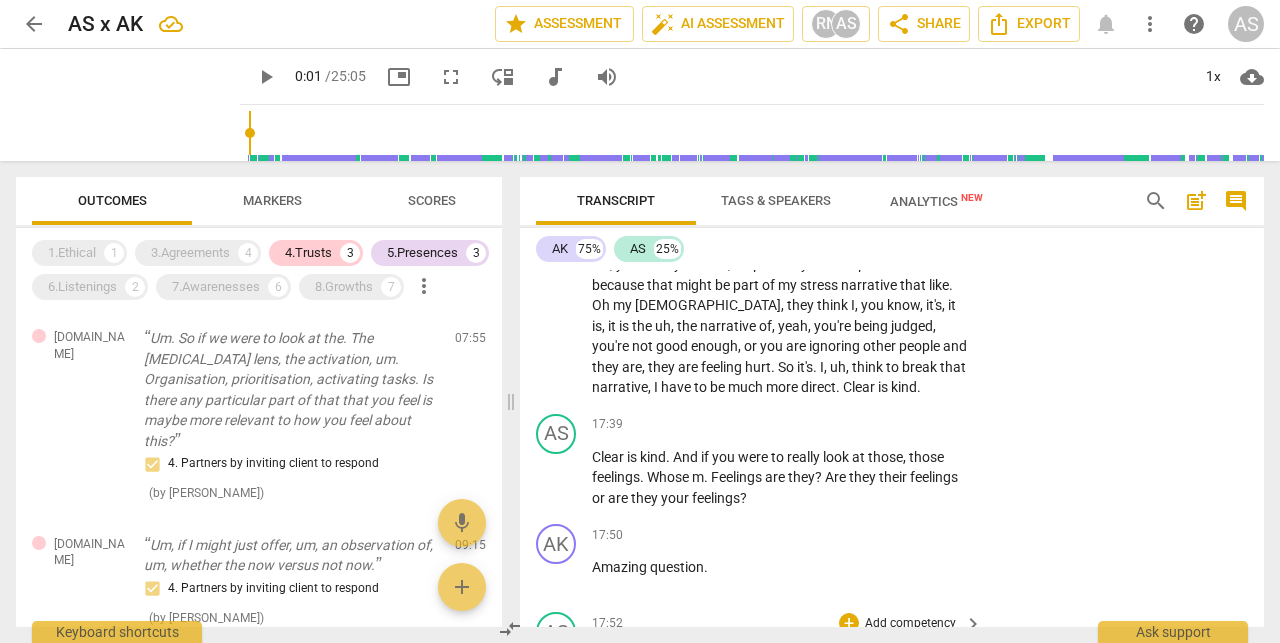 scroll, scrollTop: 9144, scrollLeft: 0, axis: vertical 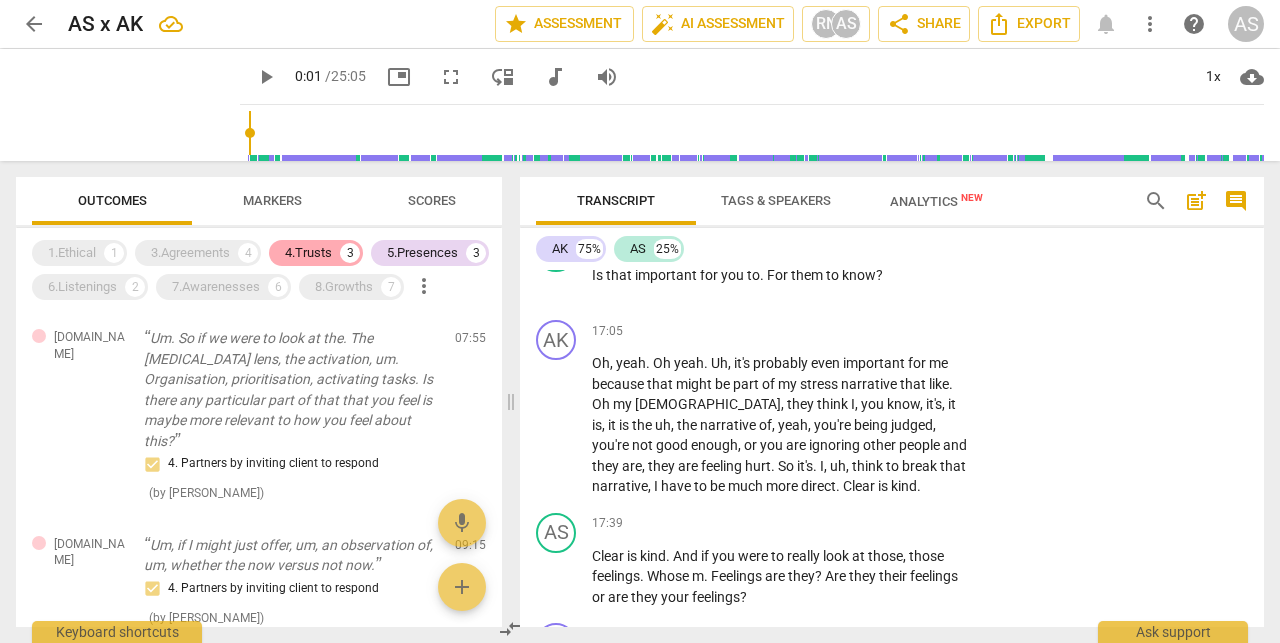 click on "4.Trusts 3" at bounding box center [316, 253] 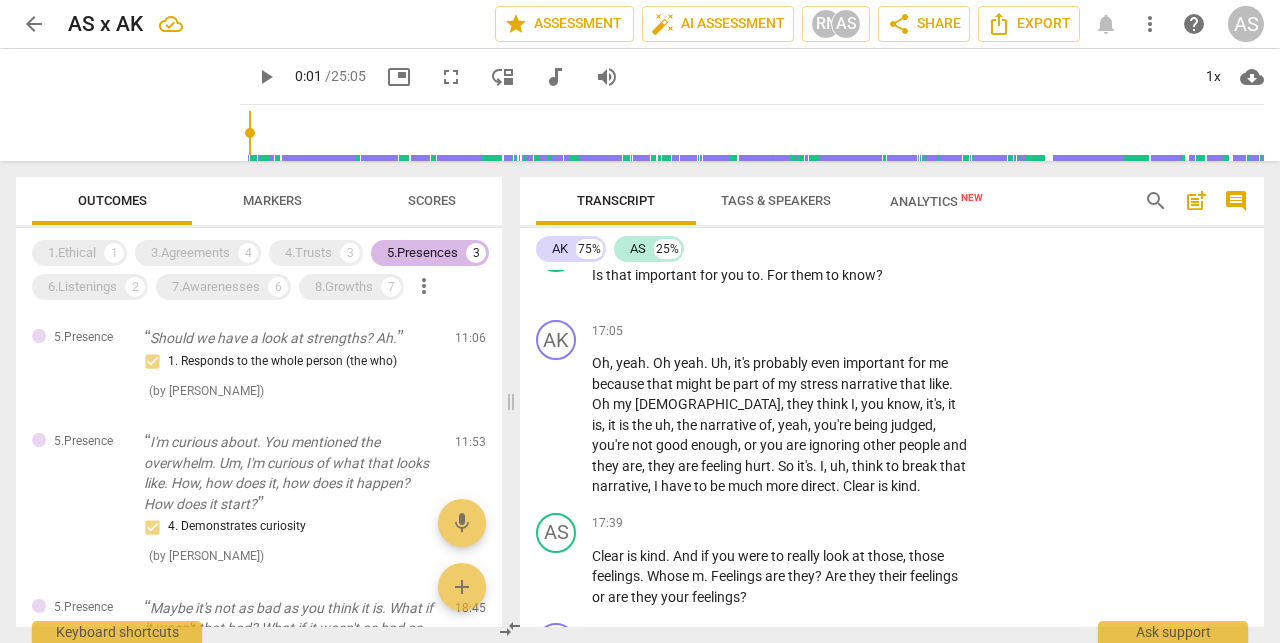 click on "5.Presences" at bounding box center (422, 253) 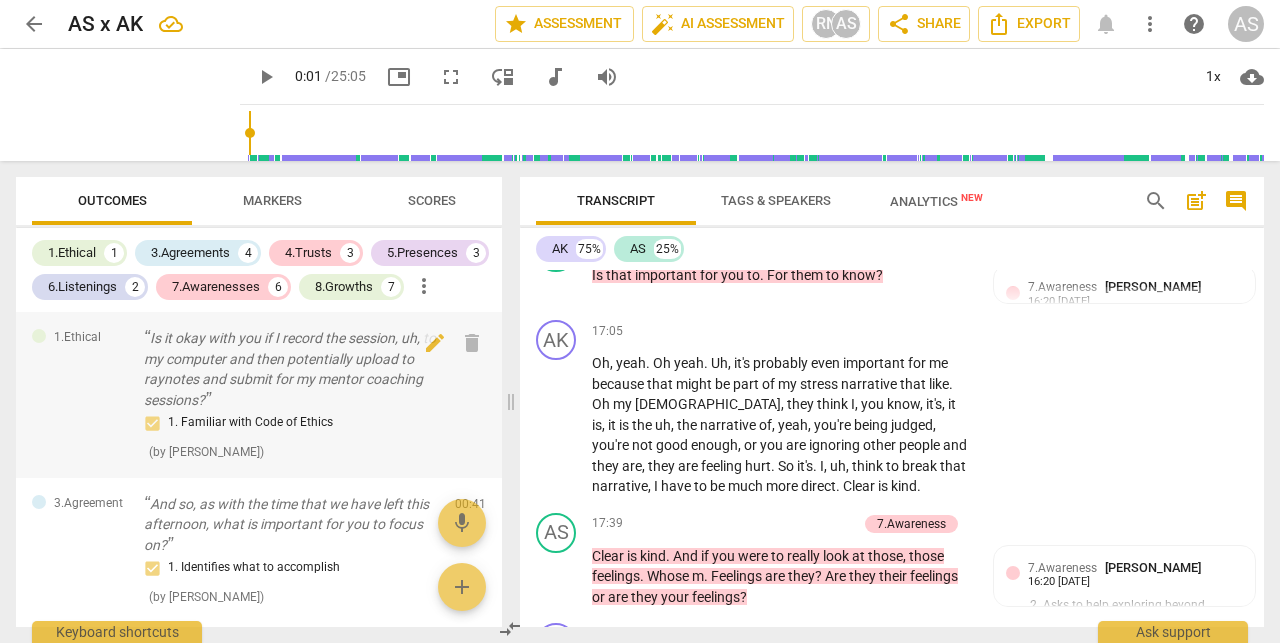 scroll, scrollTop: 0, scrollLeft: 0, axis: both 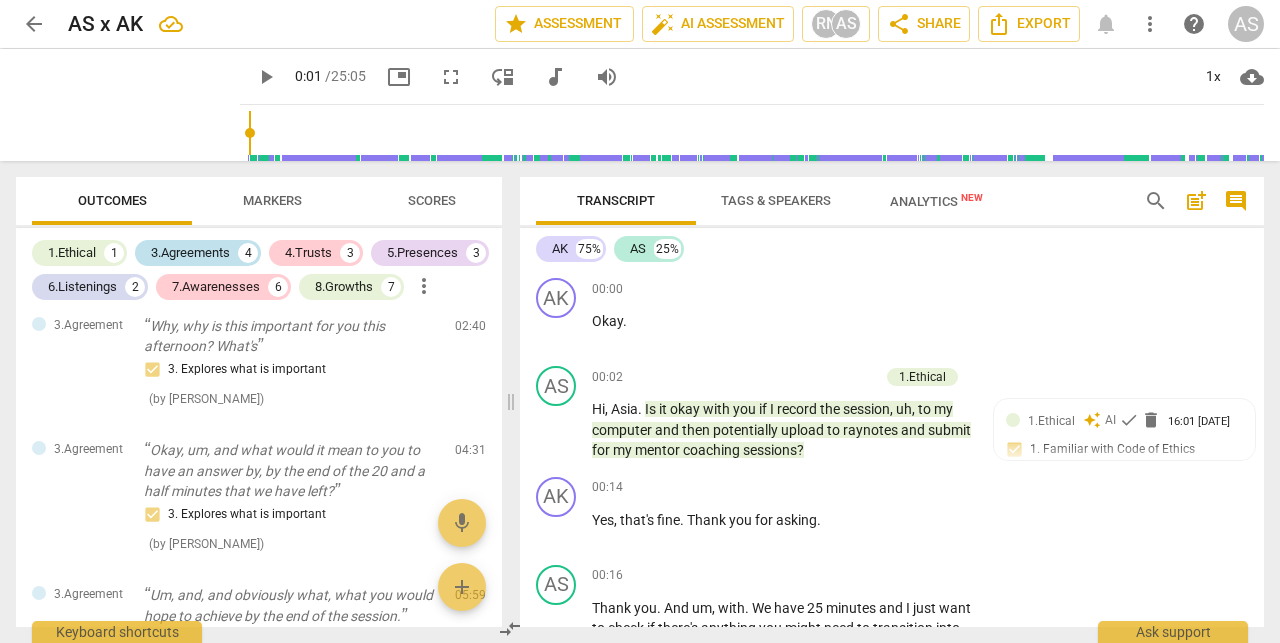 click on "3.Agreements" at bounding box center (190, 253) 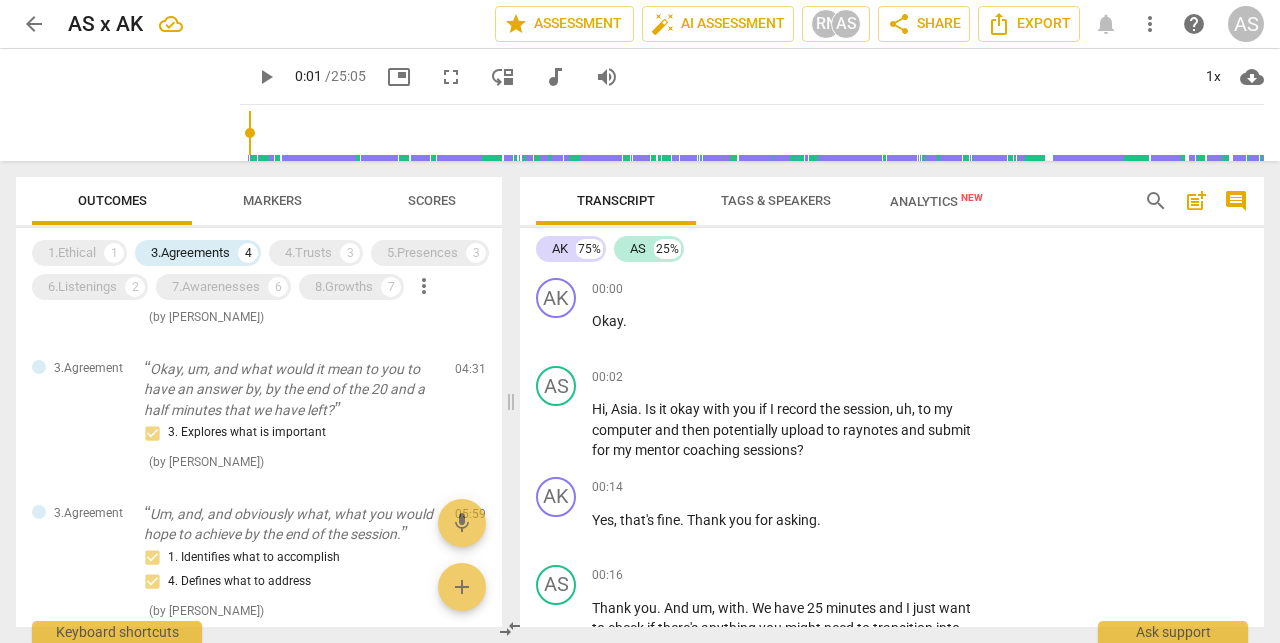 scroll, scrollTop: 240, scrollLeft: 0, axis: vertical 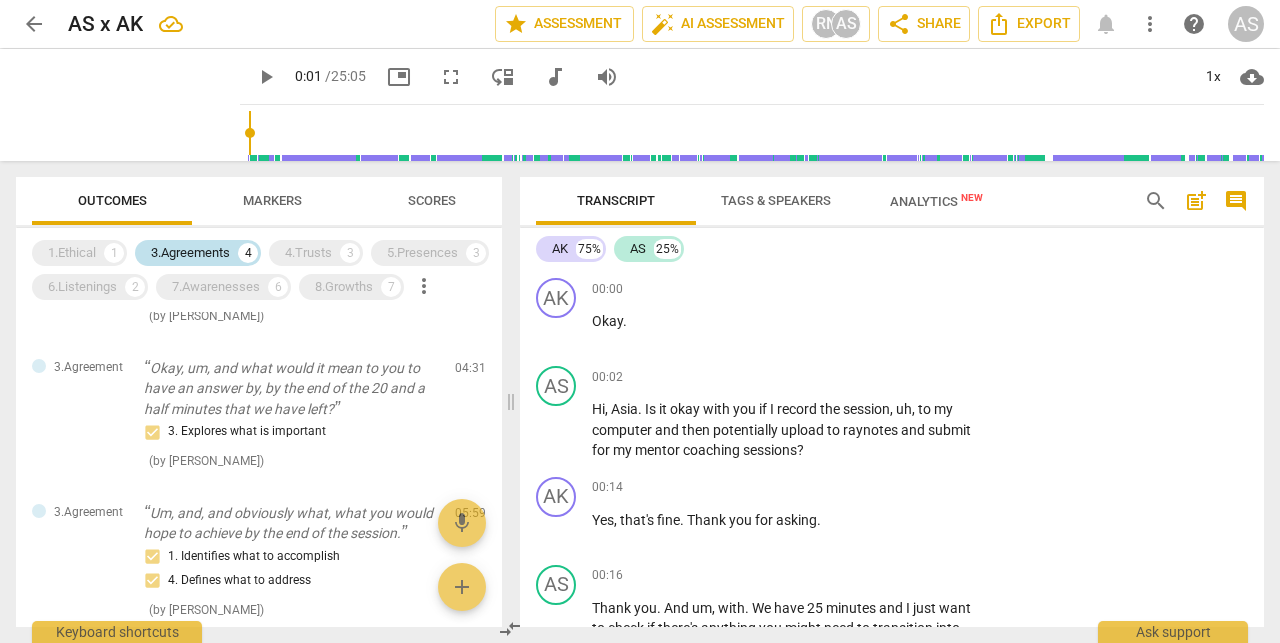 click on "3.Agreements" at bounding box center [190, 253] 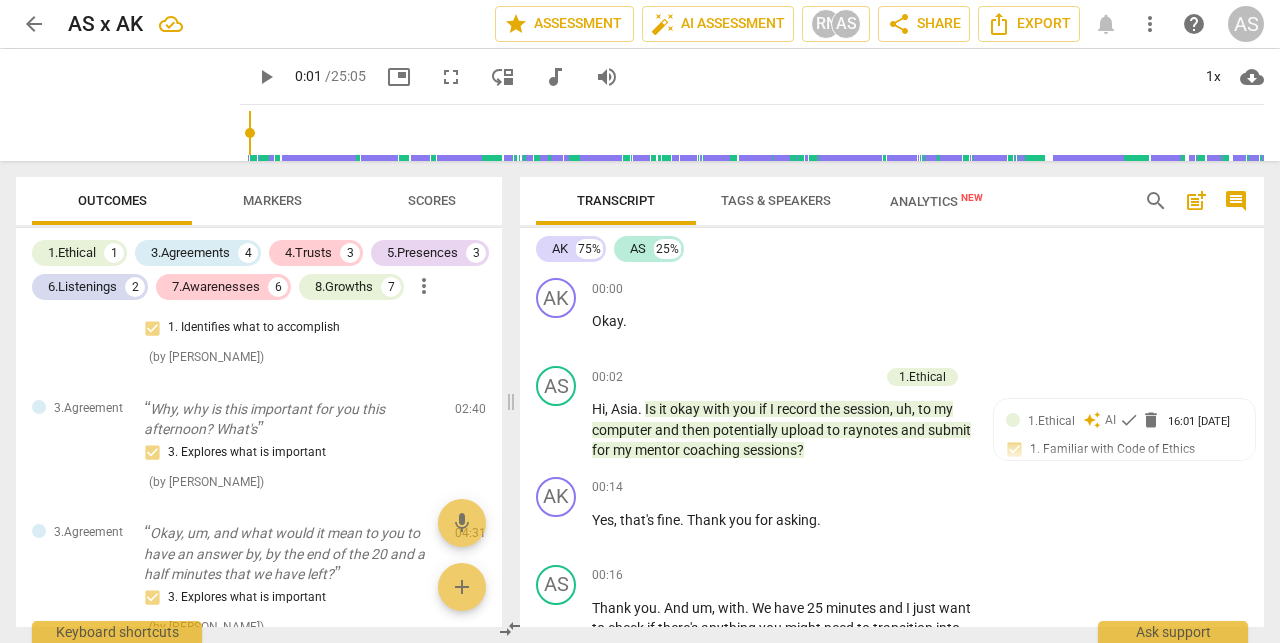 click on "Markers" at bounding box center (272, 200) 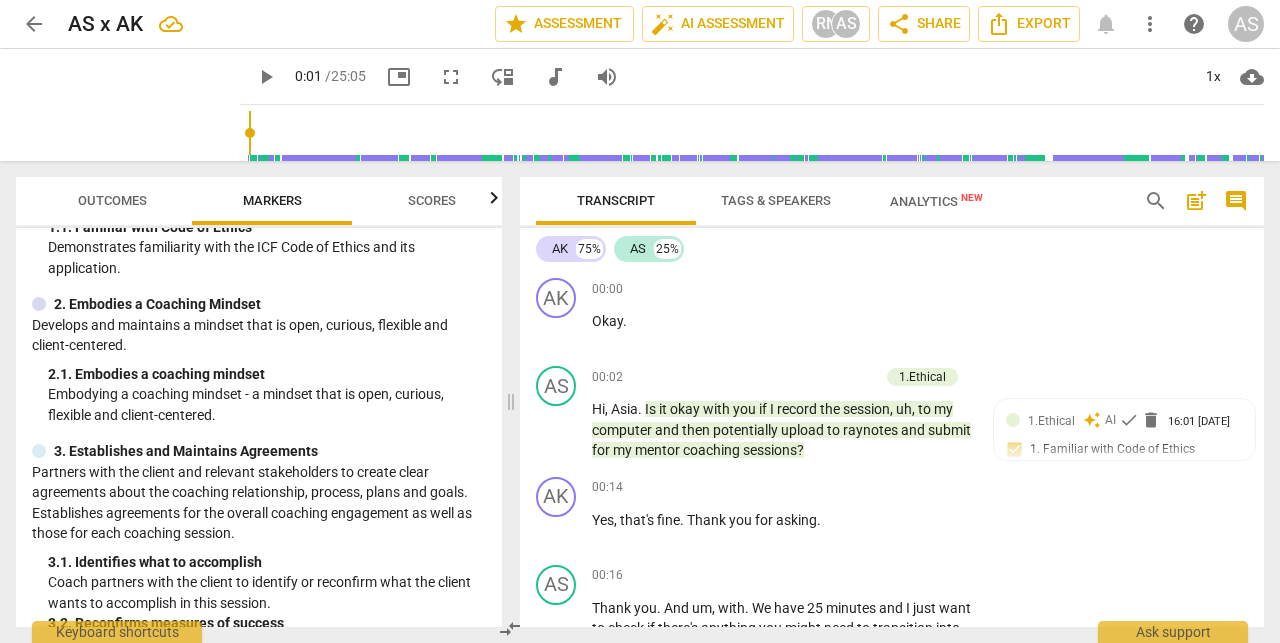 scroll, scrollTop: 144, scrollLeft: 0, axis: vertical 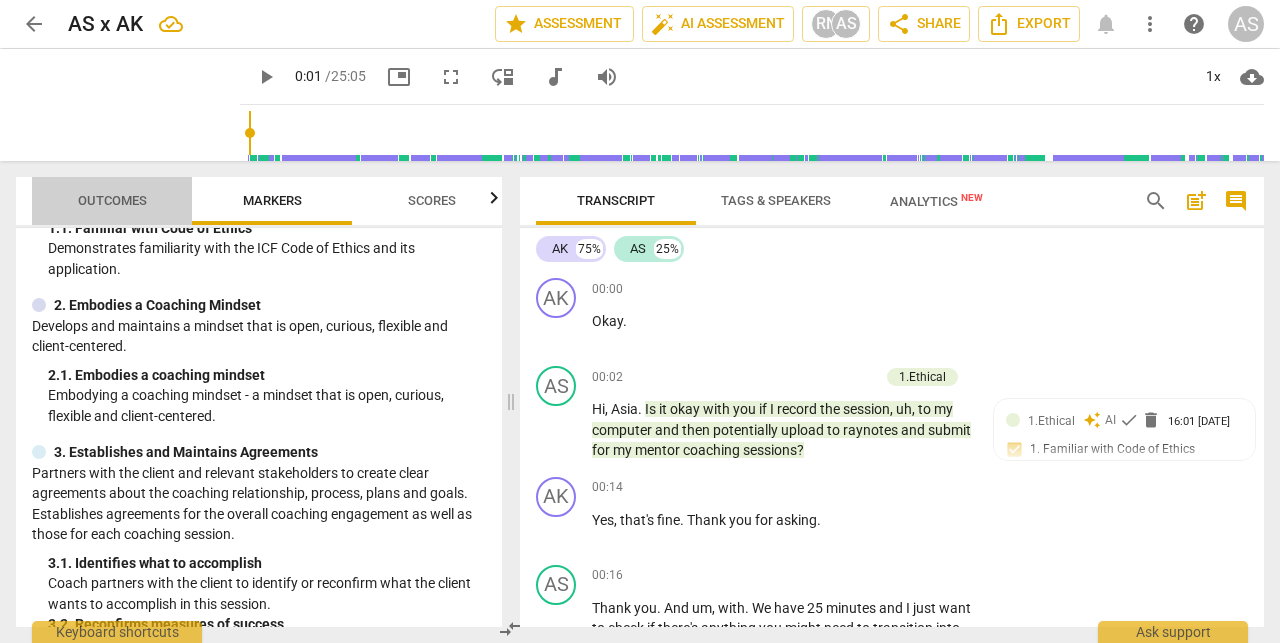 click on "Outcomes" at bounding box center [112, 200] 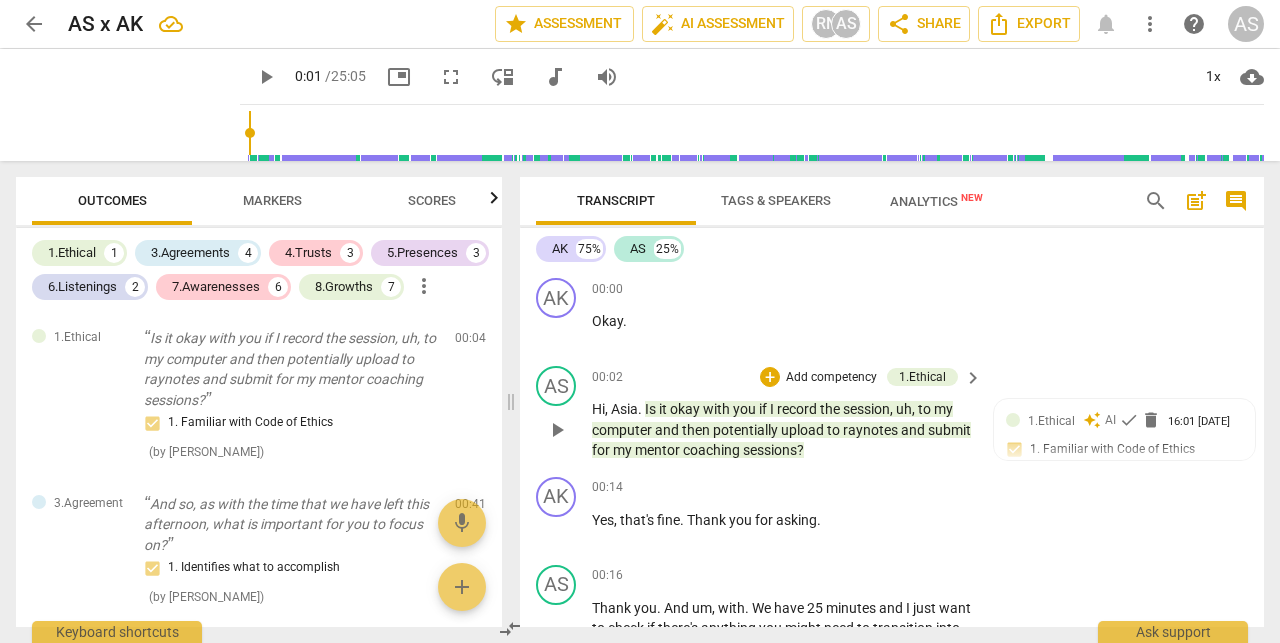 type 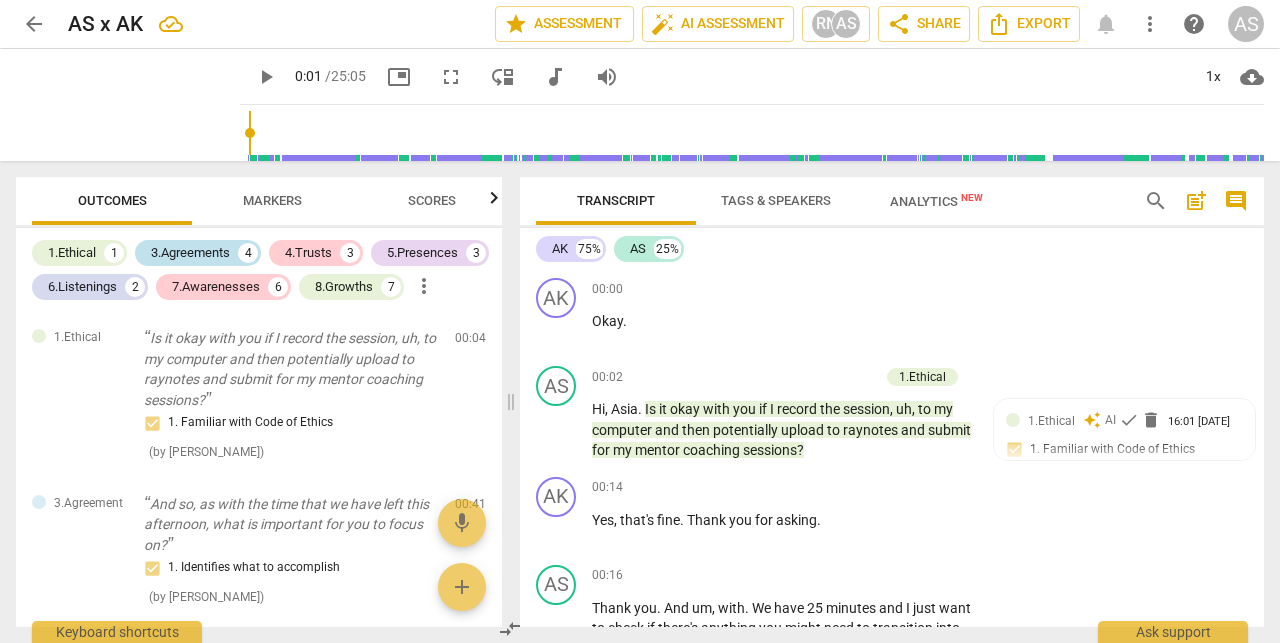 click on "3.Agreements" at bounding box center [190, 253] 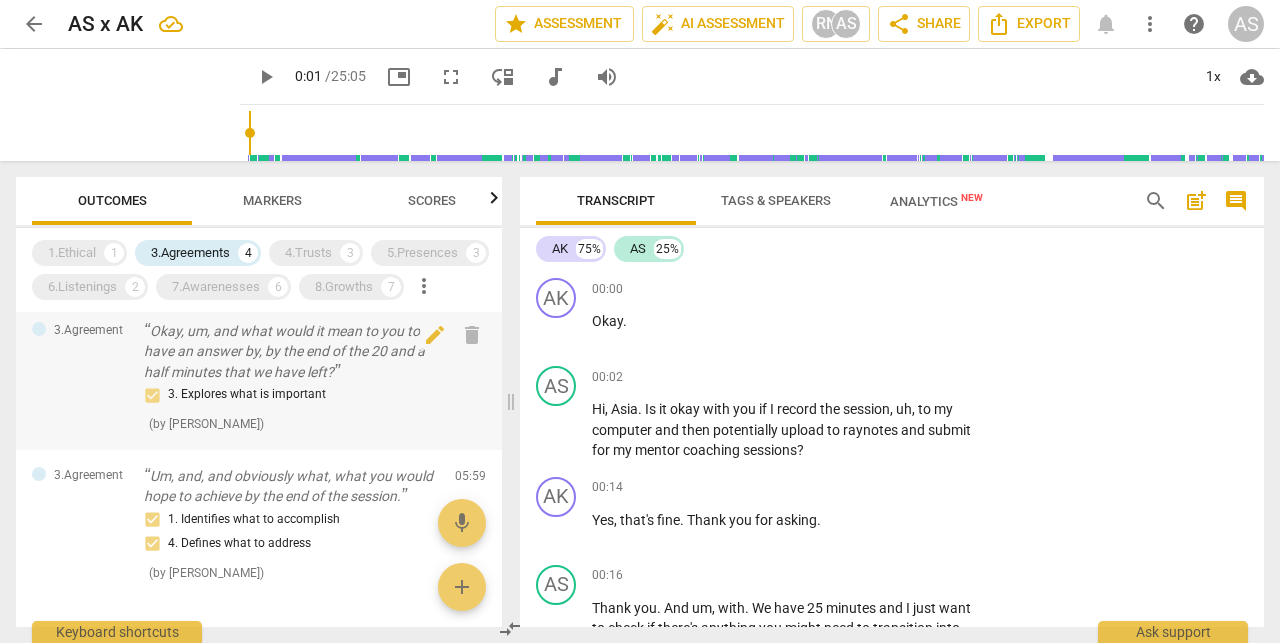 scroll, scrollTop: 299, scrollLeft: 0, axis: vertical 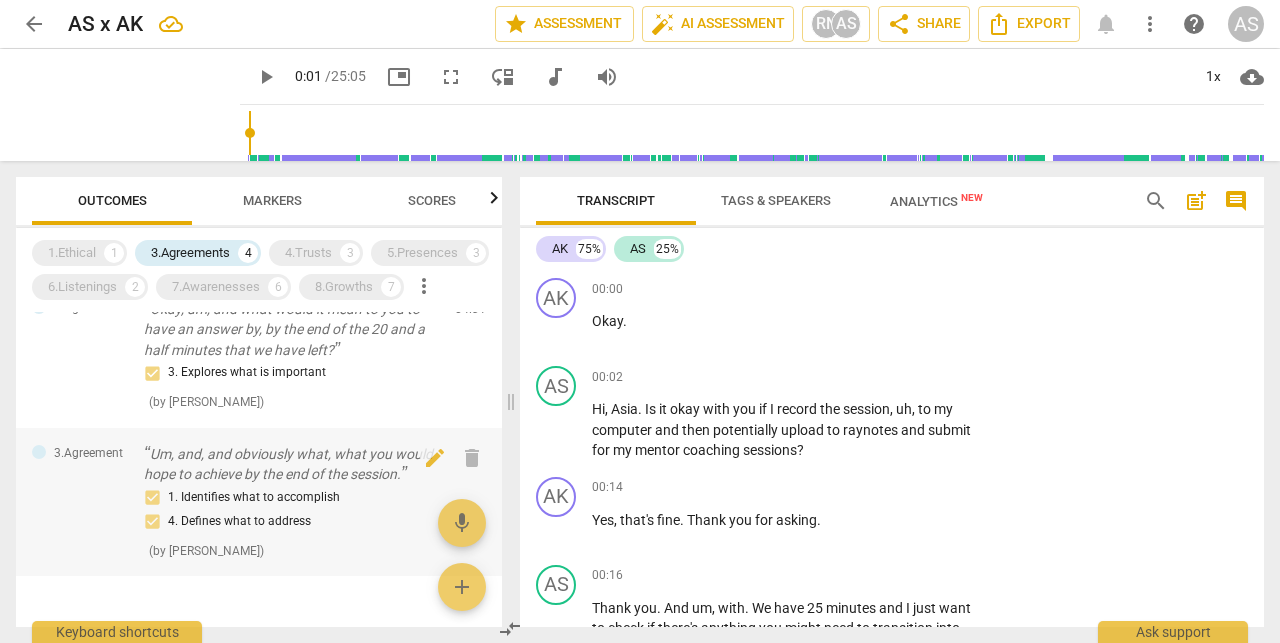 click on "Um, and, and obviously what, what you would hope to achieve by the end of the session." at bounding box center (291, 464) 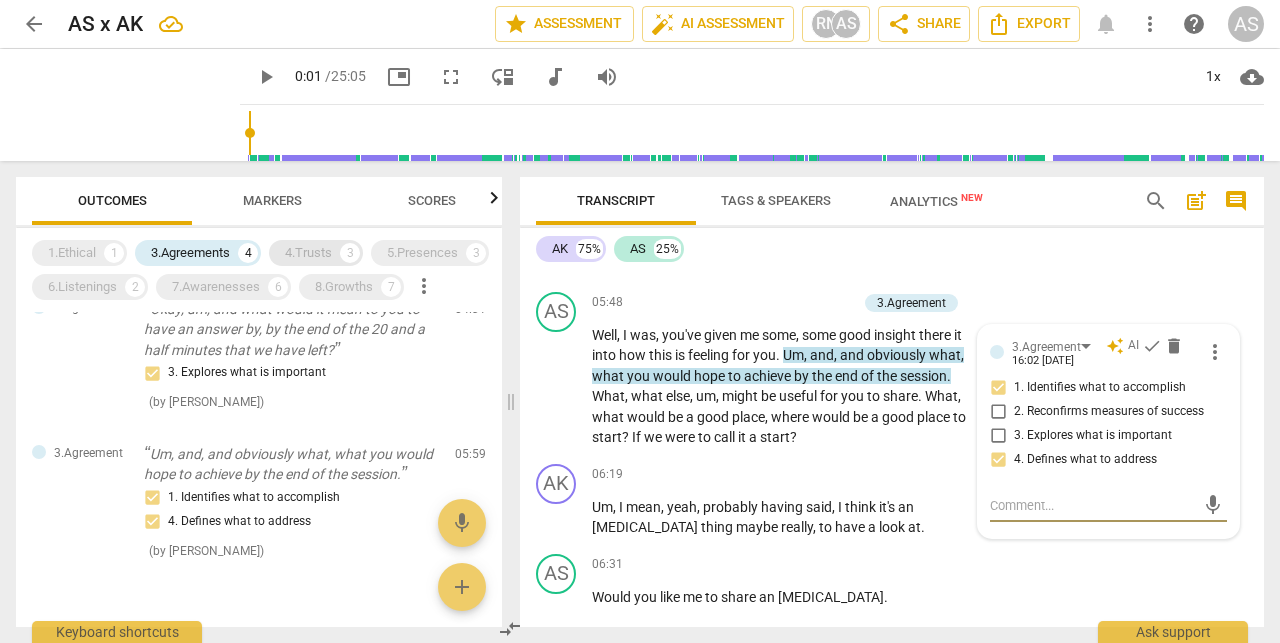 click on "4.Trusts" at bounding box center (308, 253) 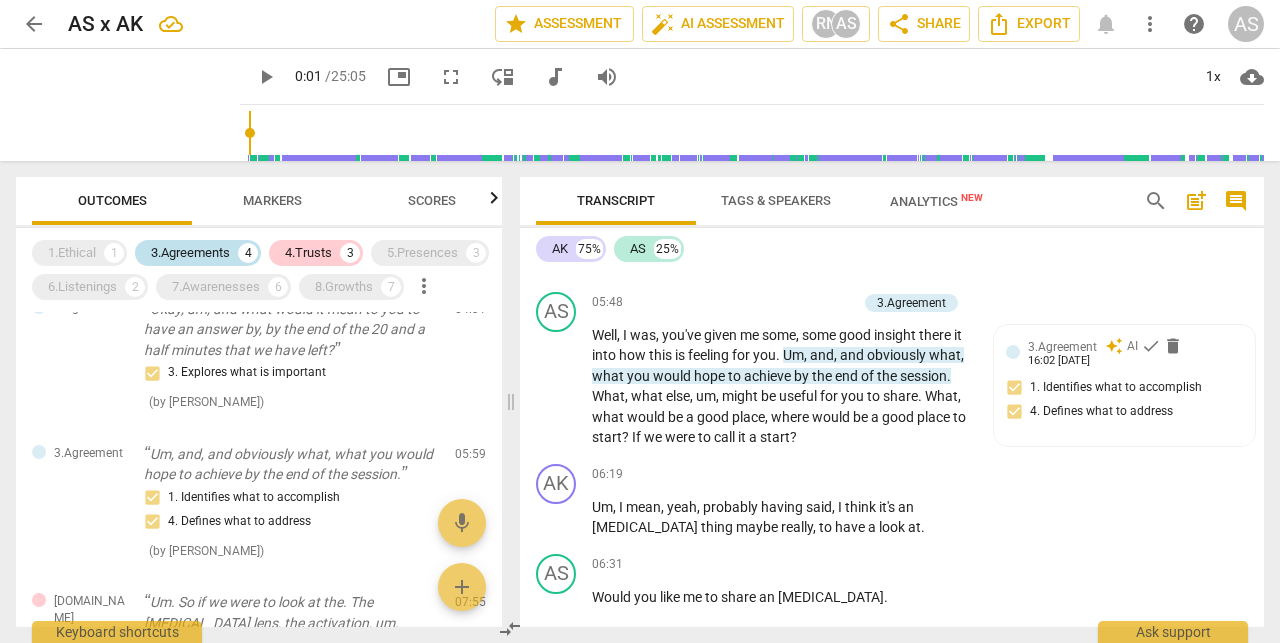 click on "3.Agreements" at bounding box center [190, 253] 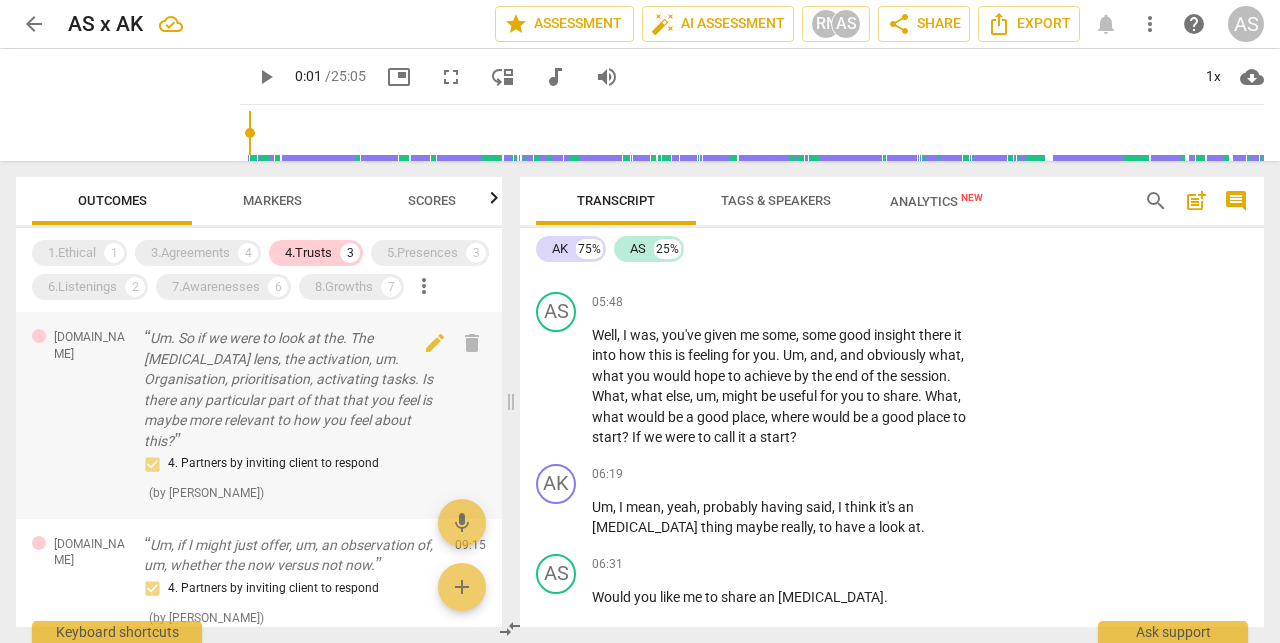 scroll, scrollTop: 0, scrollLeft: 0, axis: both 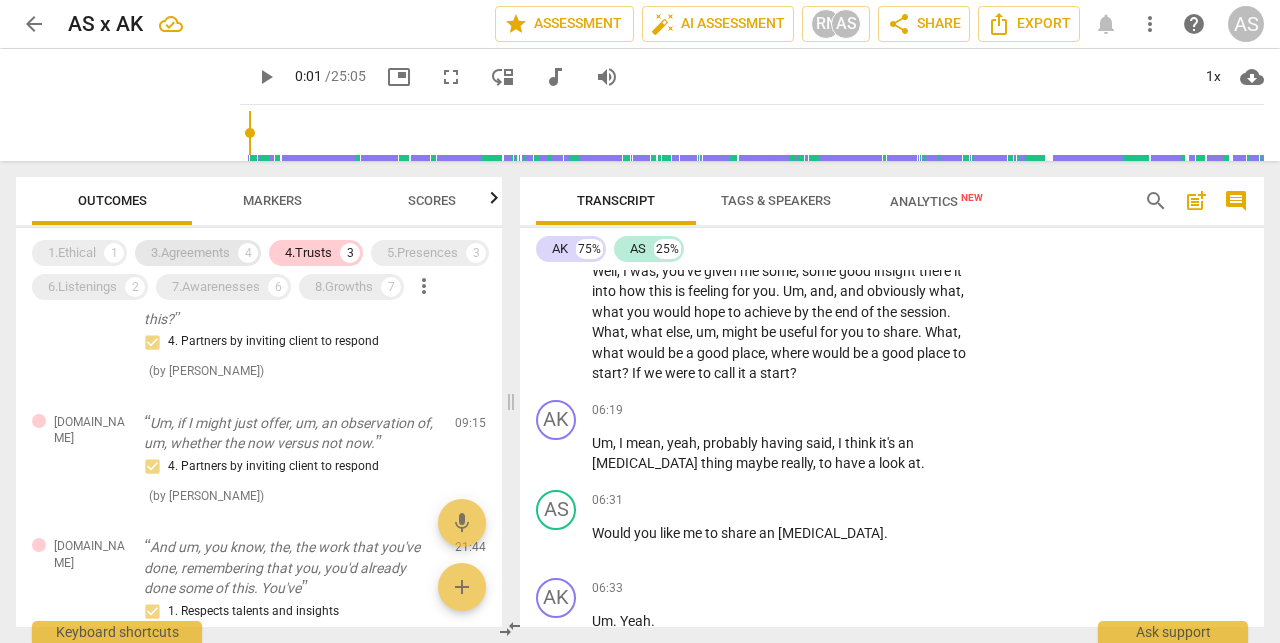 click on "3.Agreements" at bounding box center (190, 253) 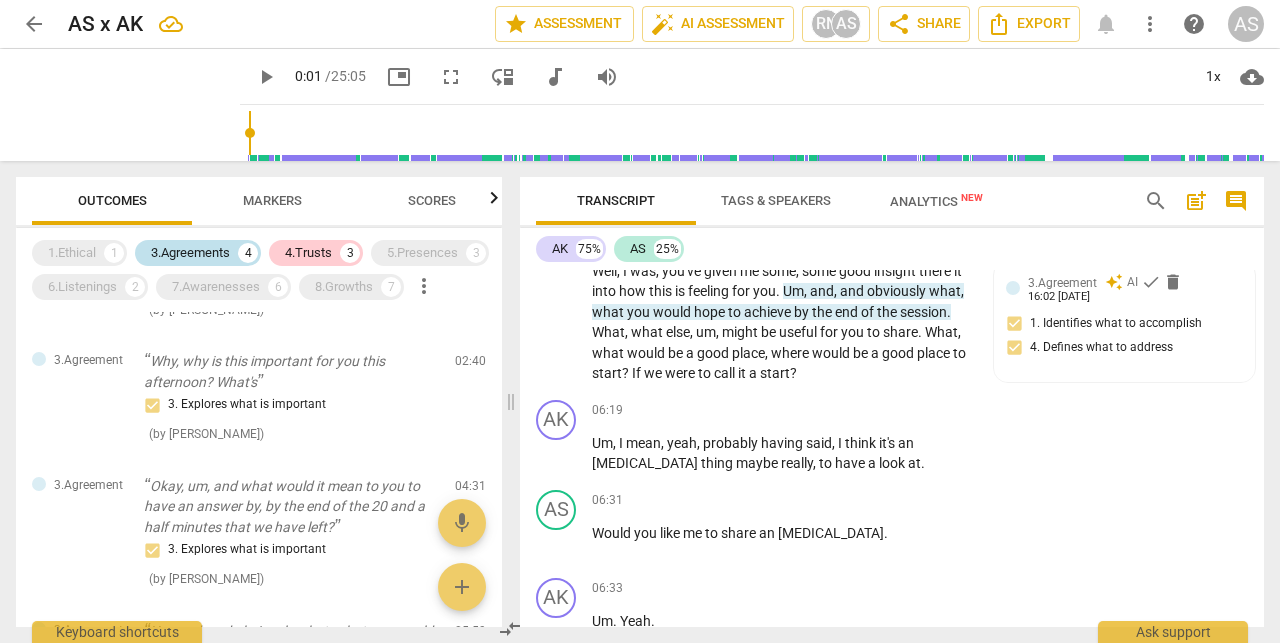 click on "3.Agreements" at bounding box center (190, 253) 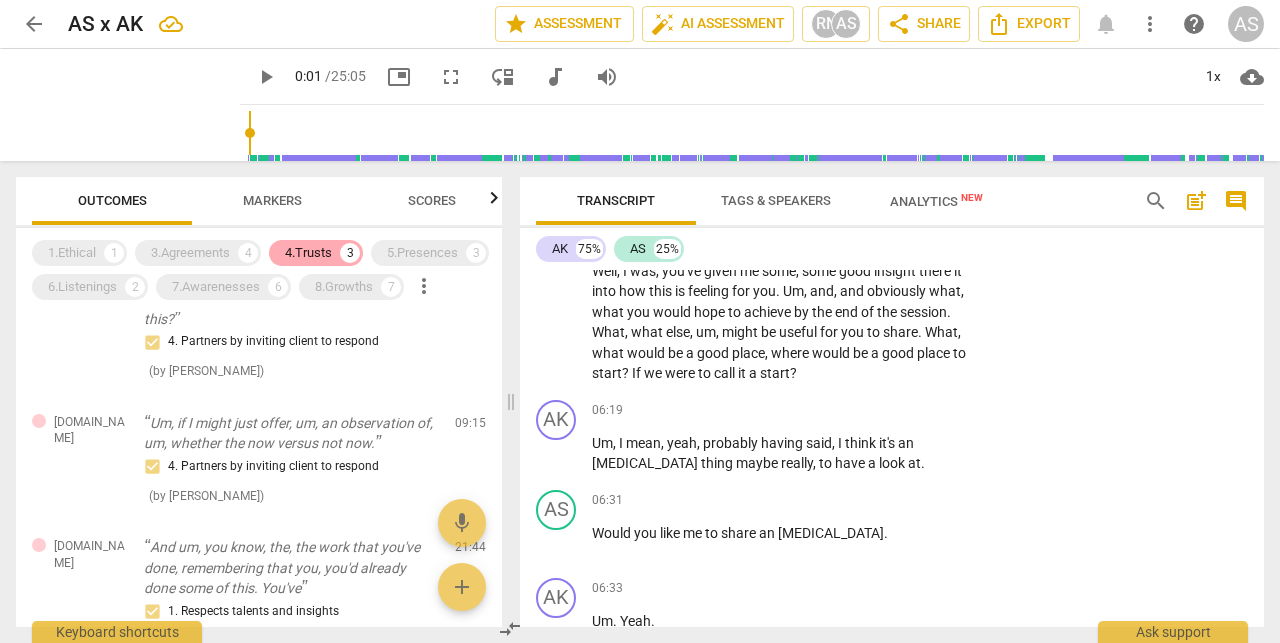 click on "4.Trusts" at bounding box center (308, 253) 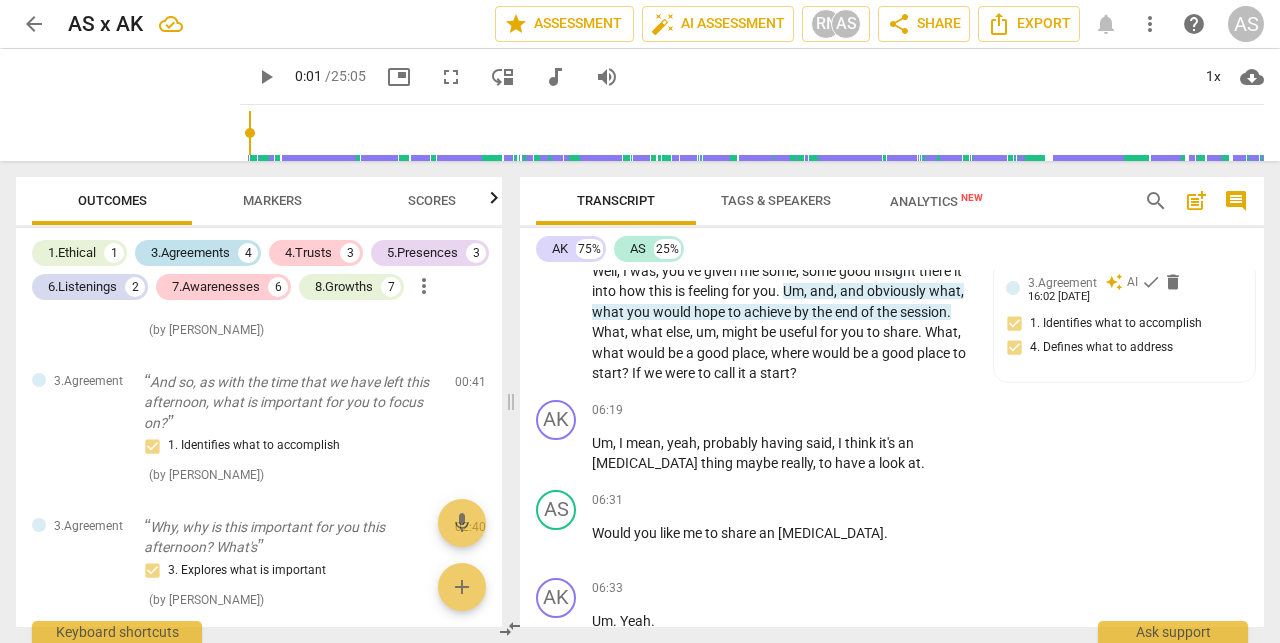 click on "3.Agreements" at bounding box center [190, 253] 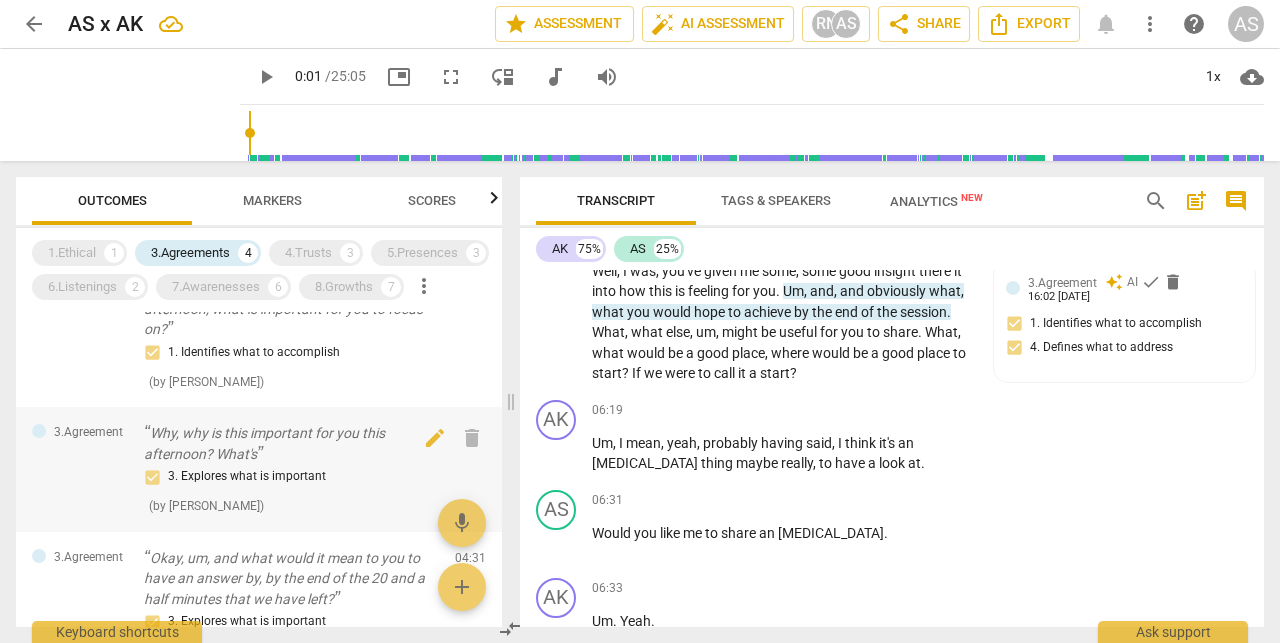 scroll, scrollTop: 64, scrollLeft: 0, axis: vertical 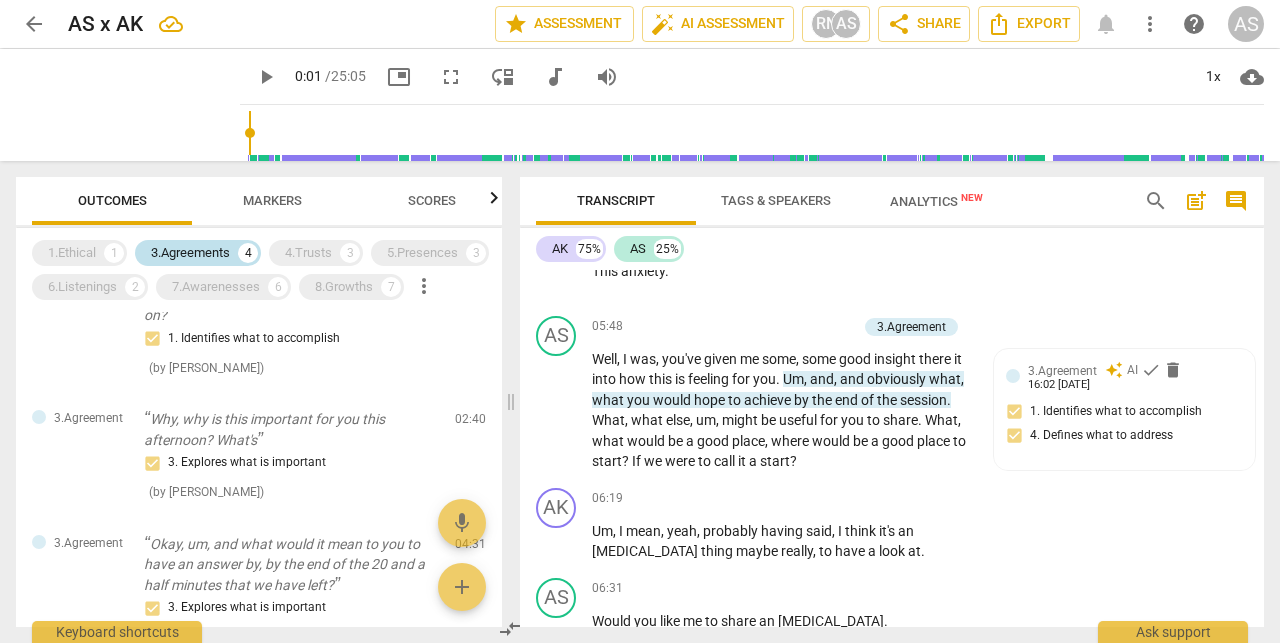 click on "3.Agreements" at bounding box center (190, 253) 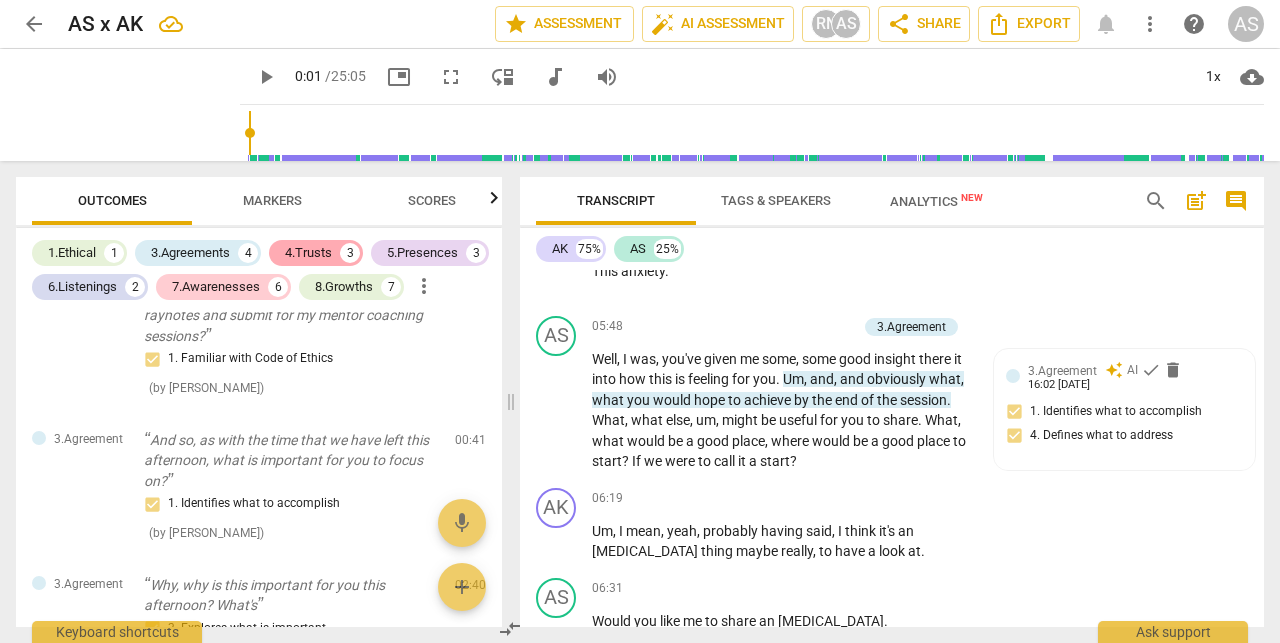 click on "4.Trusts" at bounding box center (308, 253) 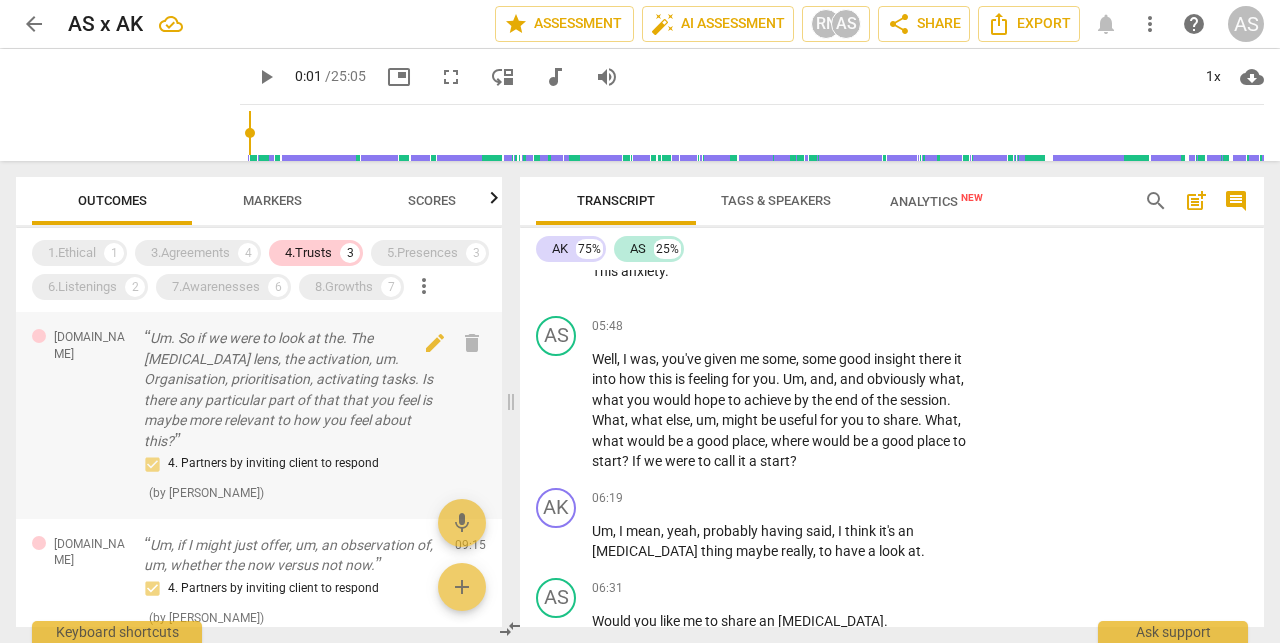 scroll, scrollTop: 0, scrollLeft: 0, axis: both 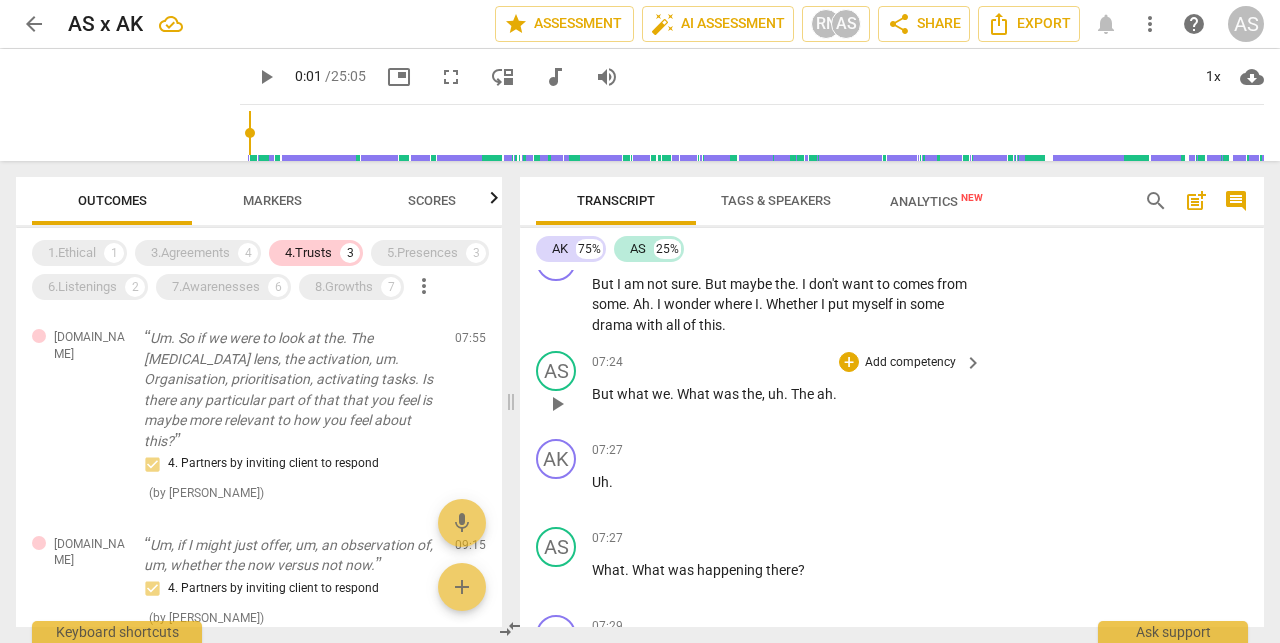 click on "Add competency" at bounding box center [910, 363] 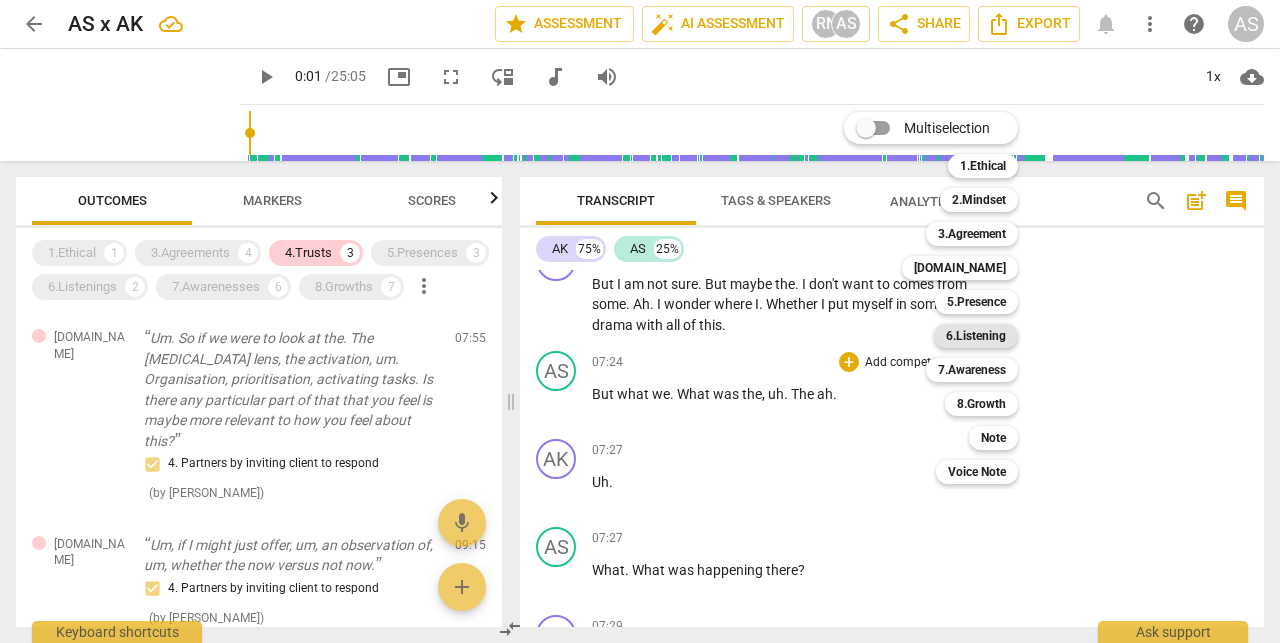 click on "6.Listening" at bounding box center (976, 336) 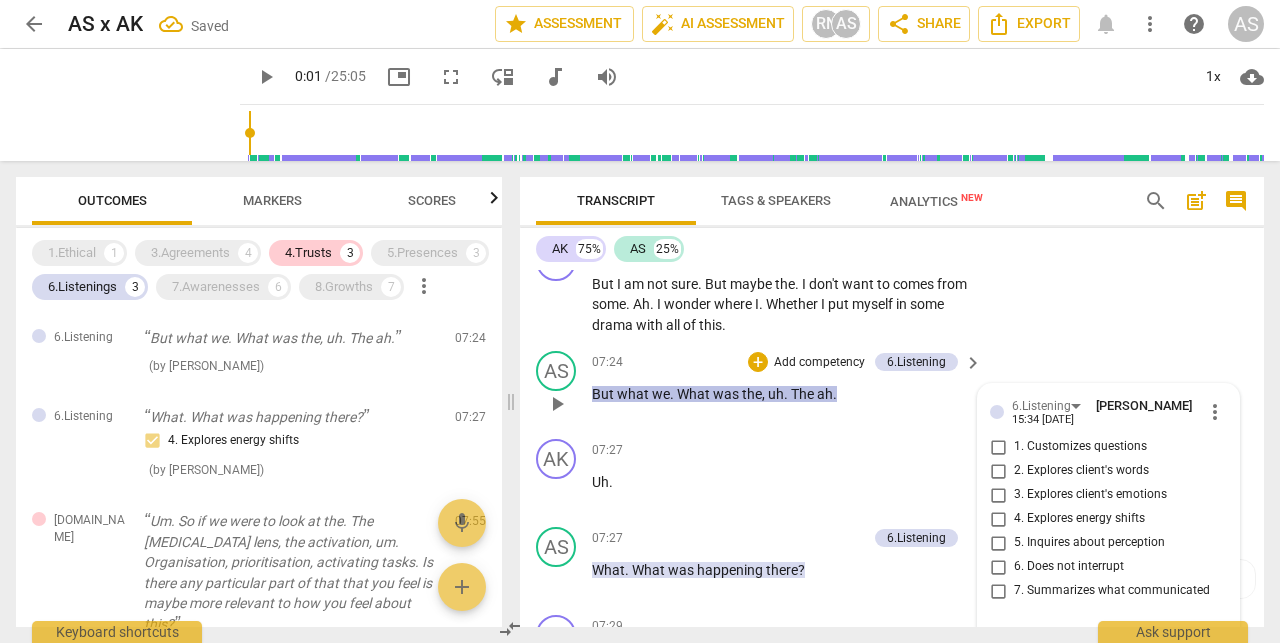 click on "4. Explores energy shifts" at bounding box center (1079, 519) 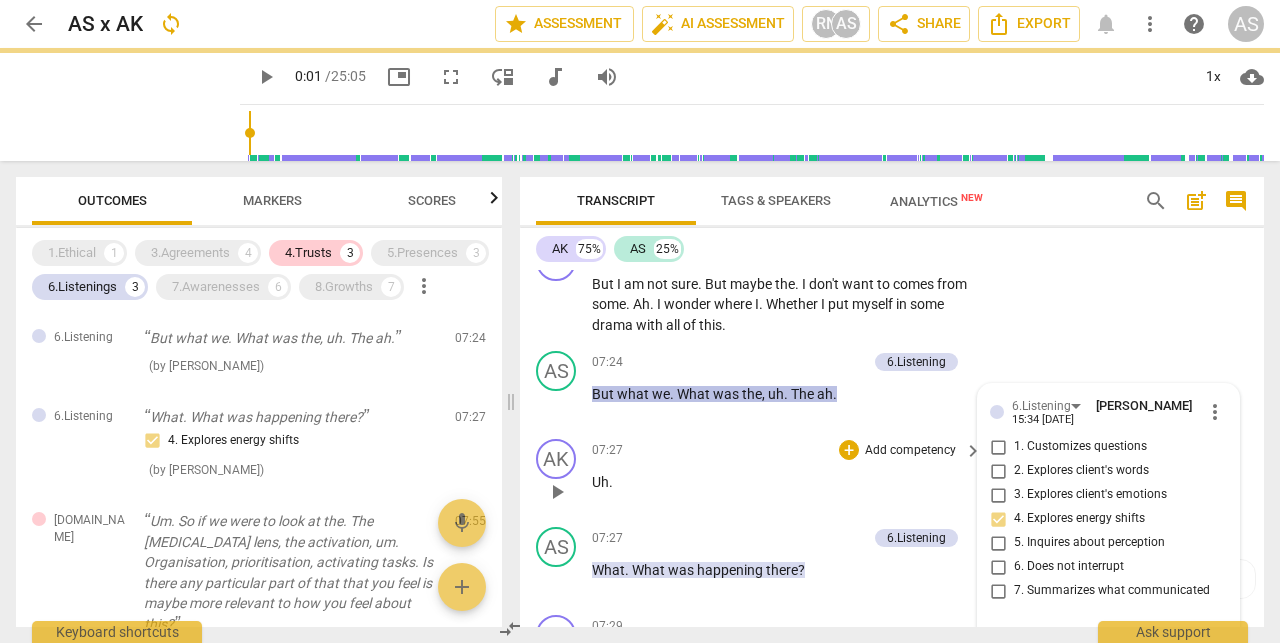 click on "AK play_arrow pause 07:27 + Add competency keyboard_arrow_right Uh ." at bounding box center [892, 475] 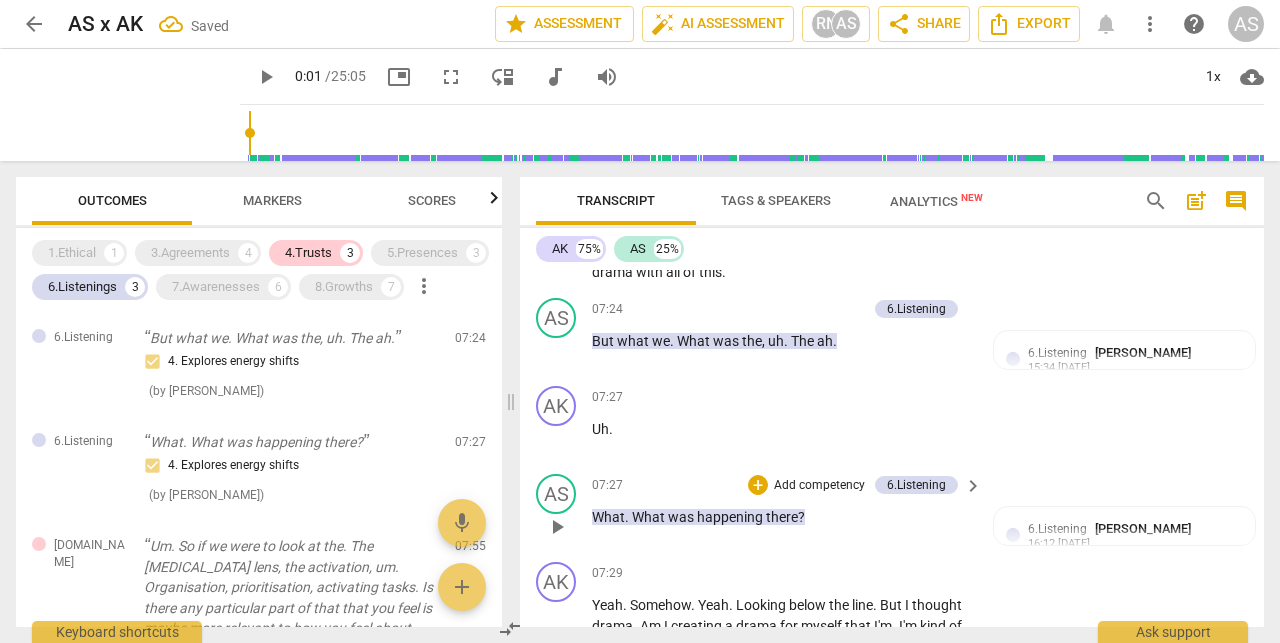 scroll, scrollTop: 3576, scrollLeft: 0, axis: vertical 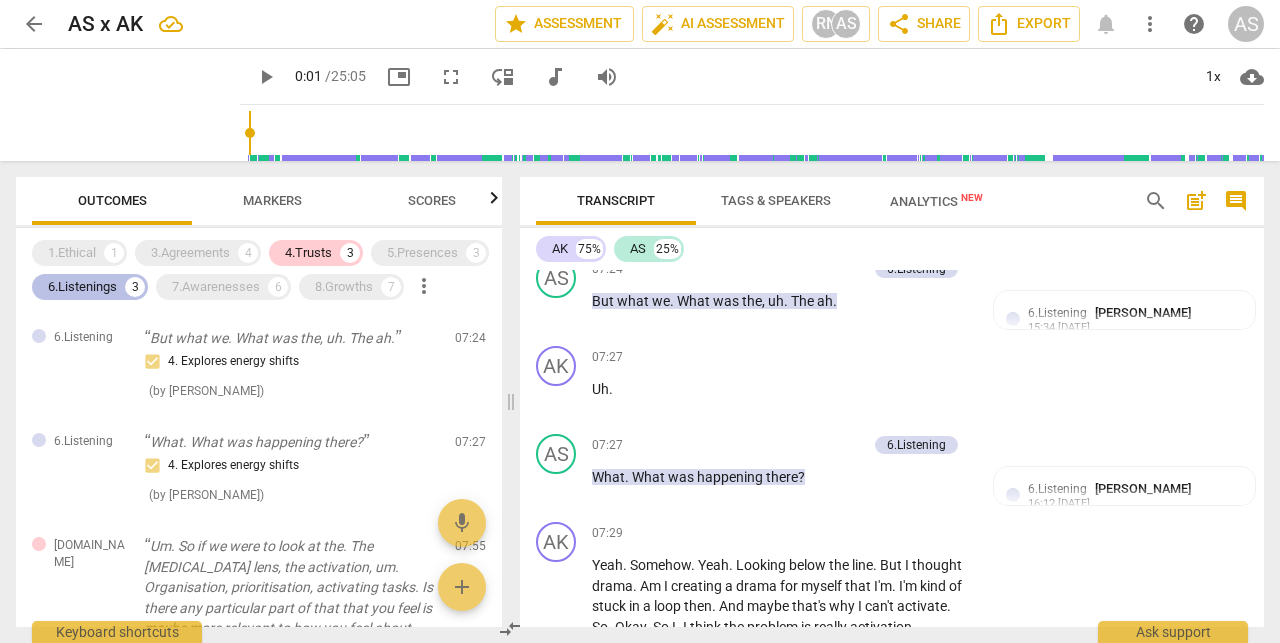 click on "6.Listenings" at bounding box center [82, 287] 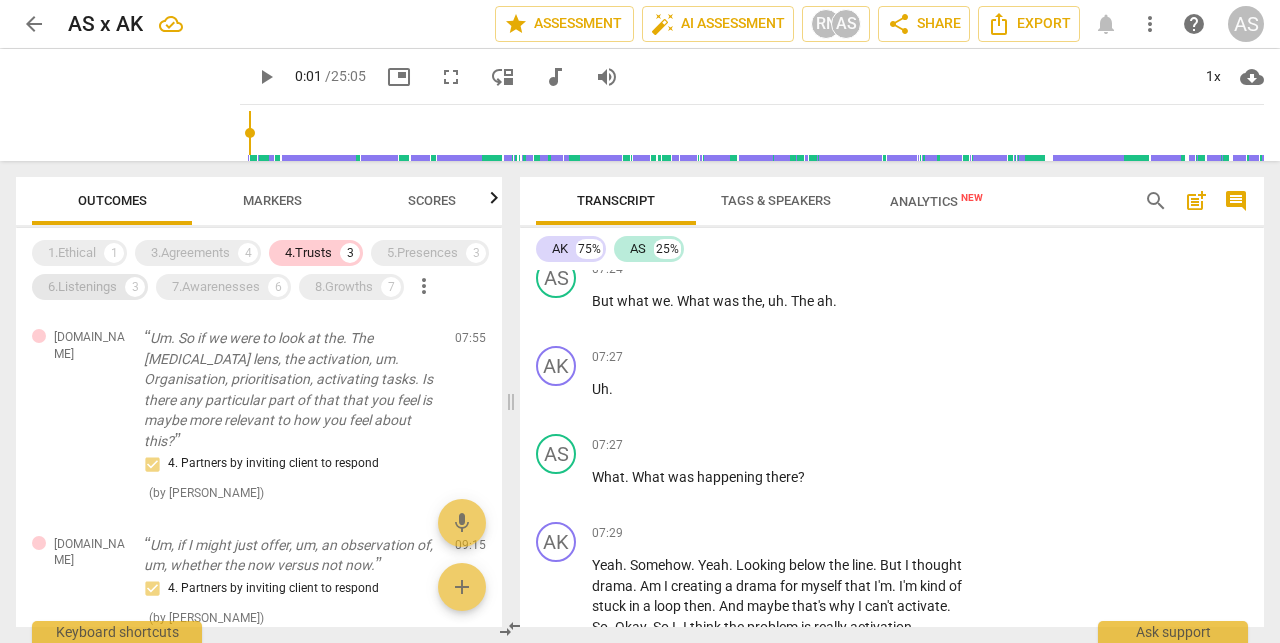 click on "6.Listenings" at bounding box center [82, 287] 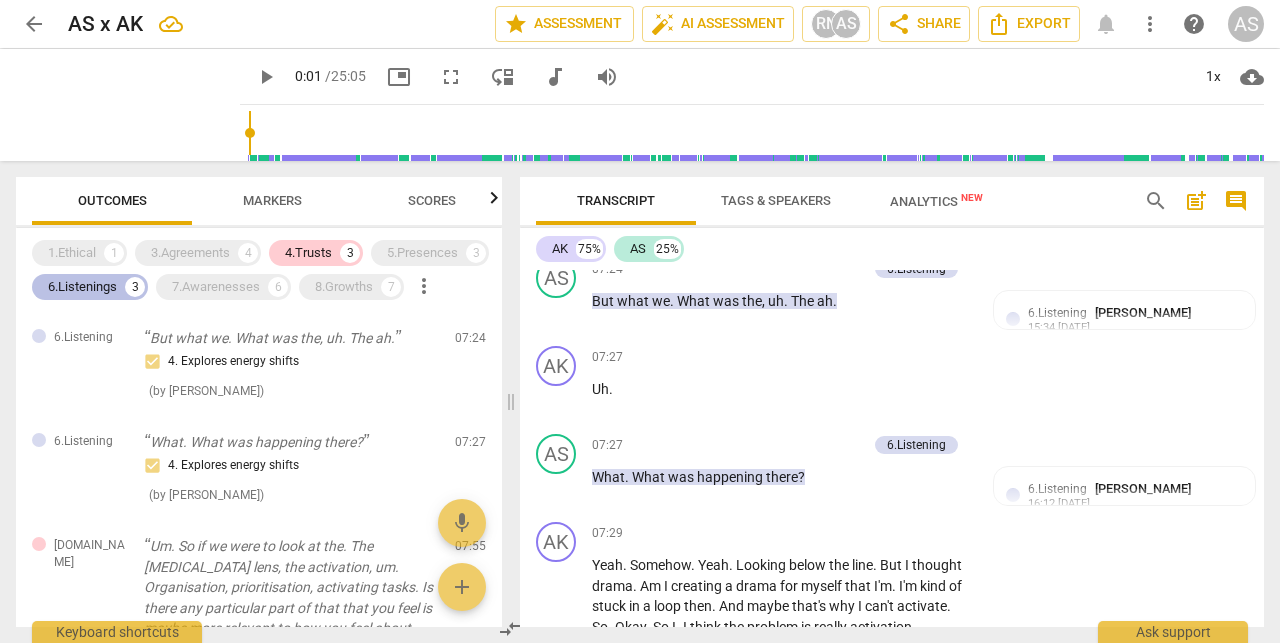 click on "6.Listenings" at bounding box center (82, 287) 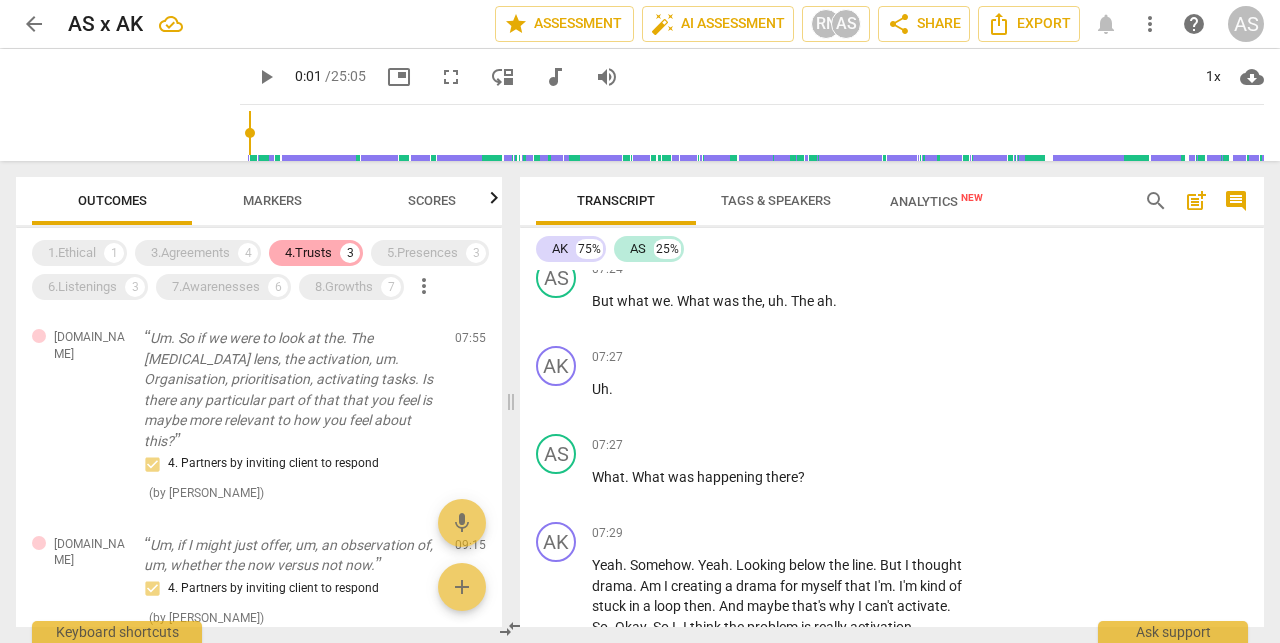 click on "4.Trusts" at bounding box center [308, 253] 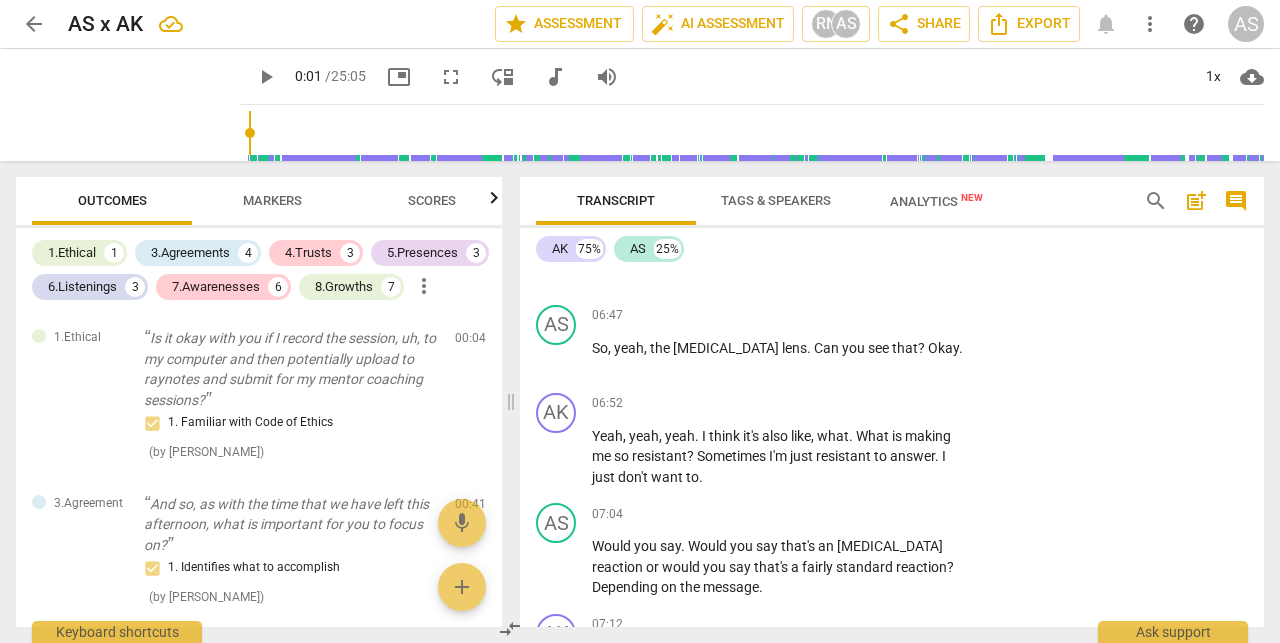 scroll, scrollTop: 3106, scrollLeft: 0, axis: vertical 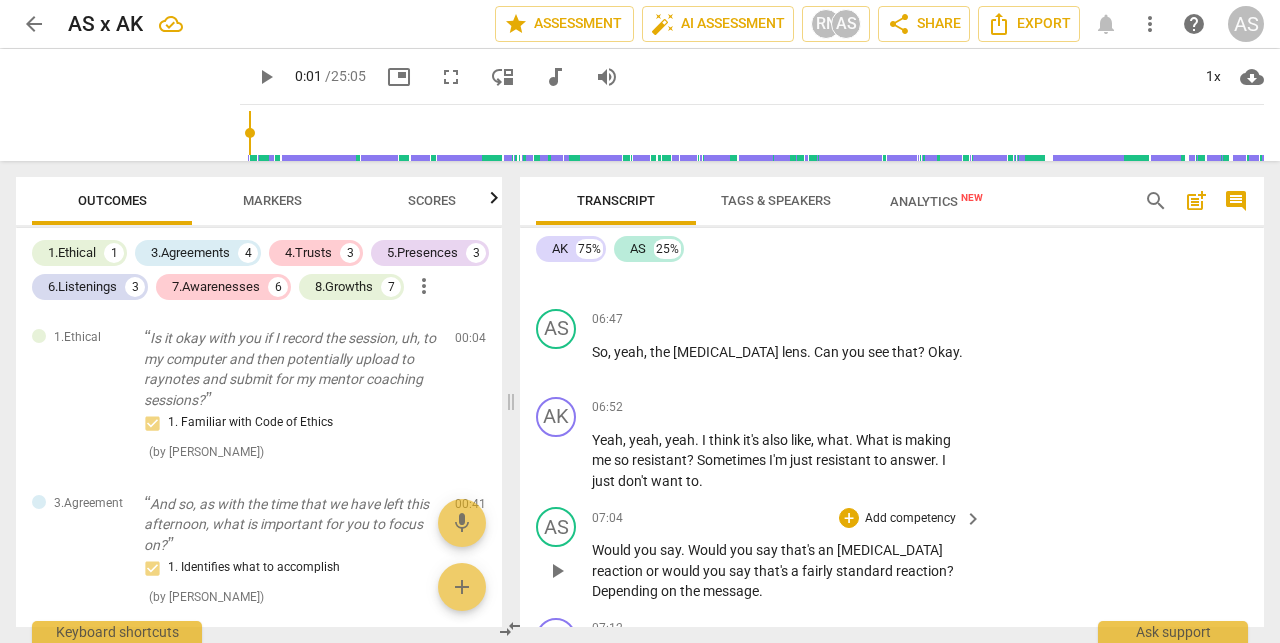 click on "Add competency" at bounding box center [910, 519] 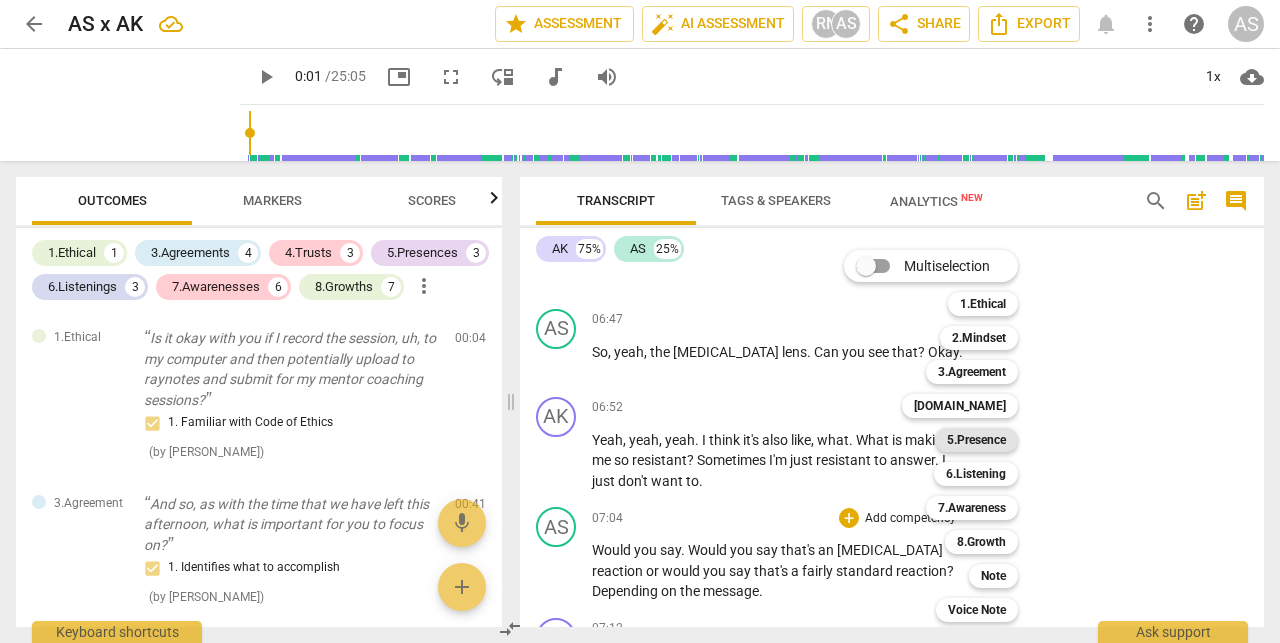 click on "5.Presence" at bounding box center (976, 440) 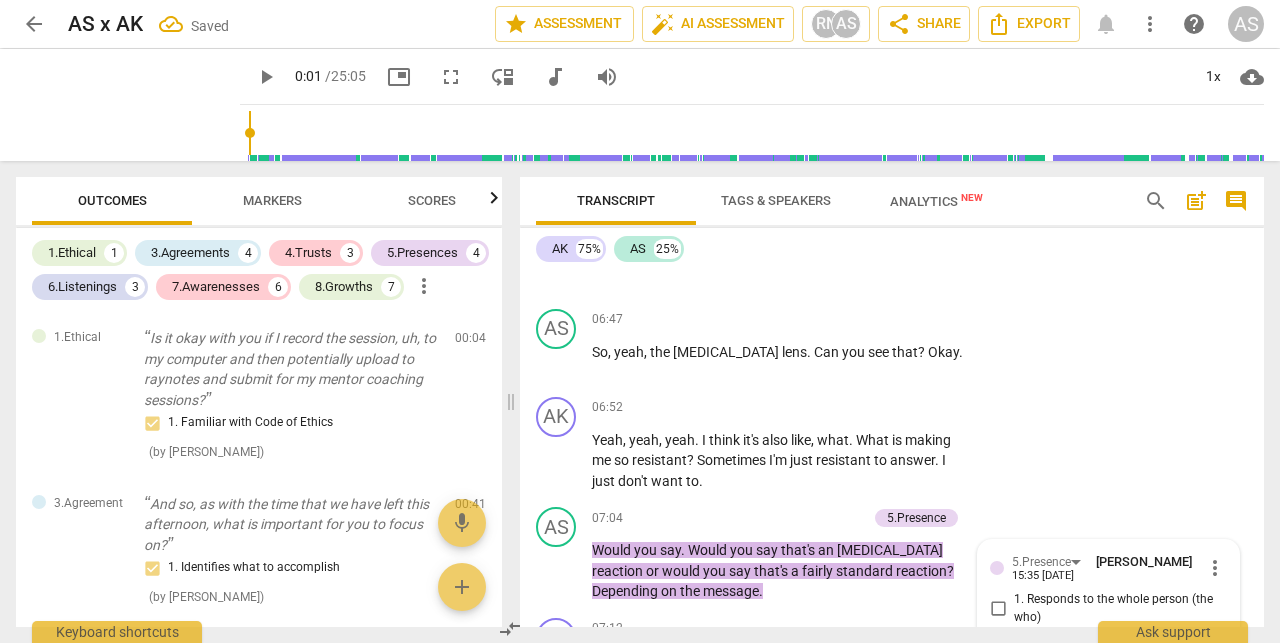 scroll, scrollTop: 631, scrollLeft: 0, axis: vertical 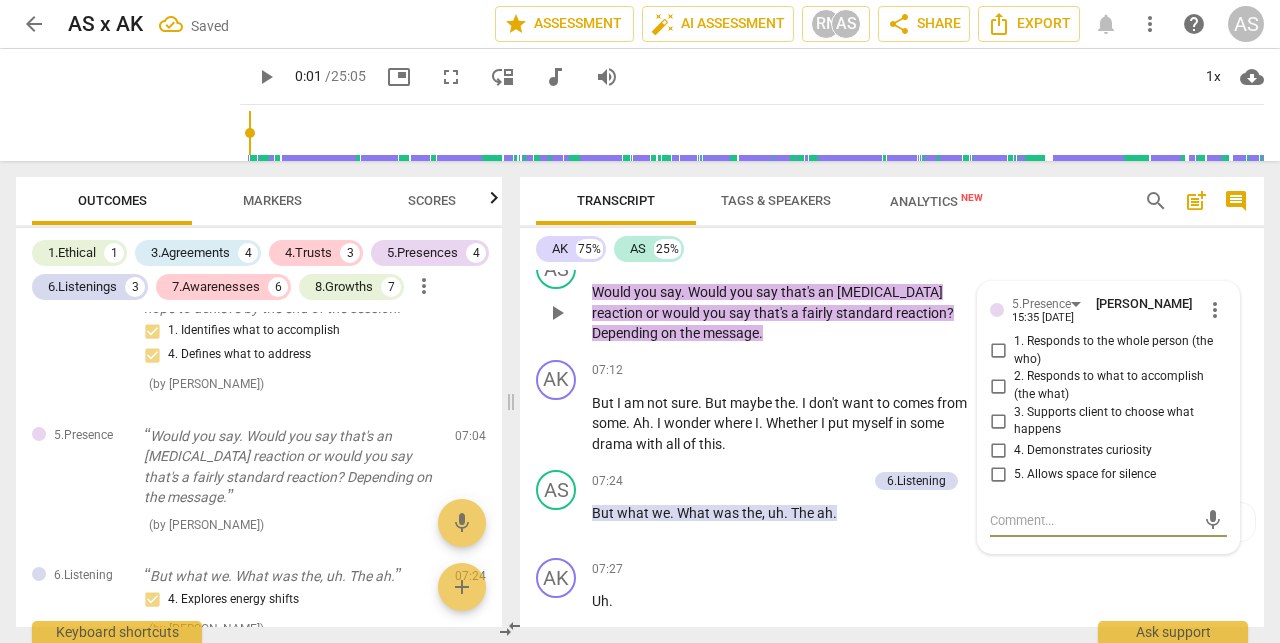 click on "1. Responds to the whole person (the who)" at bounding box center (1116, 350) 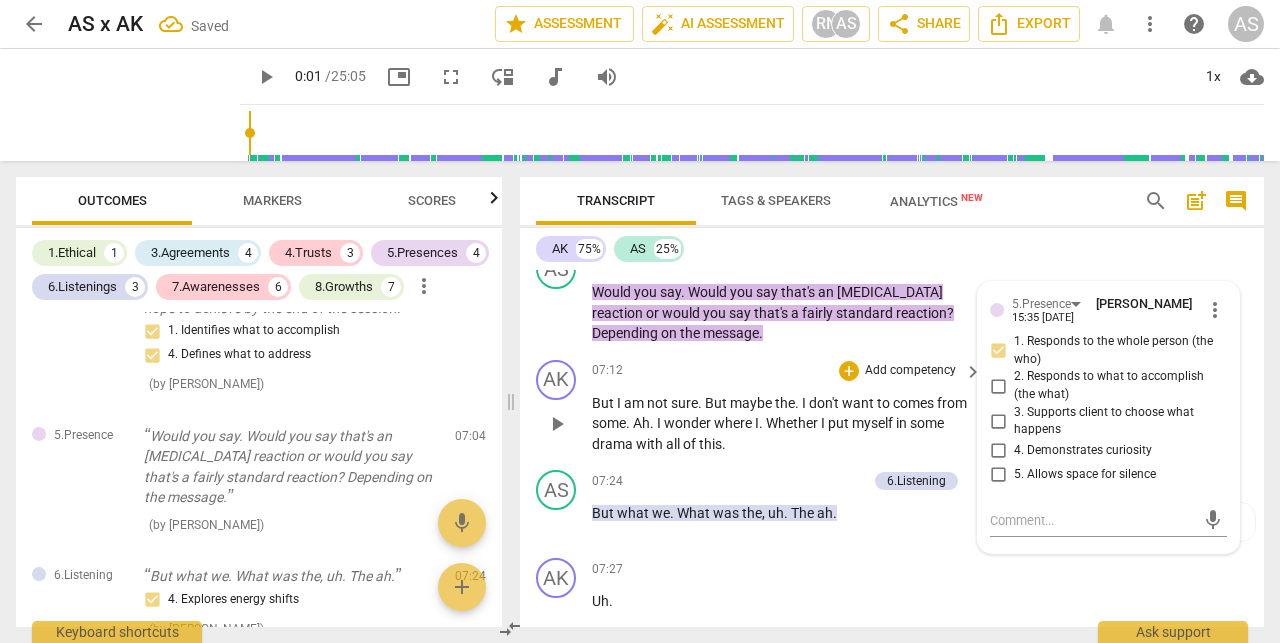 click on "myself" at bounding box center (874, 423) 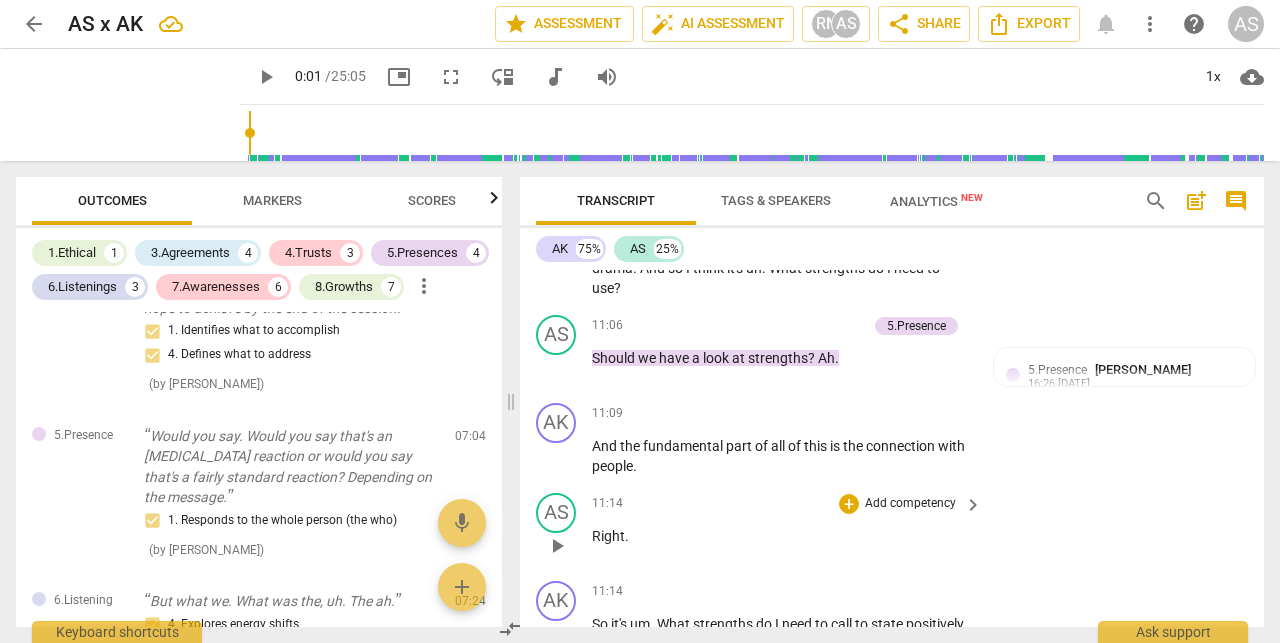 scroll, scrollTop: 5734, scrollLeft: 0, axis: vertical 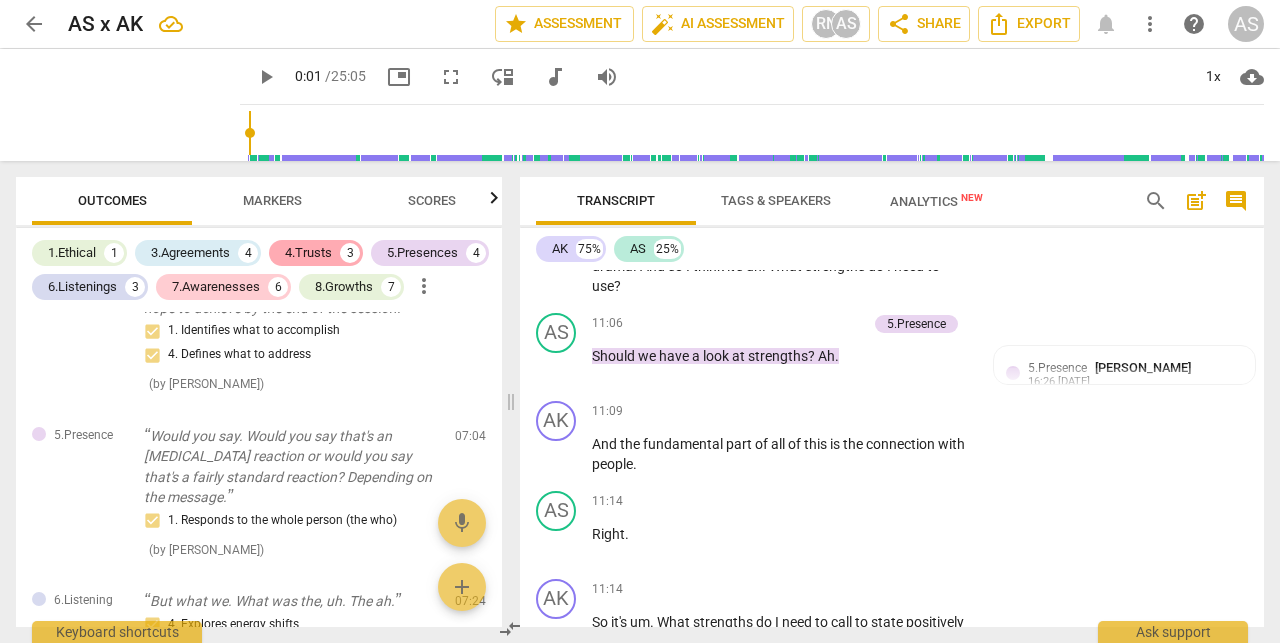 click on "4.Trusts" at bounding box center (308, 253) 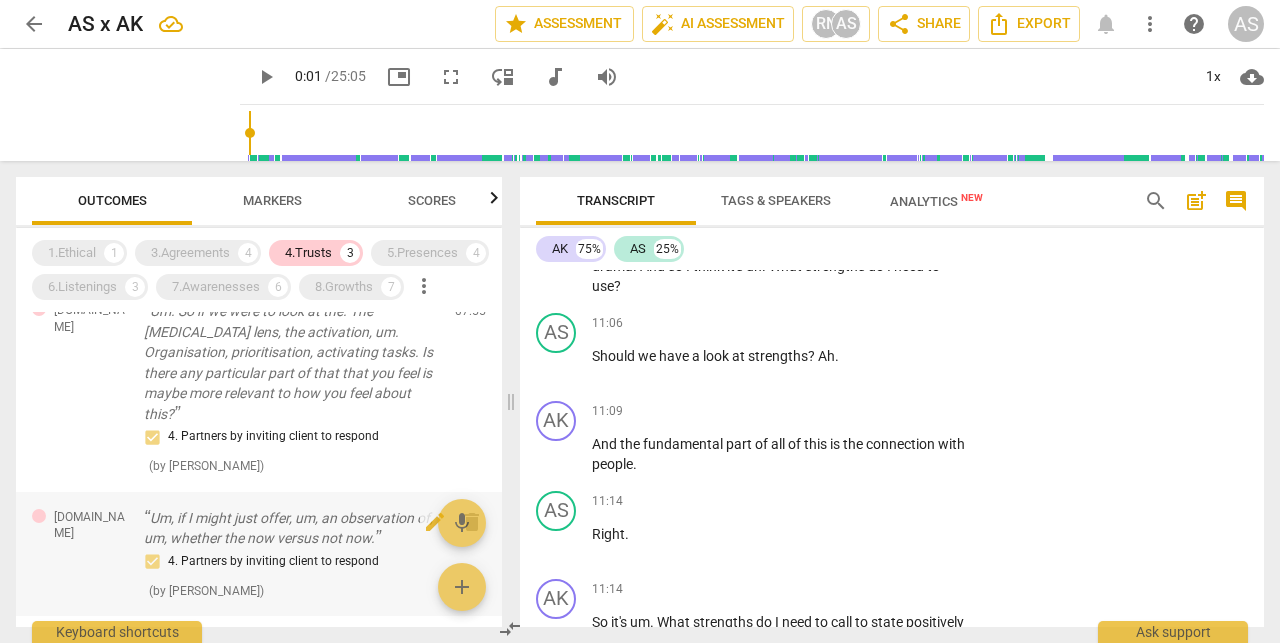 scroll, scrollTop: 0, scrollLeft: 0, axis: both 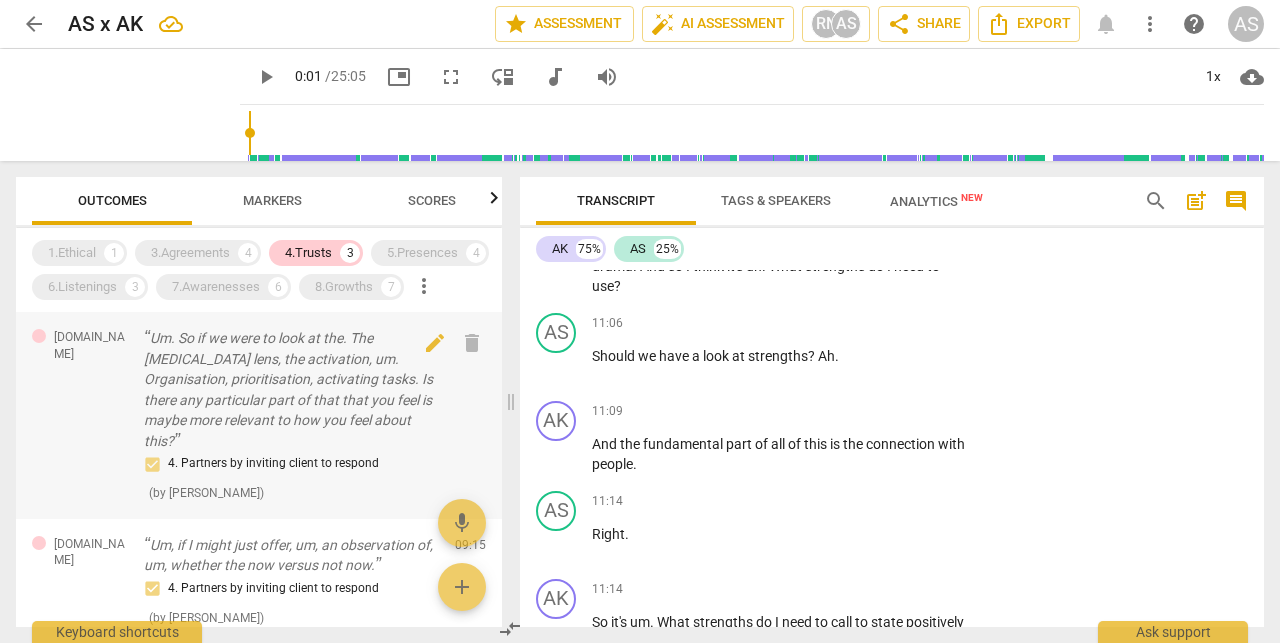click on "Um. So if we were to look at the. The [MEDICAL_DATA] lens, the activation, um. Organisation, prioritisation, activating tasks. Is there any particular part of that that you feel is maybe more relevant to how you feel about this?" at bounding box center [291, 389] 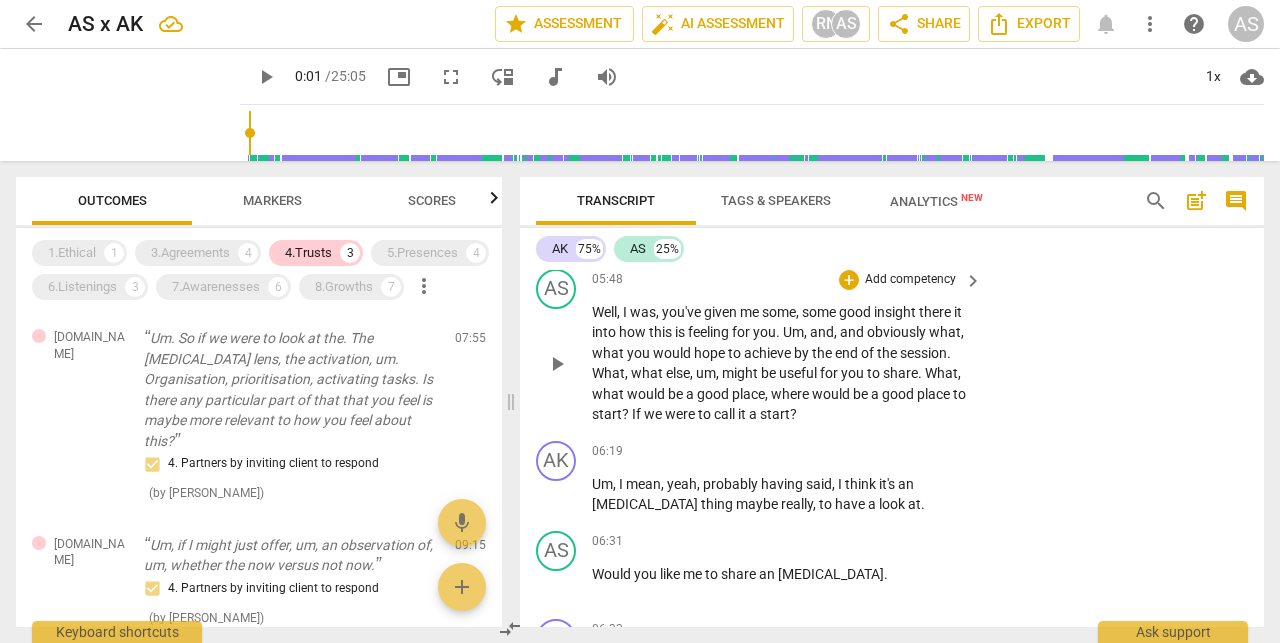 scroll, scrollTop: 2372, scrollLeft: 0, axis: vertical 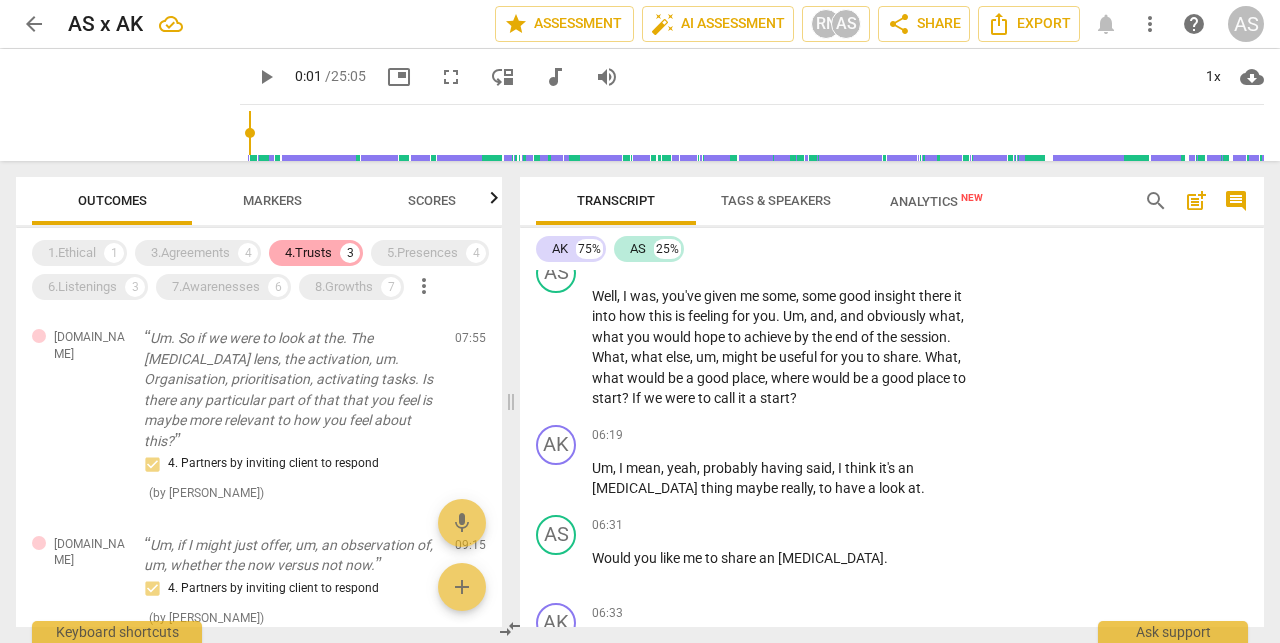 click on "4.Trusts" at bounding box center [308, 253] 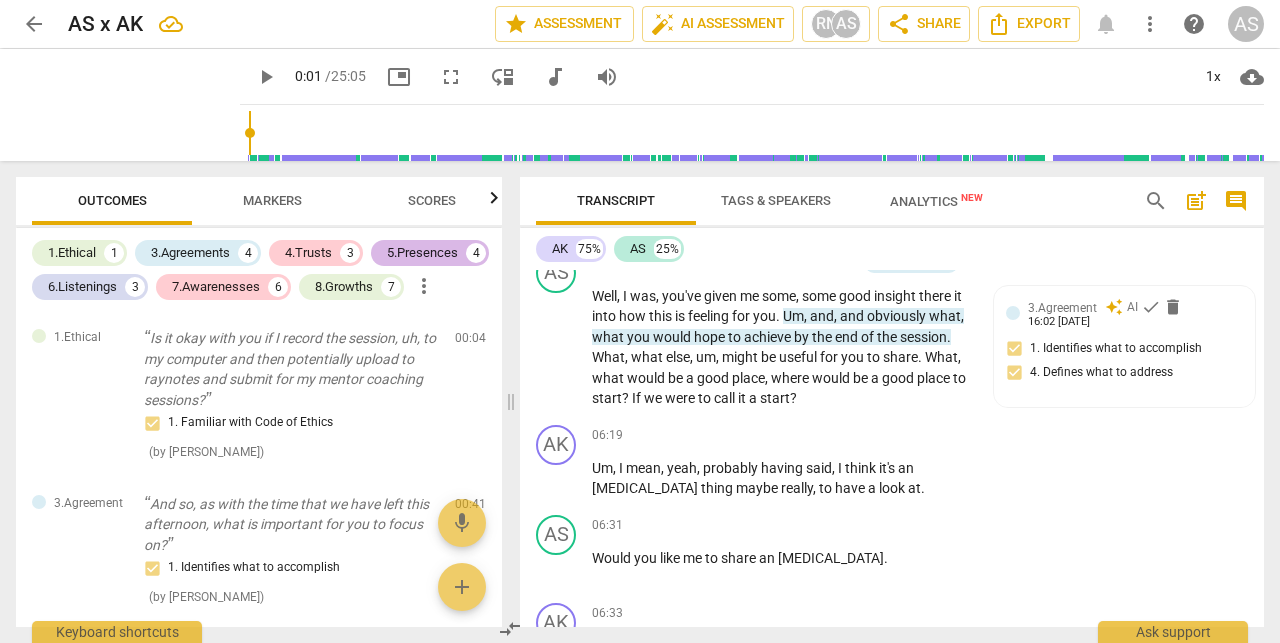 click on "5.Presences" at bounding box center (422, 253) 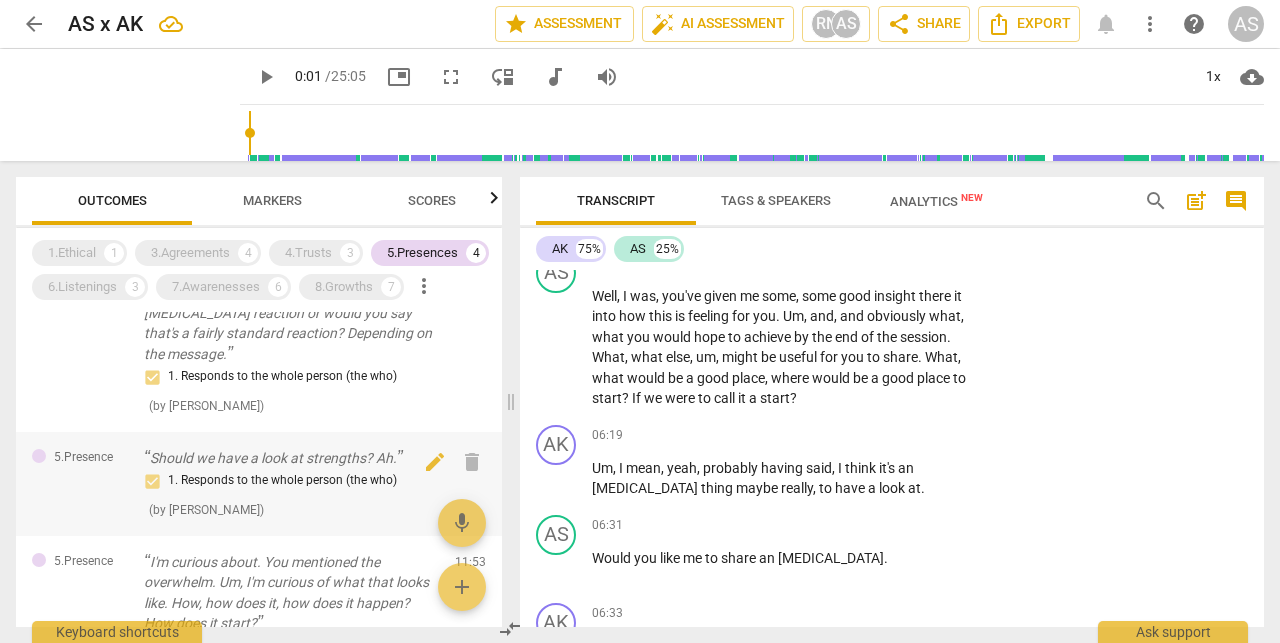 scroll, scrollTop: 62, scrollLeft: 0, axis: vertical 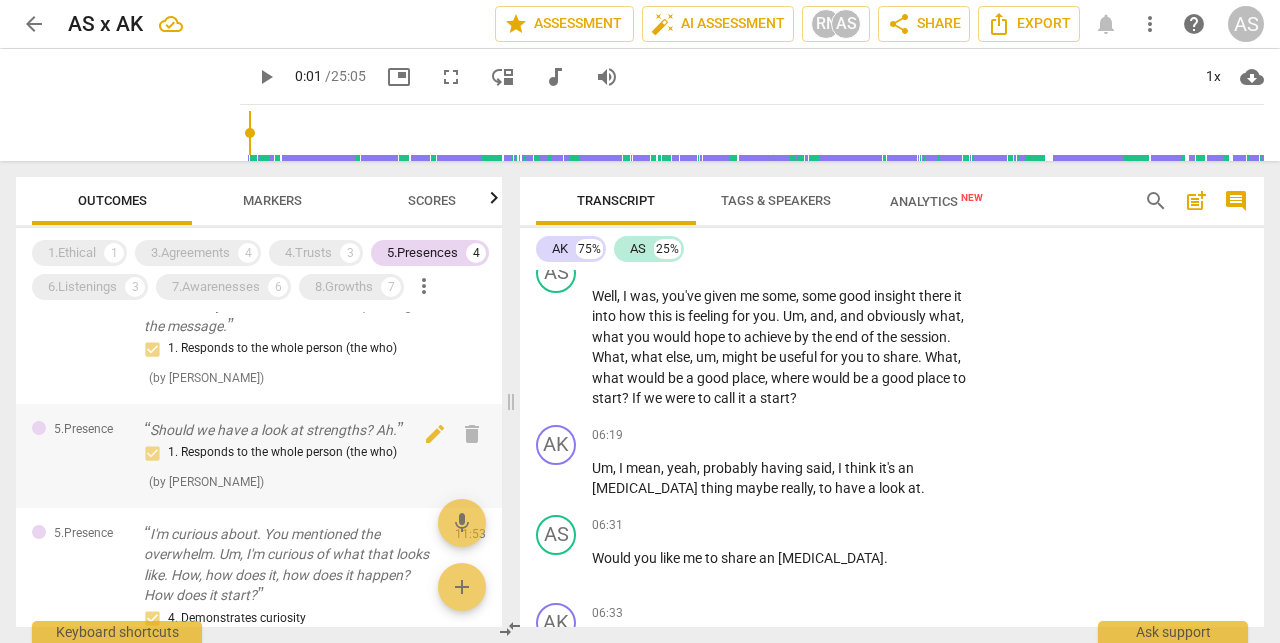 click on "Should we have a look at strengths? Ah." at bounding box center [291, 430] 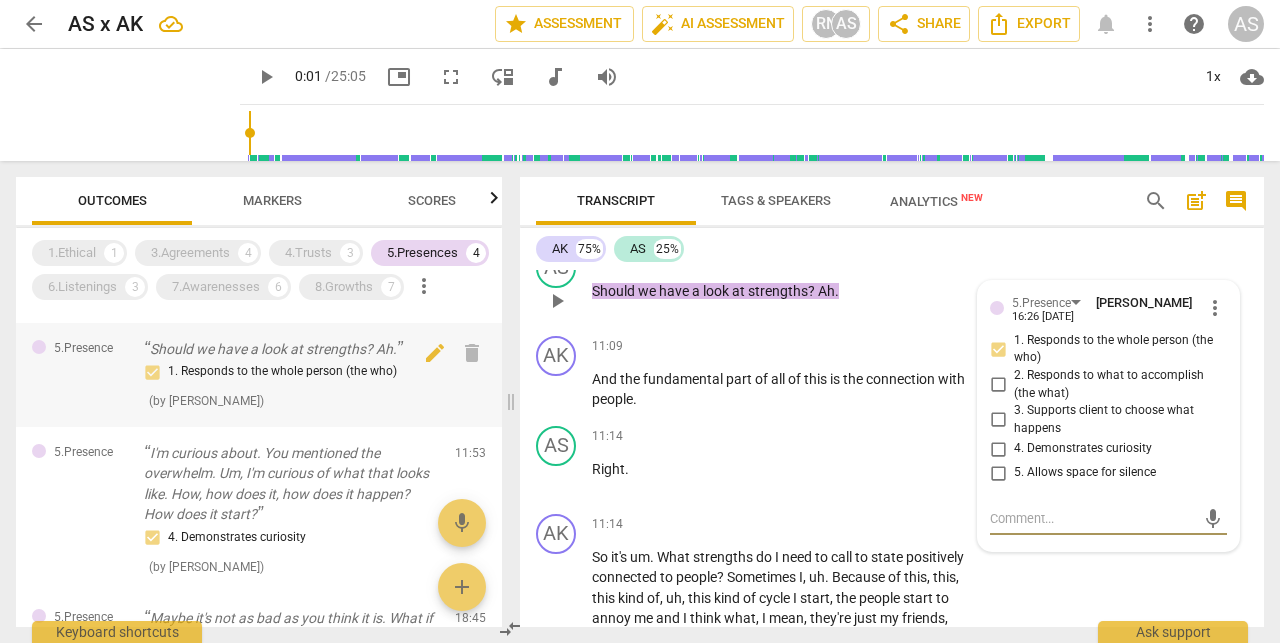 scroll, scrollTop: 167, scrollLeft: 0, axis: vertical 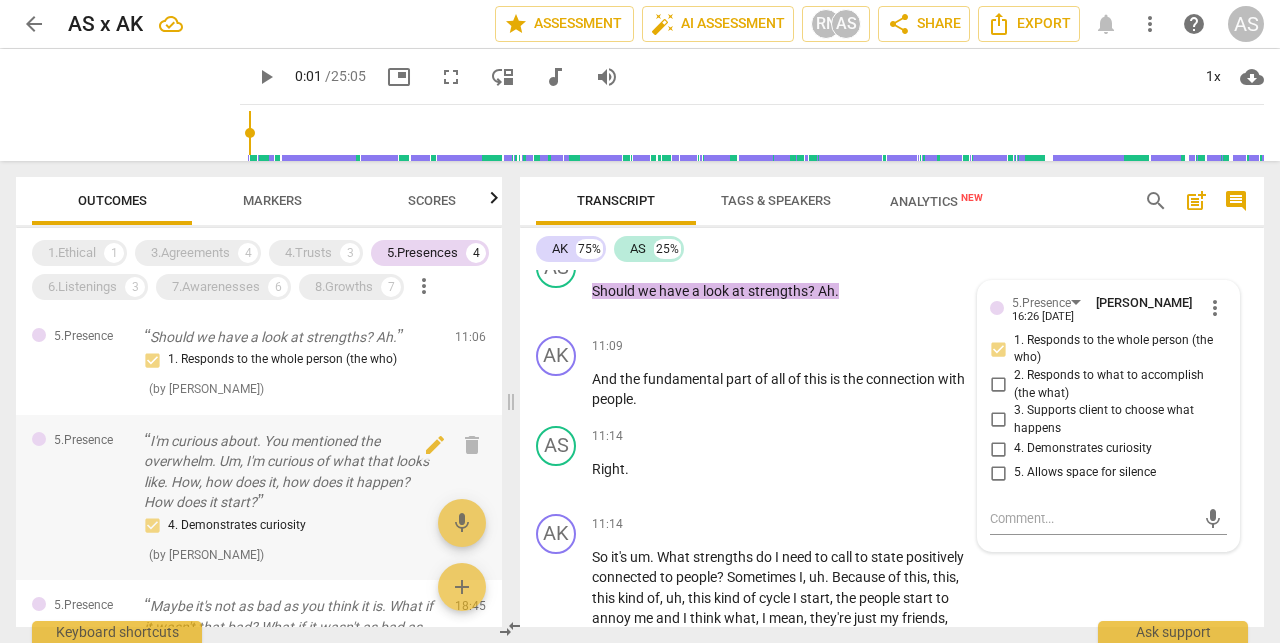 click on "I'm curious about. You mentioned the overwhelm. Um, I'm curious of what that looks like. How, how does it, how does it happen? How does it start?" at bounding box center (291, 472) 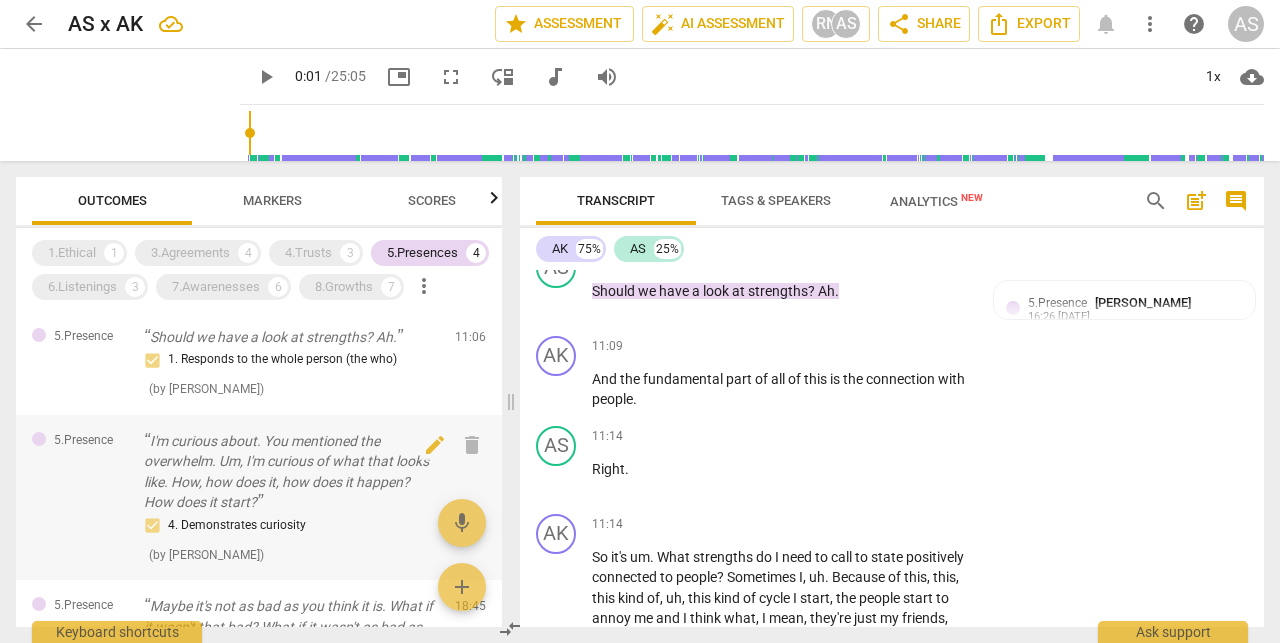 scroll, scrollTop: 6273, scrollLeft: 0, axis: vertical 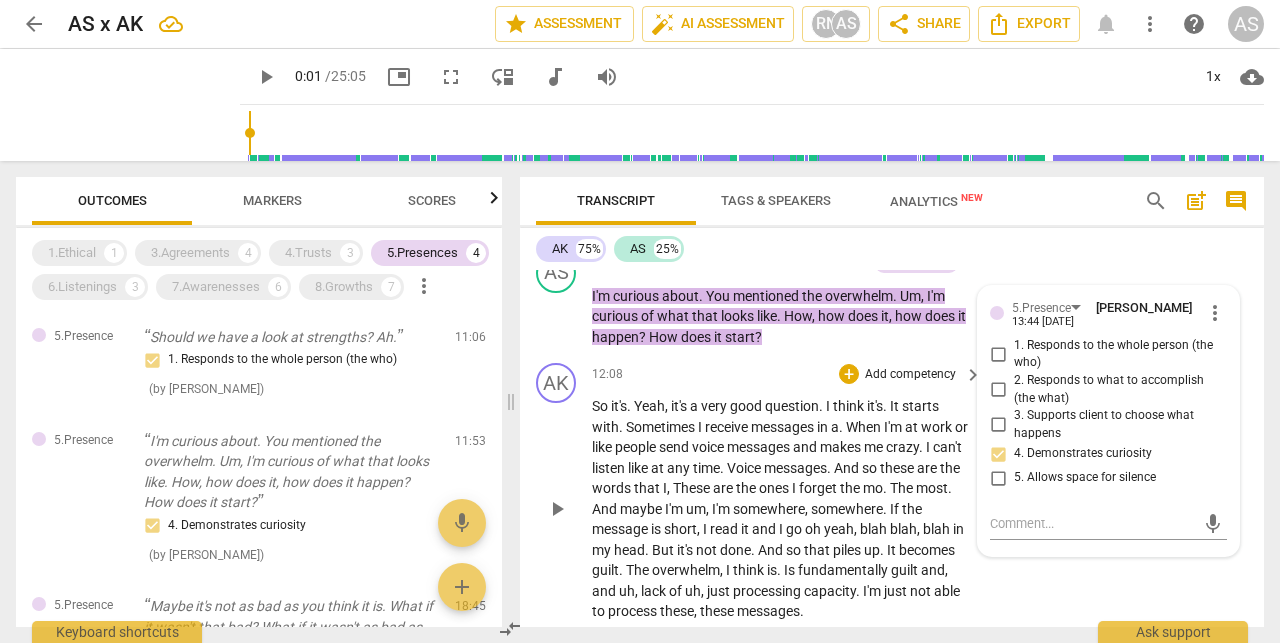 type on "2" 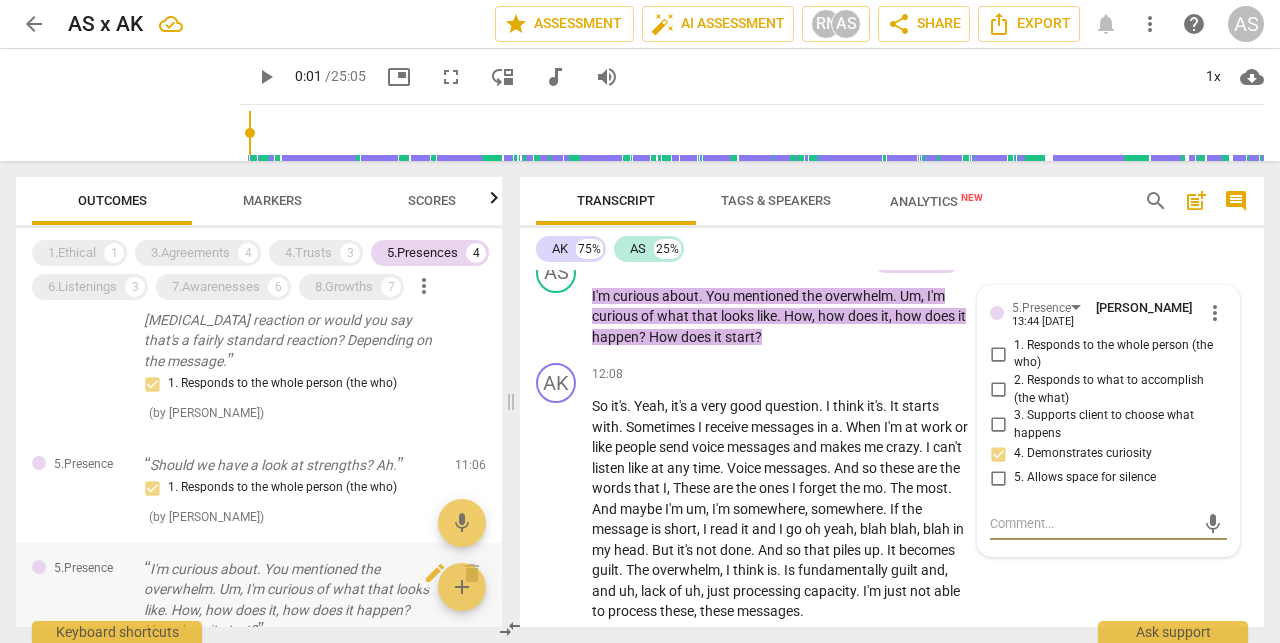 scroll, scrollTop: 0, scrollLeft: 0, axis: both 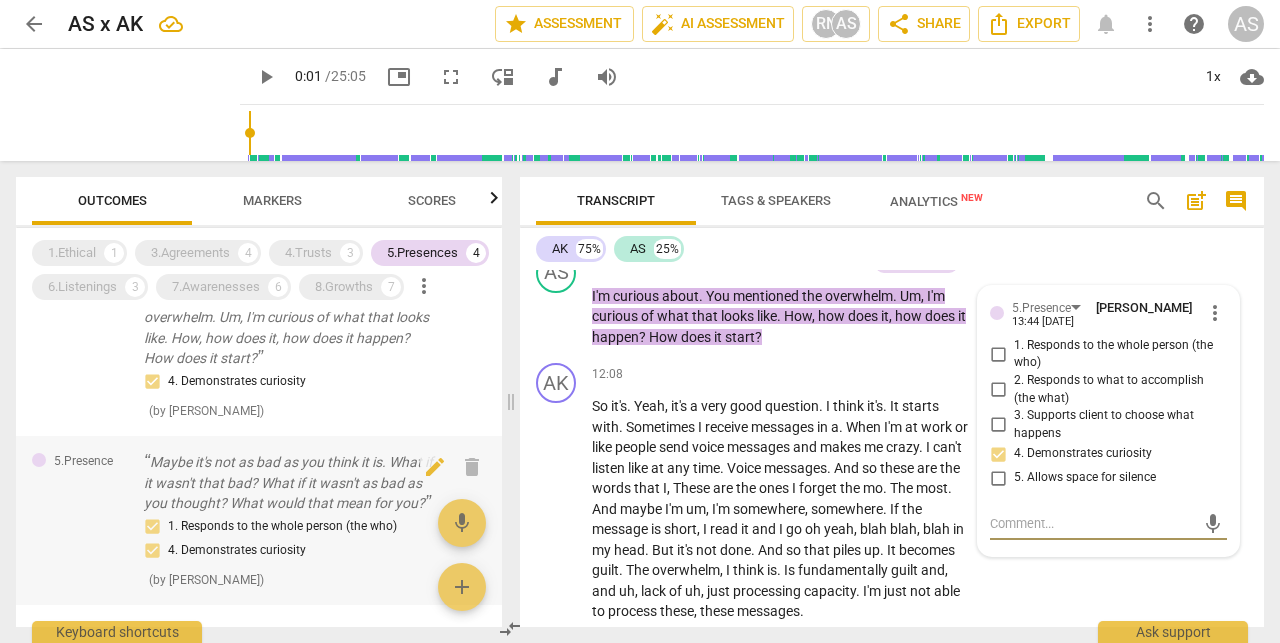 click on "Maybe it's not as bad as you think it is. What if it wasn't that bad? What if it wasn't as bad as you thought? What would that mean for you?" at bounding box center (291, 483) 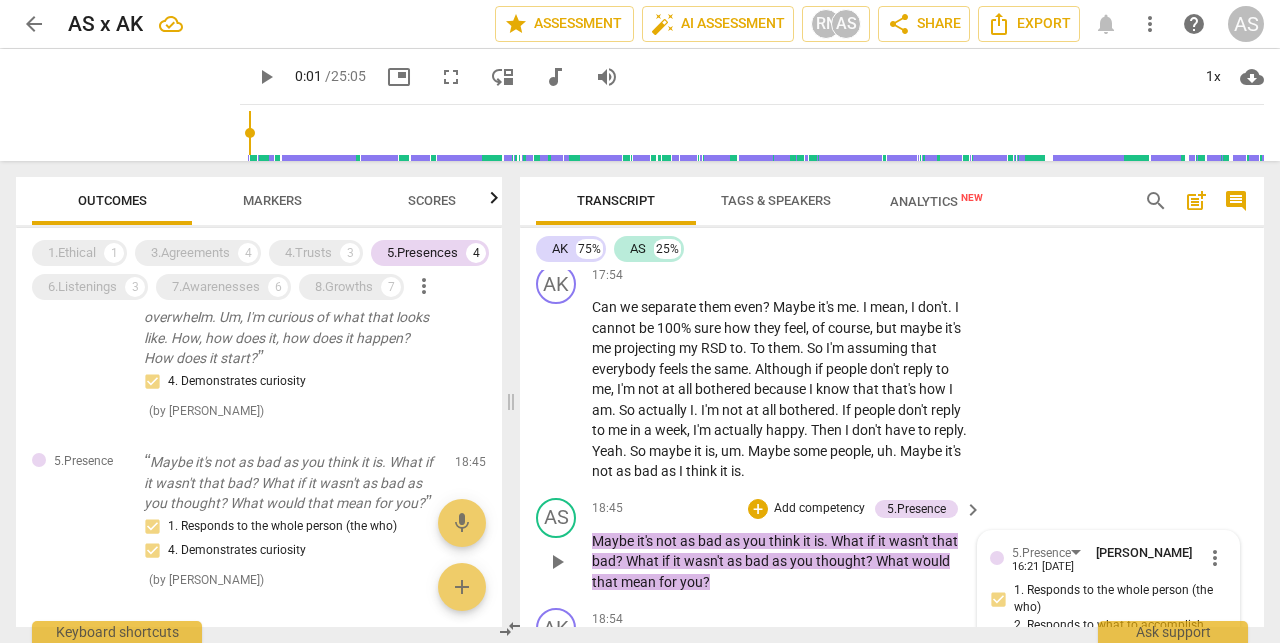 scroll, scrollTop: 9810, scrollLeft: 0, axis: vertical 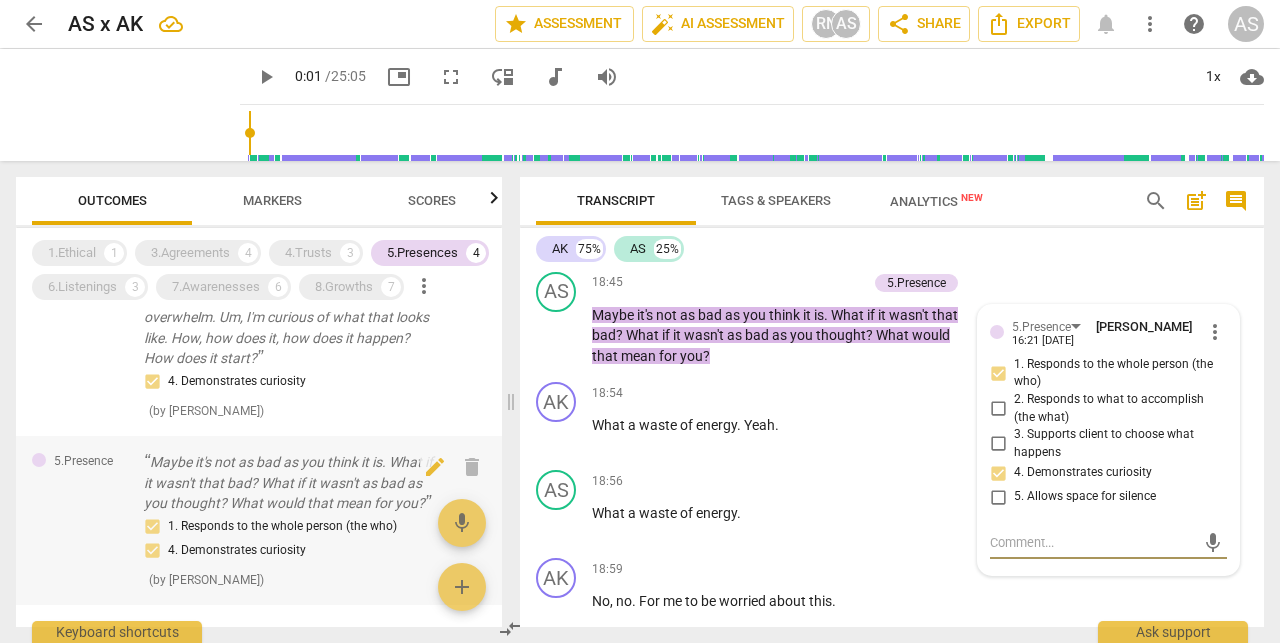 click on "Maybe it's not as bad as you think it is. What if it wasn't that bad? What if it wasn't as bad as you thought? What would that mean for you?" at bounding box center (291, 483) 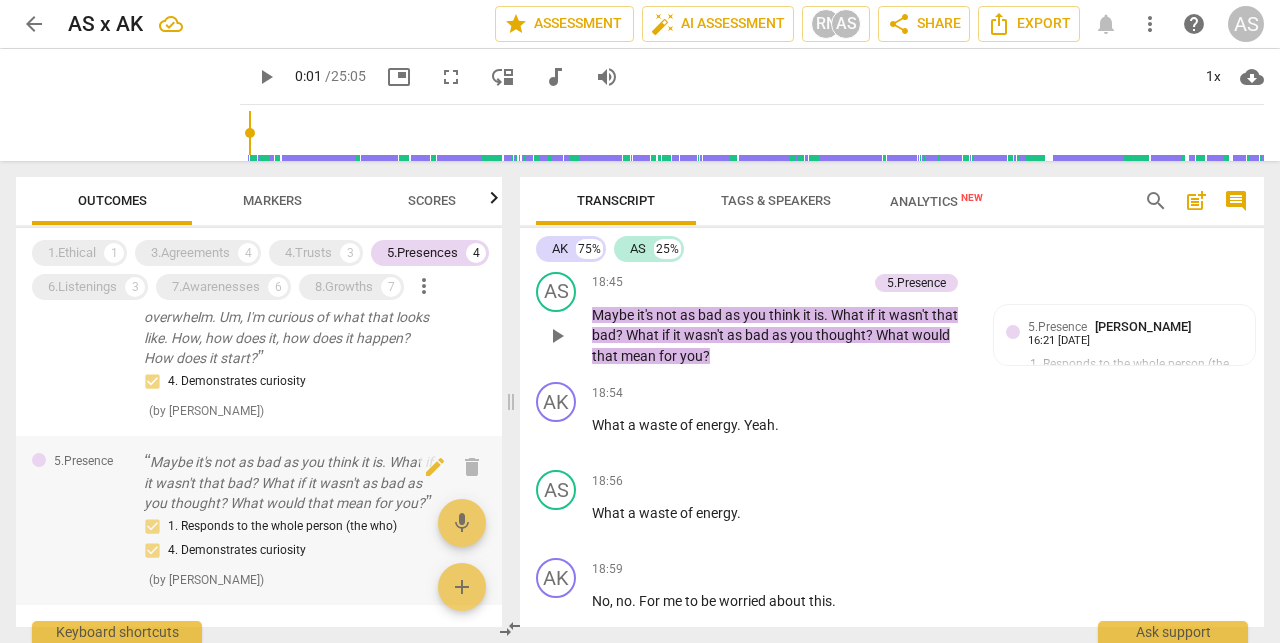click on "Maybe it's not as bad as you think it is. What if it wasn't that bad? What if it wasn't as bad as you thought? What would that mean for you?" at bounding box center (291, 483) 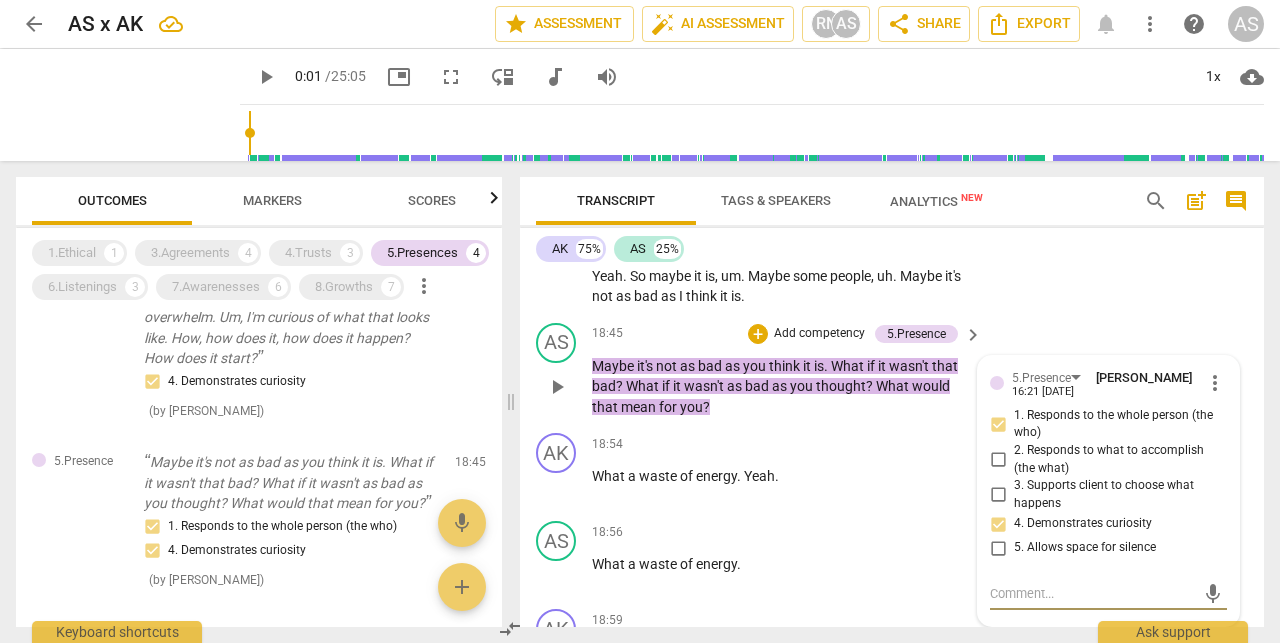 scroll, scrollTop: 9716, scrollLeft: 0, axis: vertical 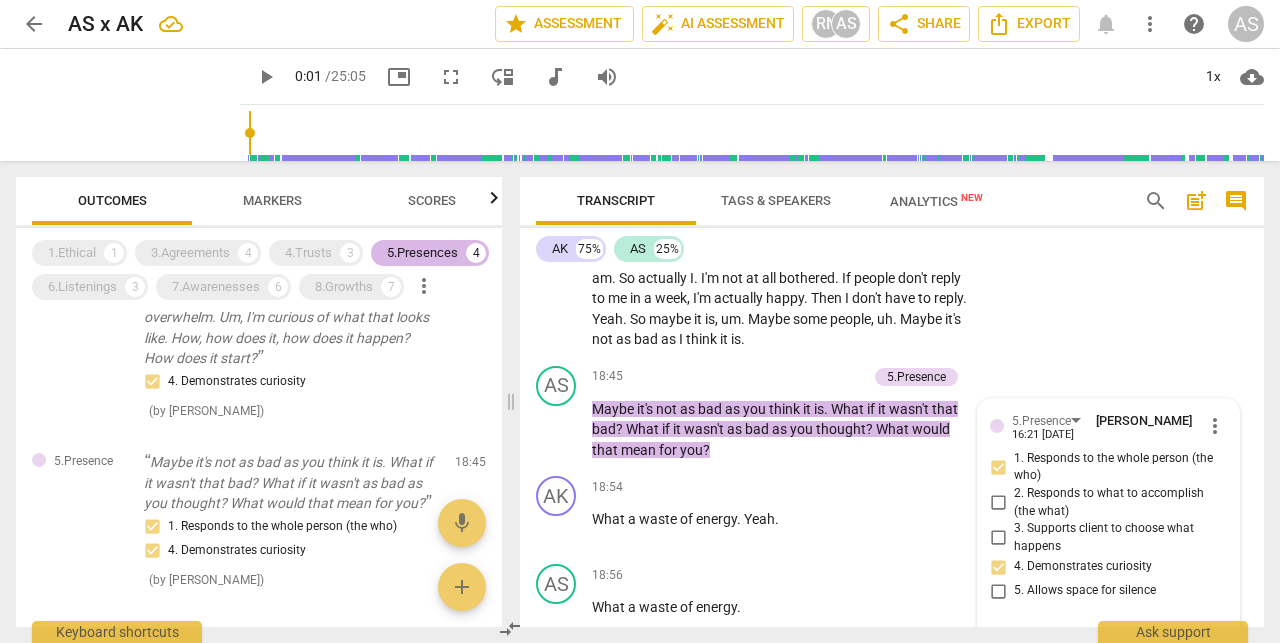click on "5.Presences" at bounding box center (422, 253) 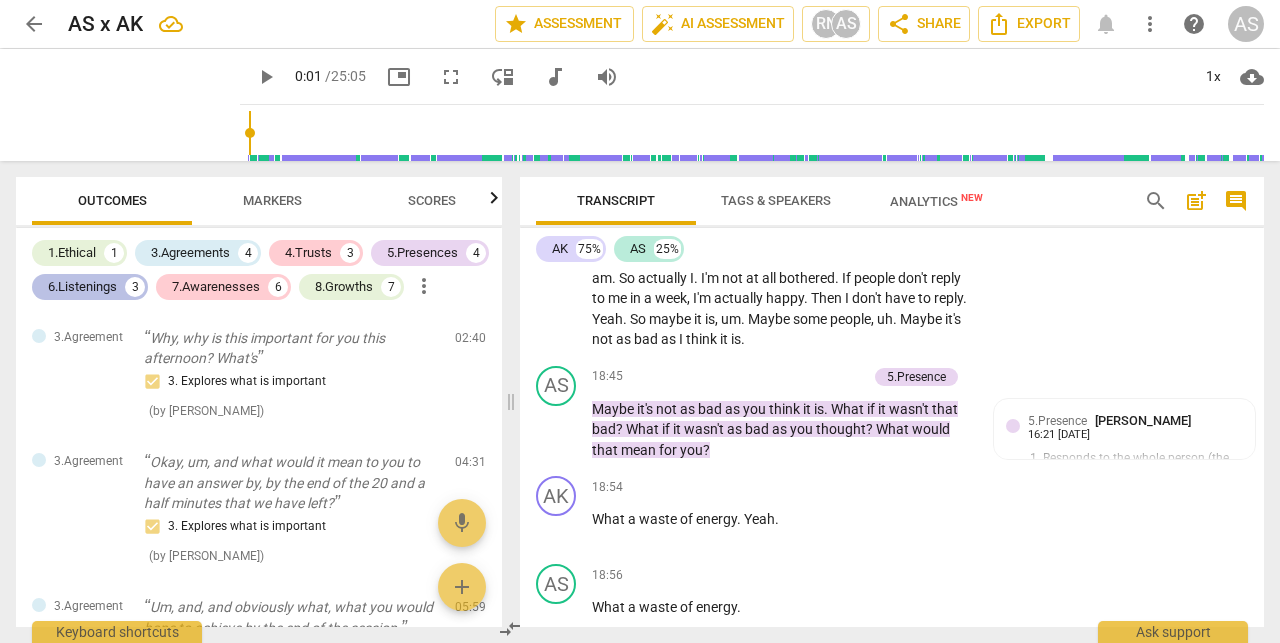 click on "6.Listenings" at bounding box center [82, 287] 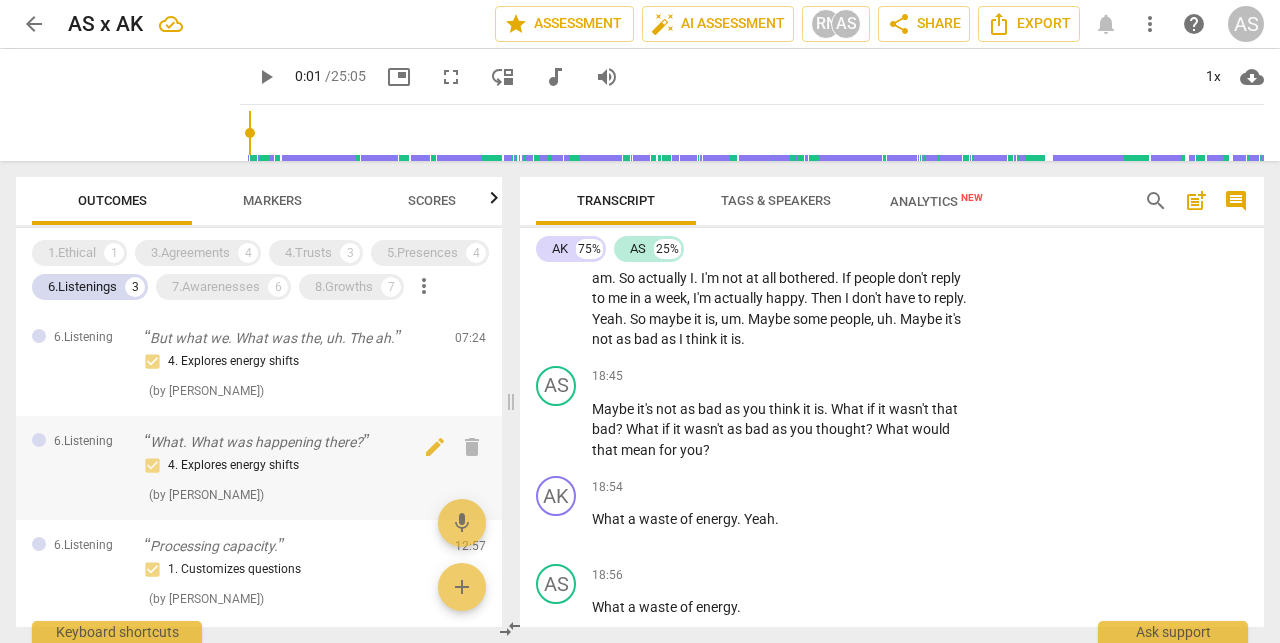 scroll, scrollTop: 0, scrollLeft: 0, axis: both 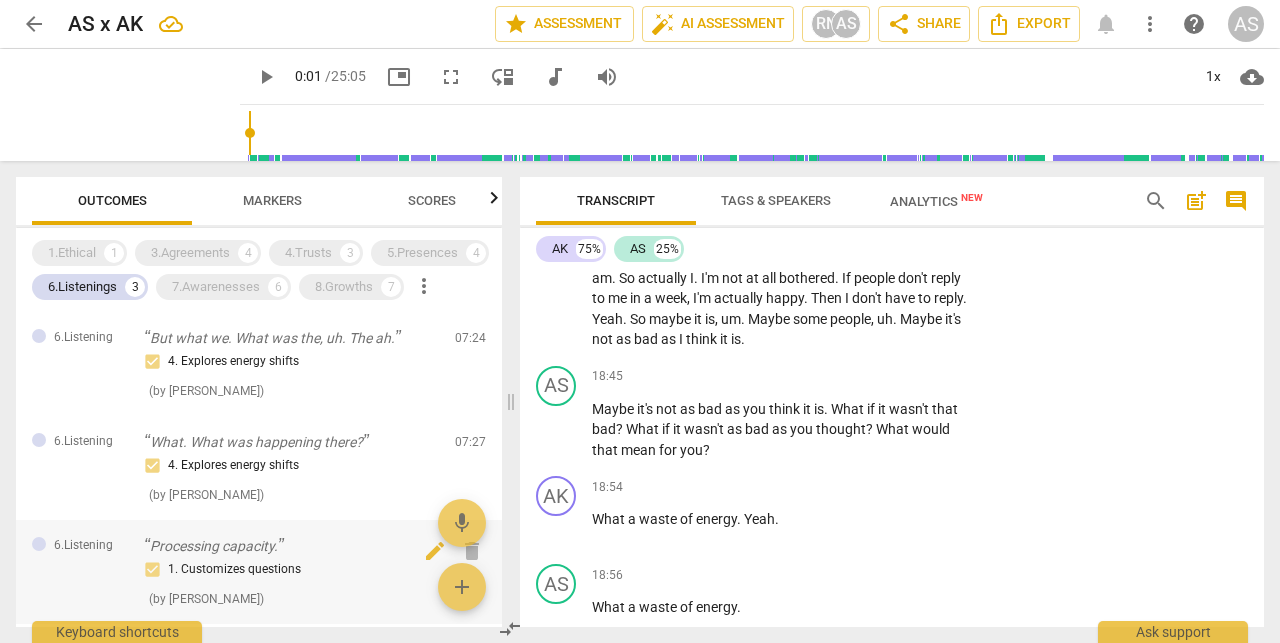 click on "Processing capacity." at bounding box center [291, 546] 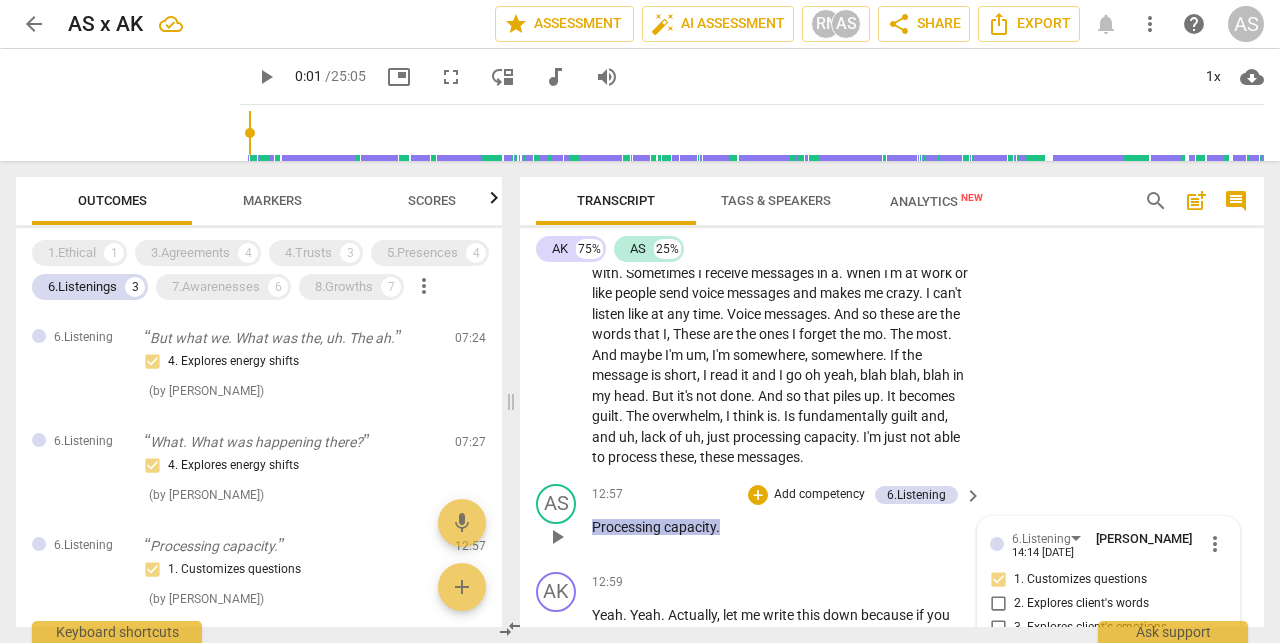 scroll, scrollTop: 6669, scrollLeft: 0, axis: vertical 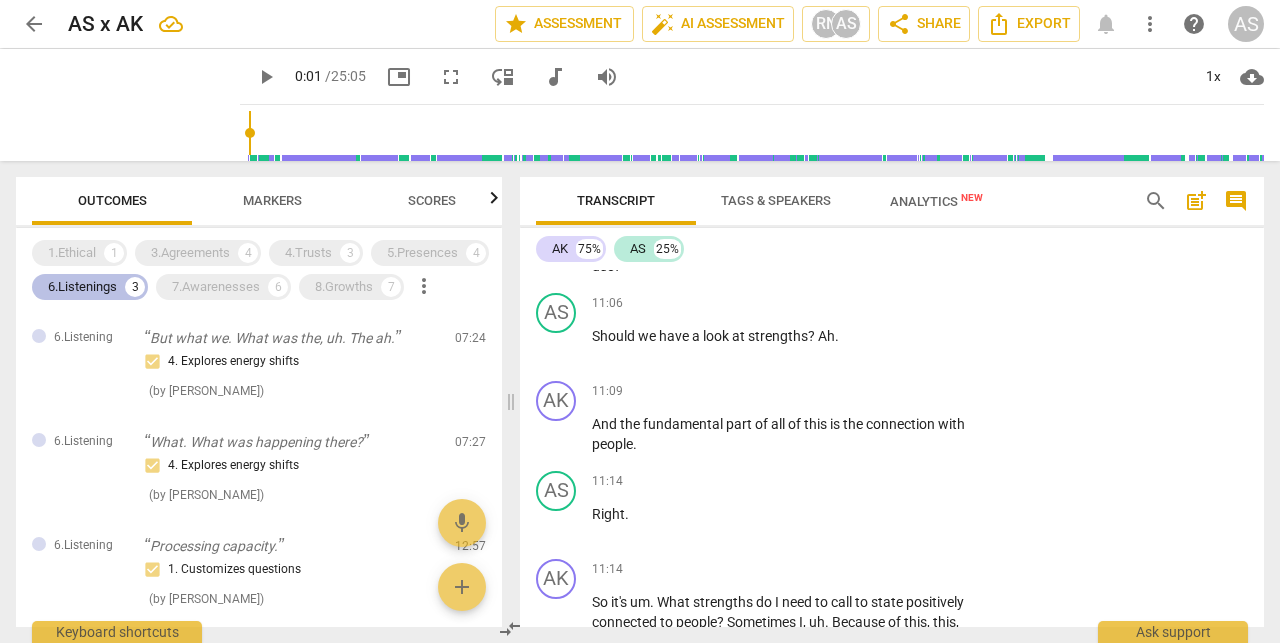 click on "6.Listenings" at bounding box center [82, 287] 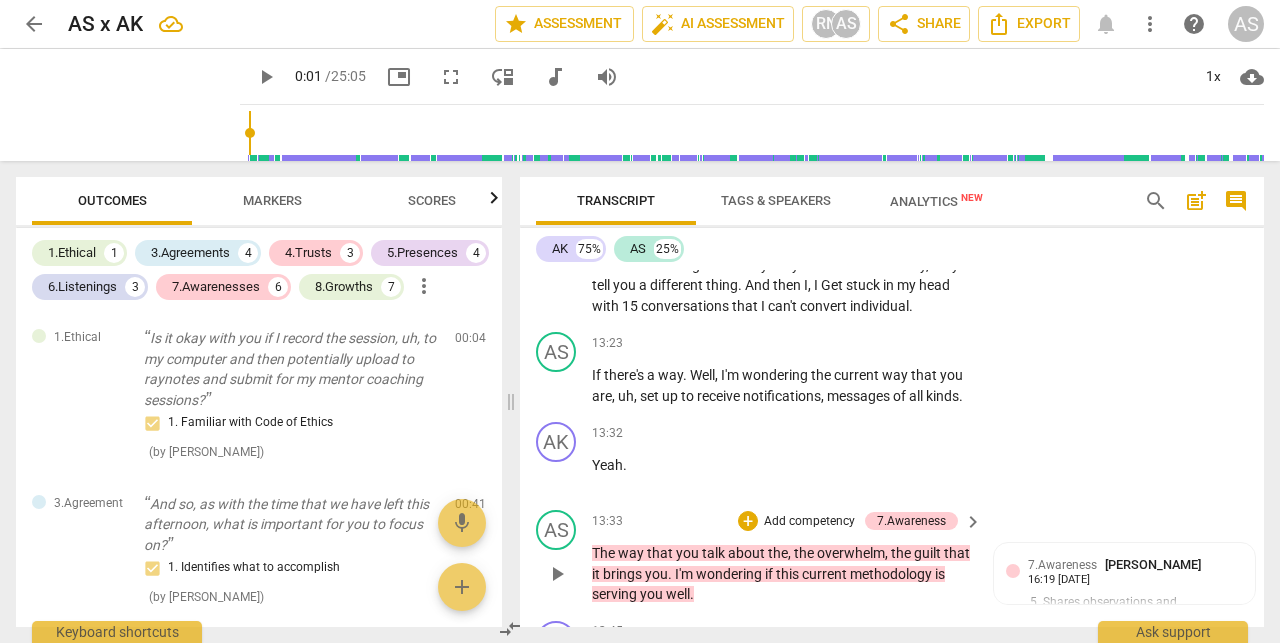 scroll, scrollTop: 6820, scrollLeft: 0, axis: vertical 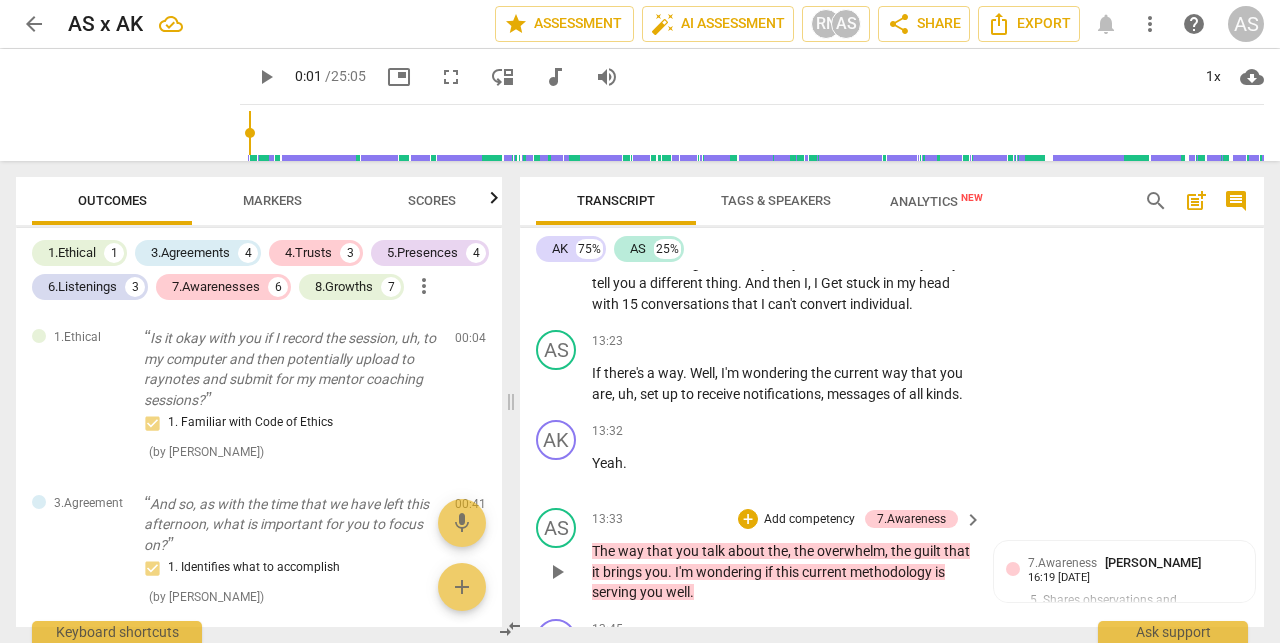 click on "current" at bounding box center [826, 572] 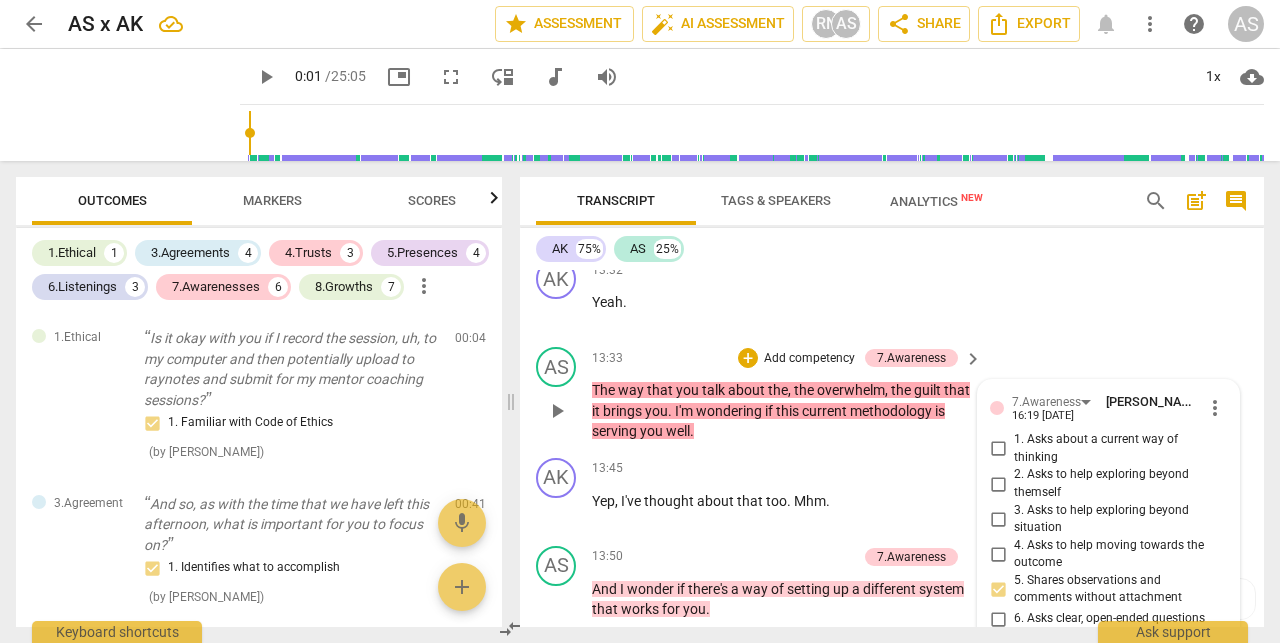 scroll, scrollTop: 6951, scrollLeft: 0, axis: vertical 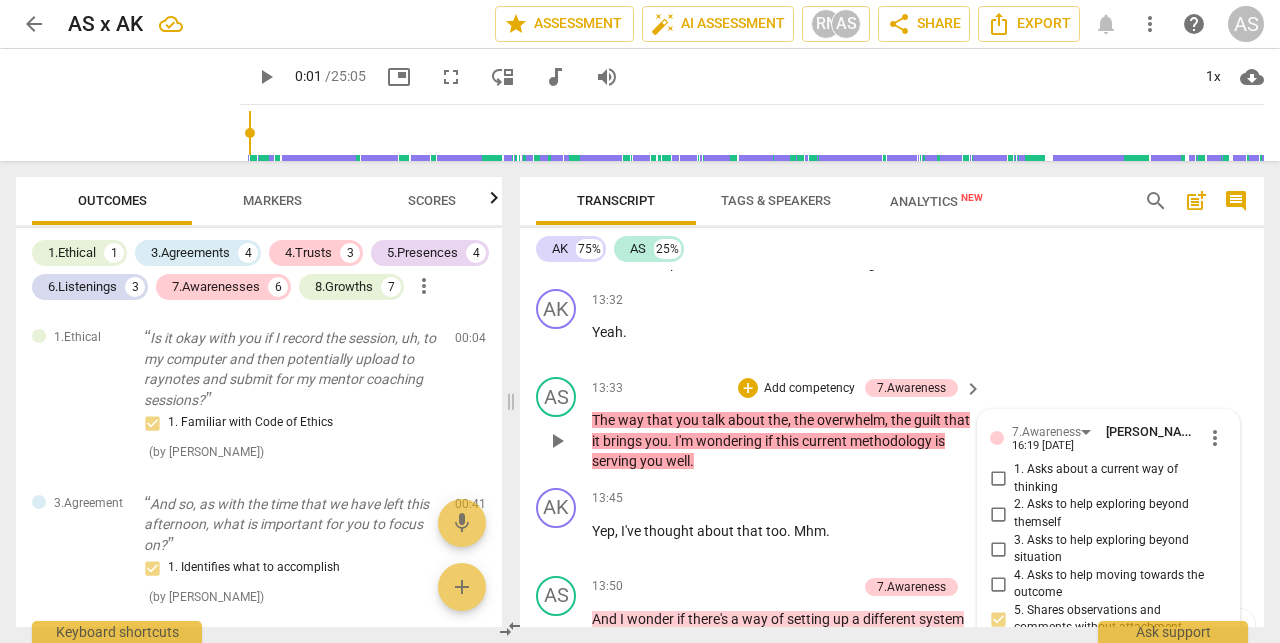 click on "overwhelm" at bounding box center (851, 420) 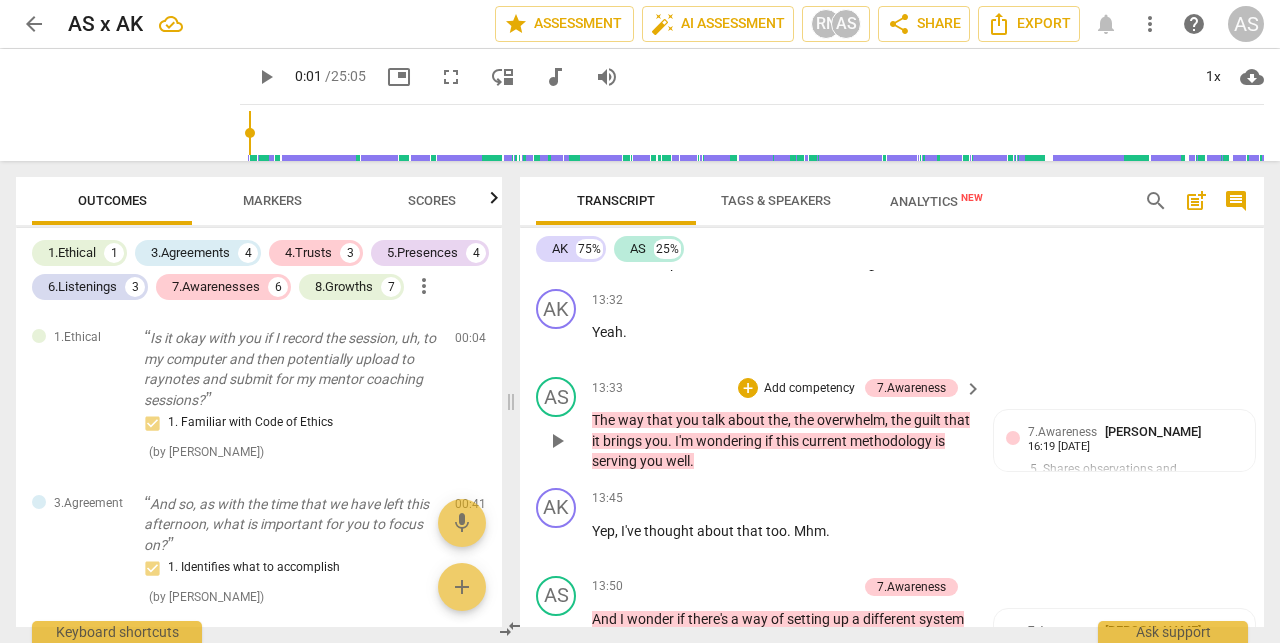 click on "overwhelm" at bounding box center (851, 420) 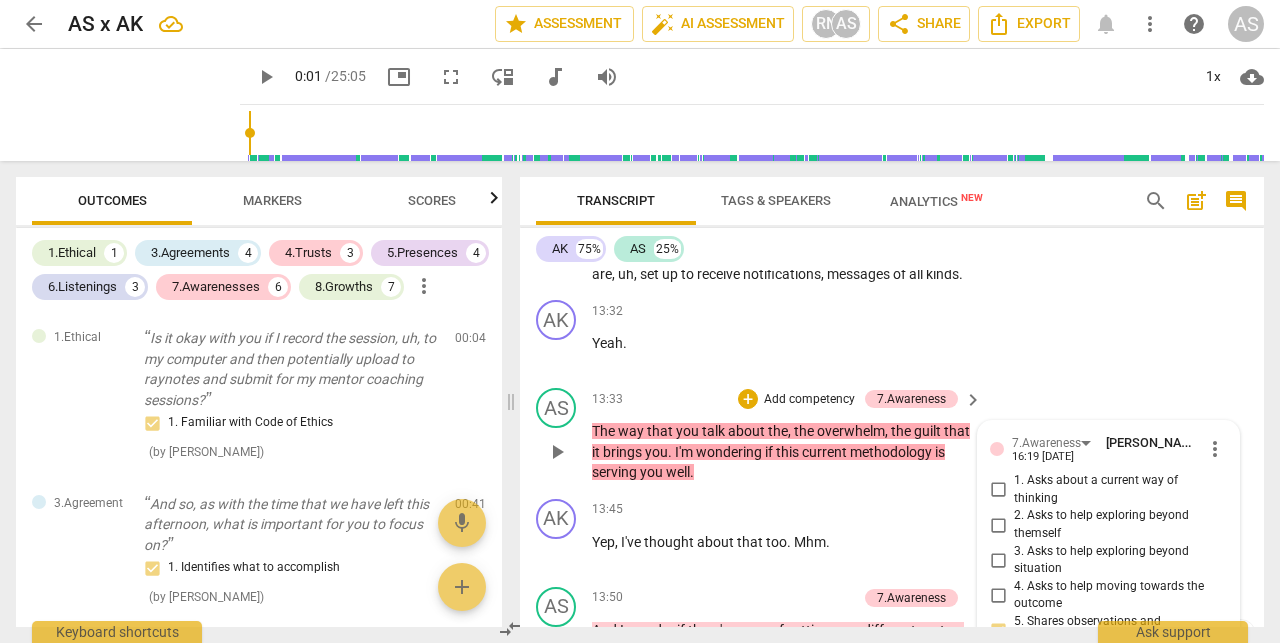 scroll, scrollTop: 7157, scrollLeft: 0, axis: vertical 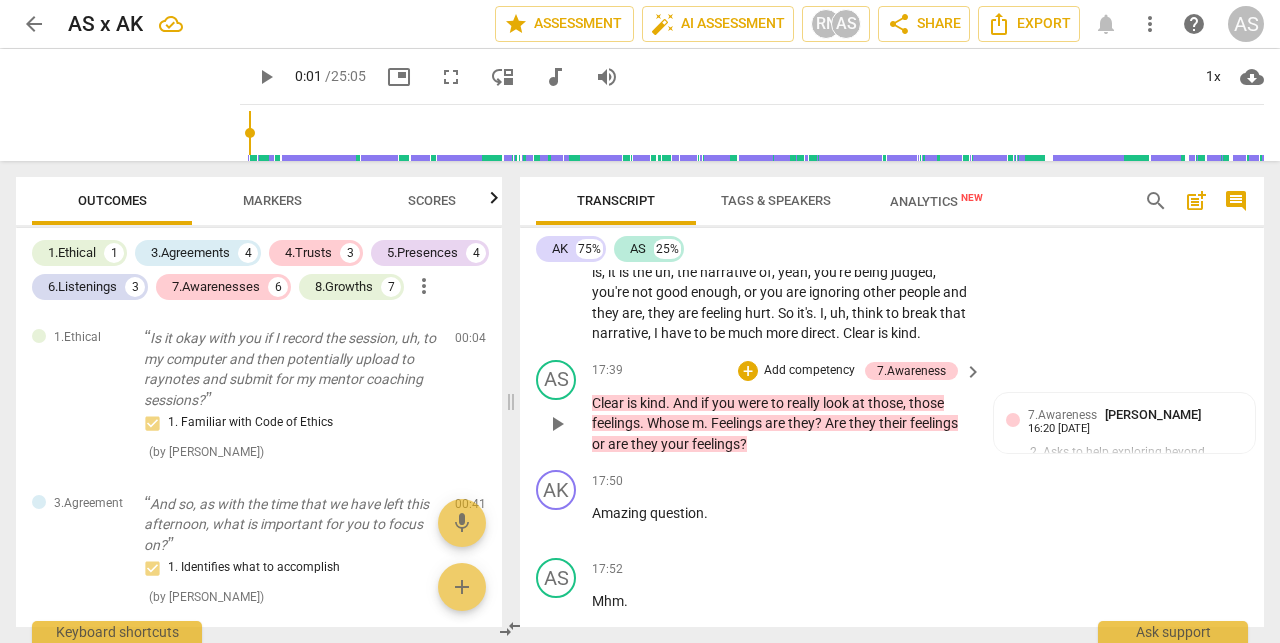 click on "Clear   is   kind .   And   if   you   were   to   really   look   at   those ,   those   feelings .   Whose   m .   Feelings   are   they ?   Are   they   their   feelings   or   are   they   your   feelings ?" at bounding box center [782, 424] 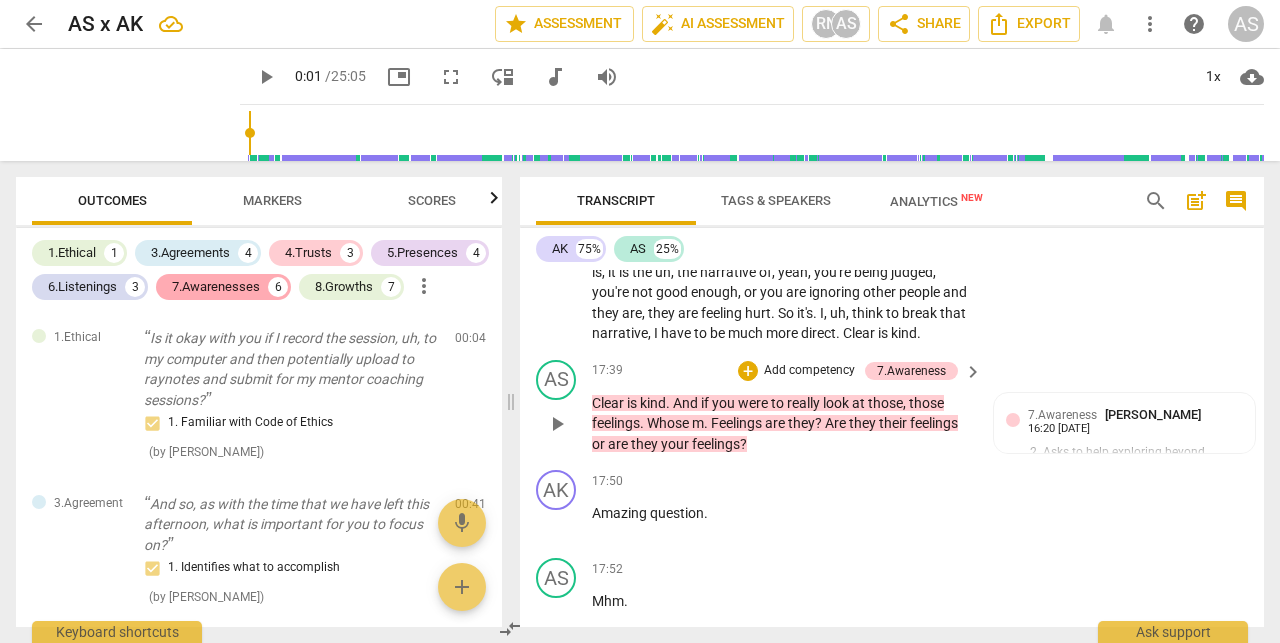 click on "7.Awarenesses" at bounding box center (216, 287) 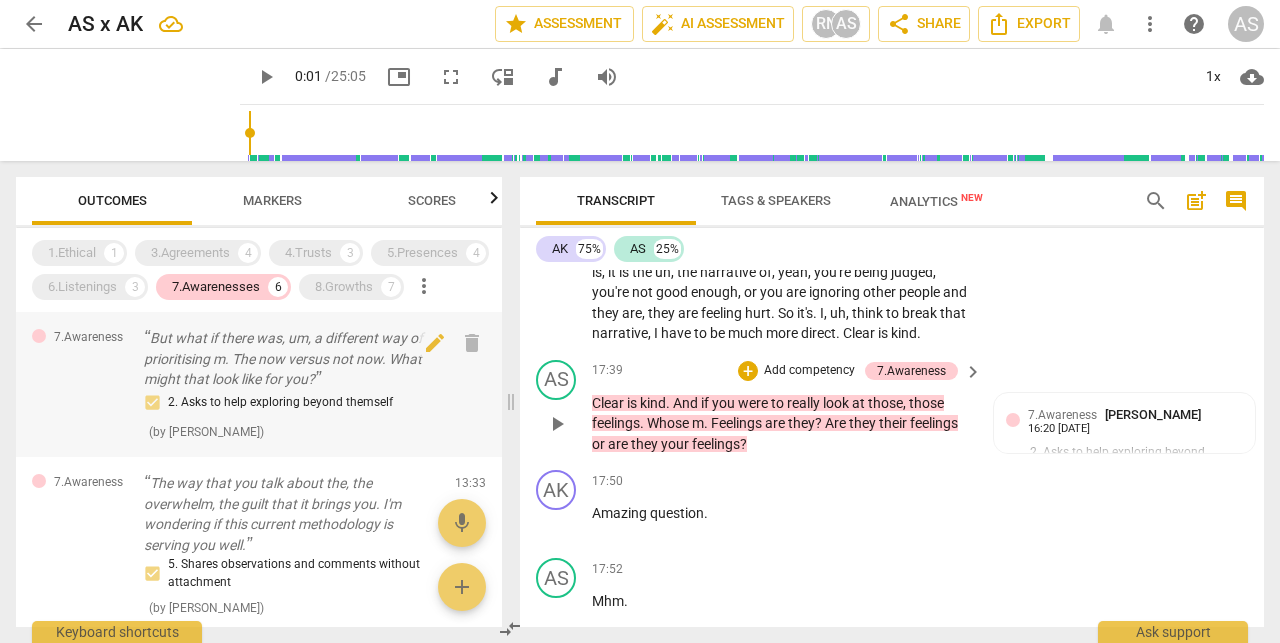 scroll, scrollTop: 0, scrollLeft: 0, axis: both 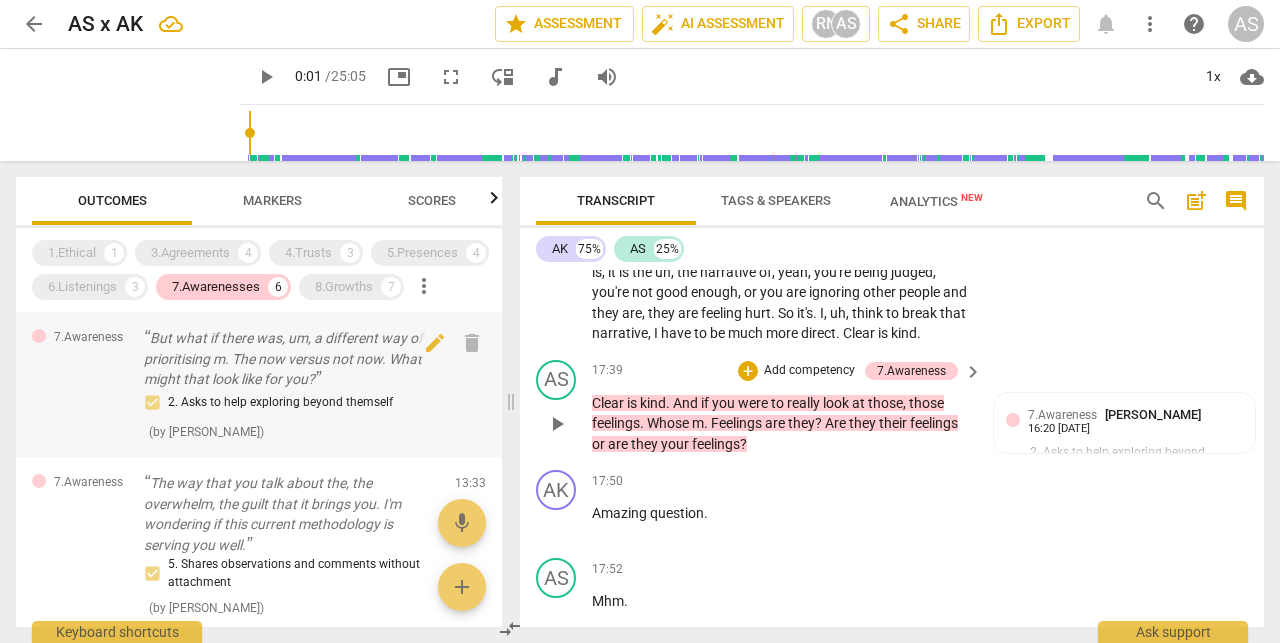 click on "But what if there was, um, a different way of prioritising m. The now versus not now. What might that look like for you?" at bounding box center (291, 359) 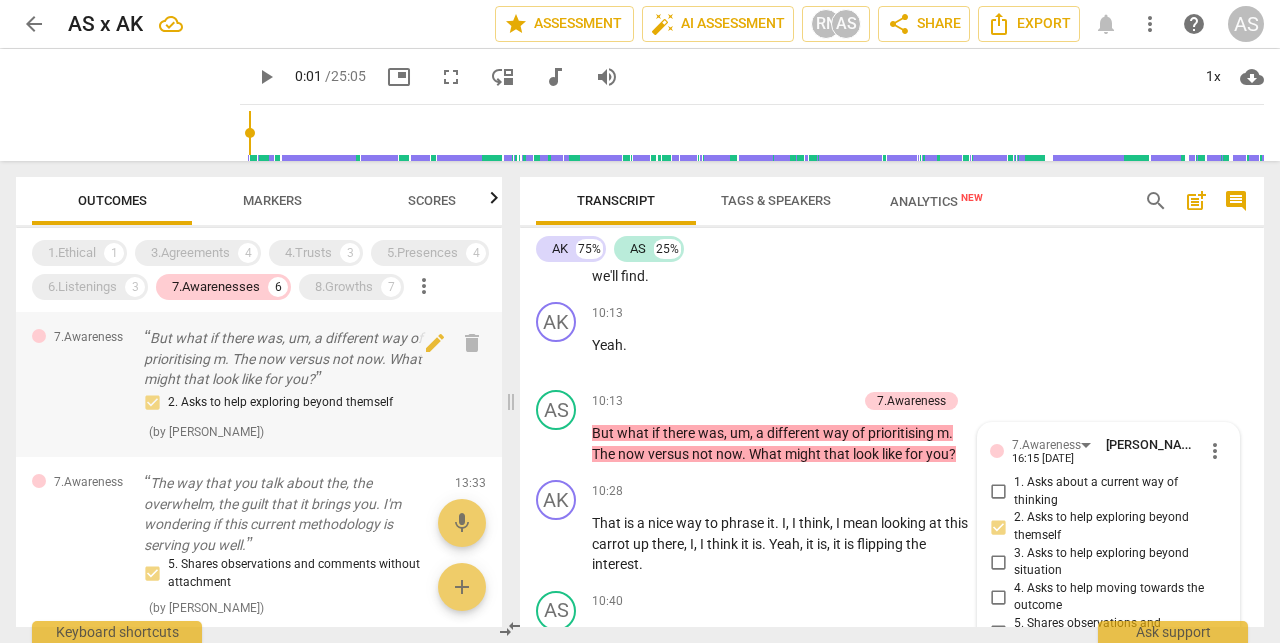 scroll, scrollTop: 5436, scrollLeft: 0, axis: vertical 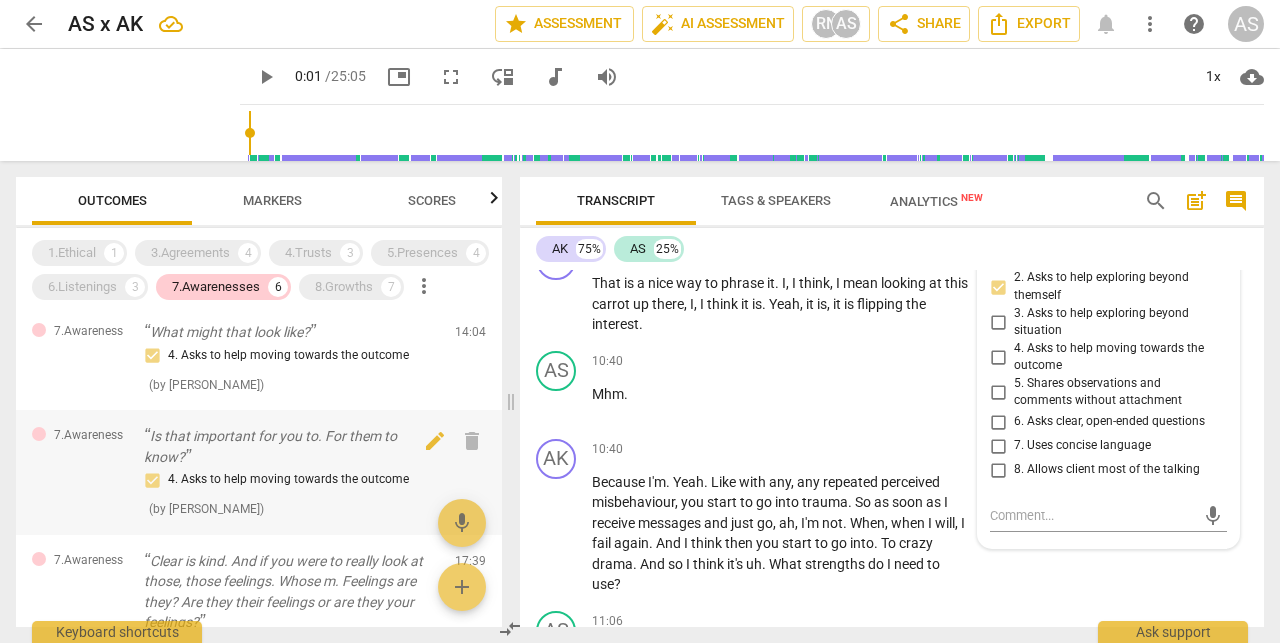 click on "Is that important for you to. For them to know?" at bounding box center (291, 446) 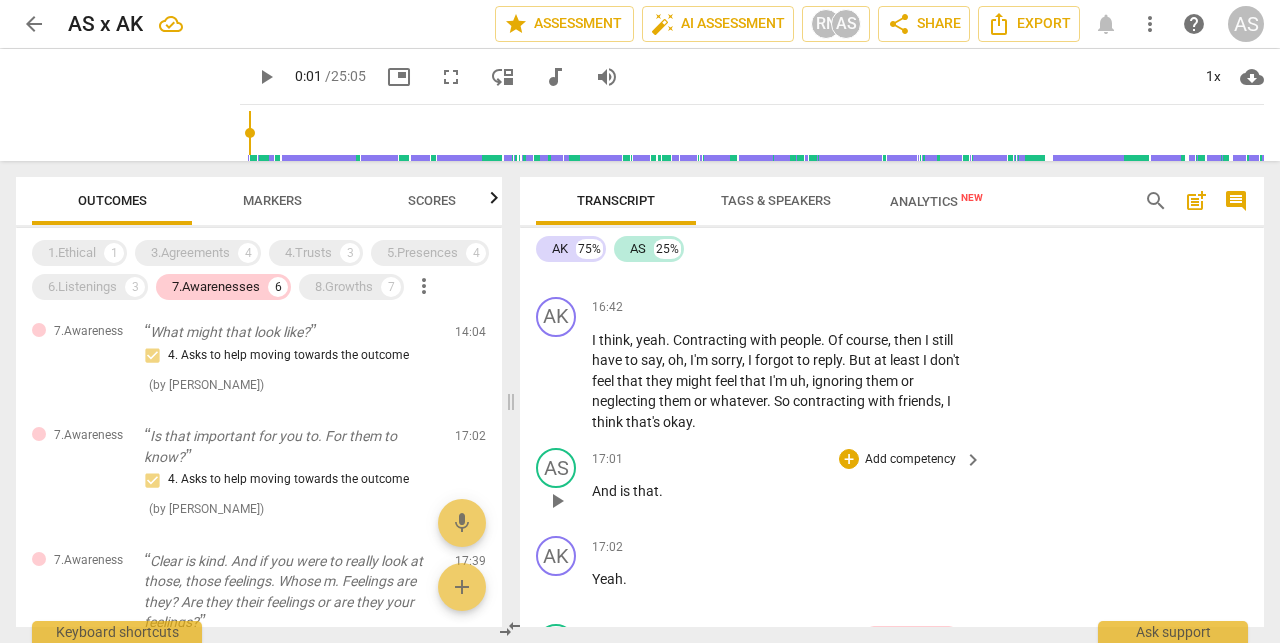 scroll, scrollTop: 9111, scrollLeft: 0, axis: vertical 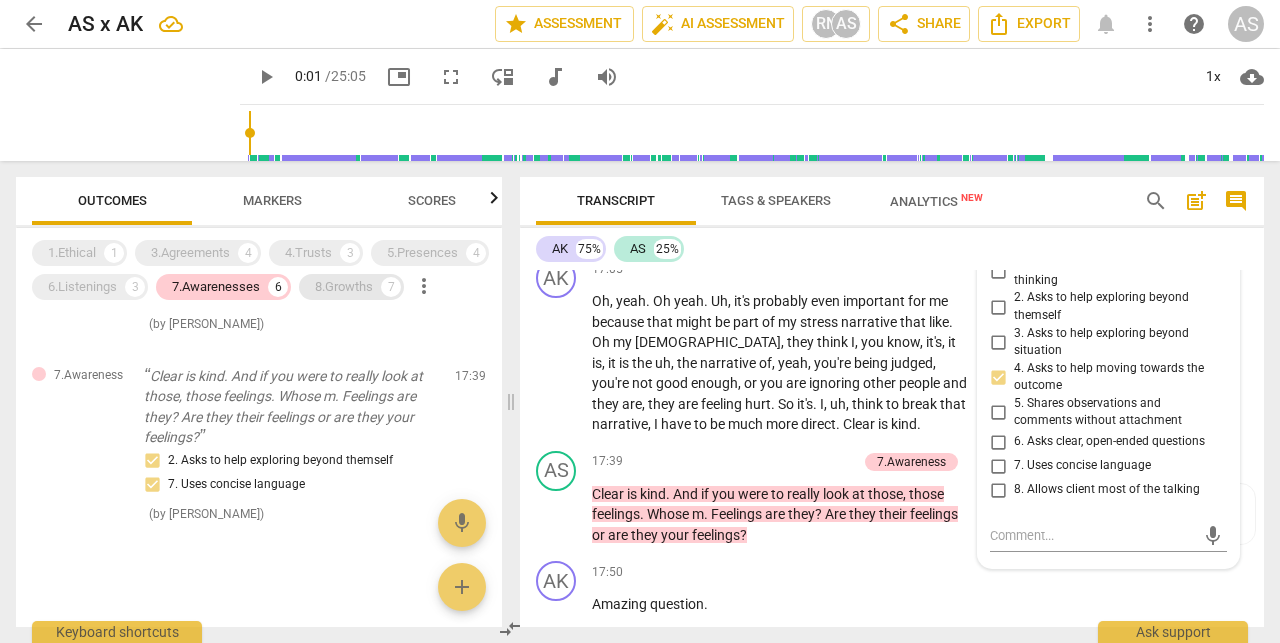click on "8.Growths 7" at bounding box center [351, 287] 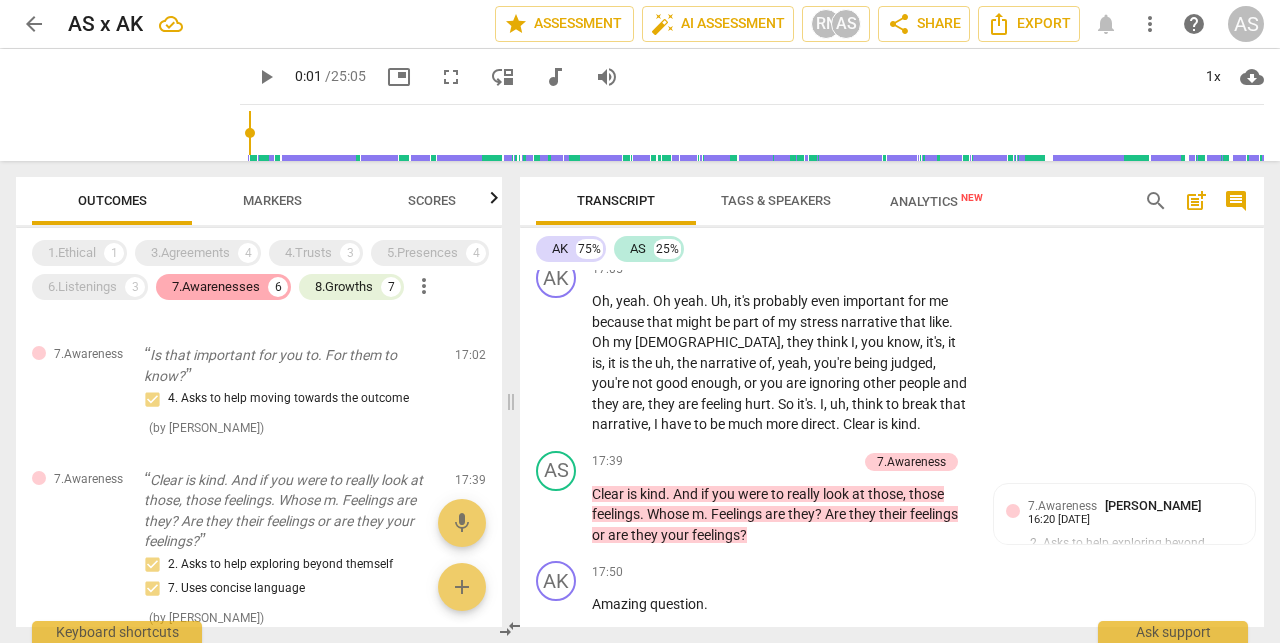 click on "7.Awarenesses" at bounding box center (216, 287) 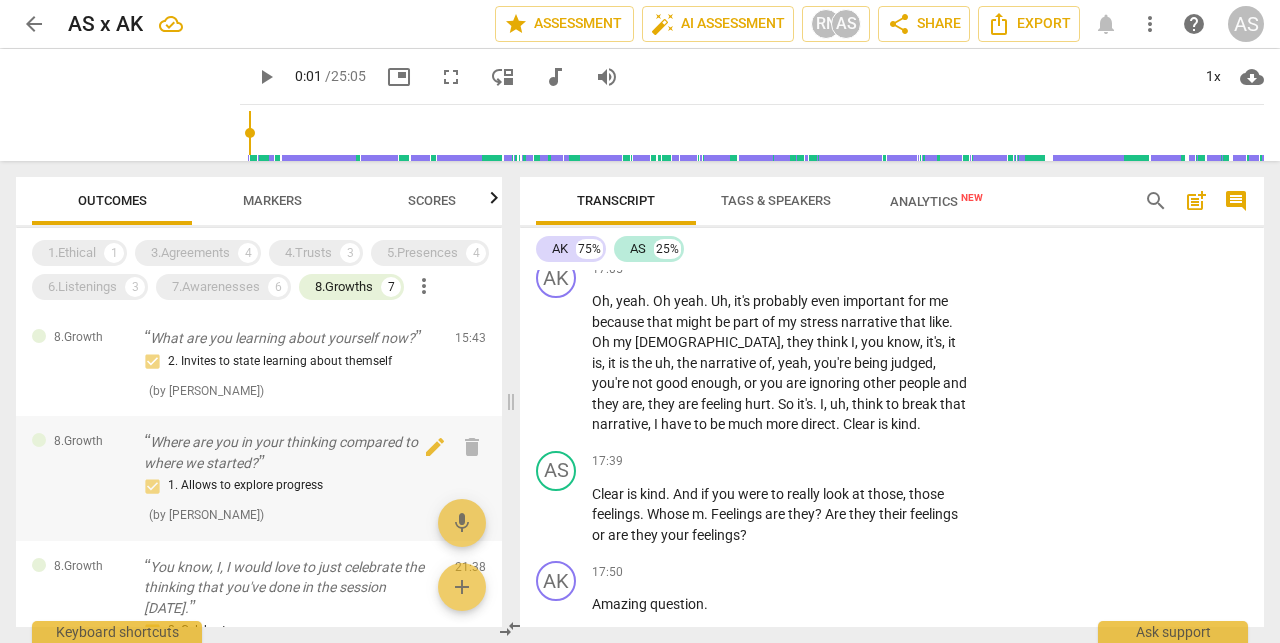 scroll, scrollTop: 0, scrollLeft: 0, axis: both 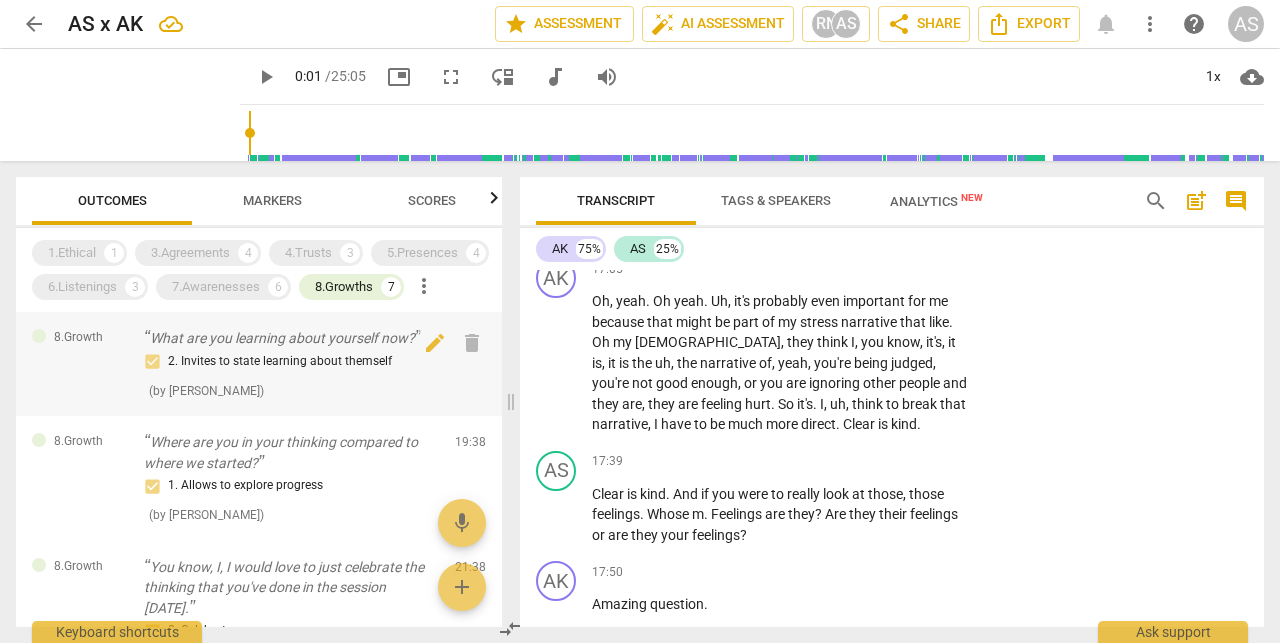 click on "2. Invites to state learning about themself" at bounding box center (291, 362) 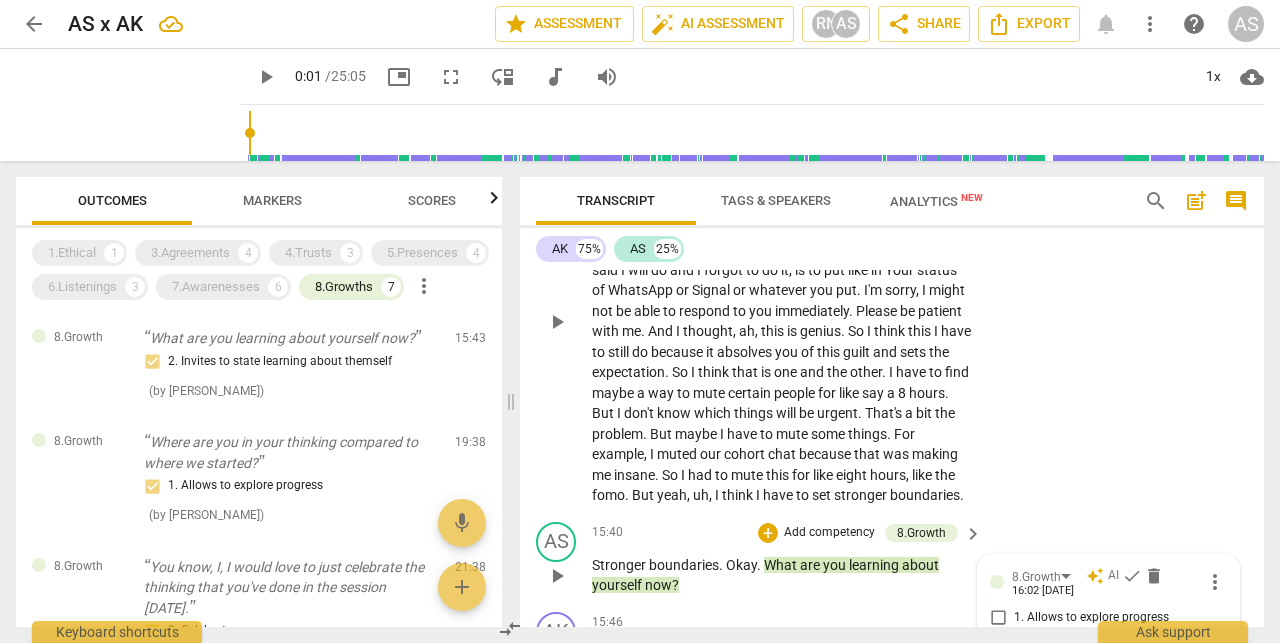 scroll, scrollTop: 8052, scrollLeft: 0, axis: vertical 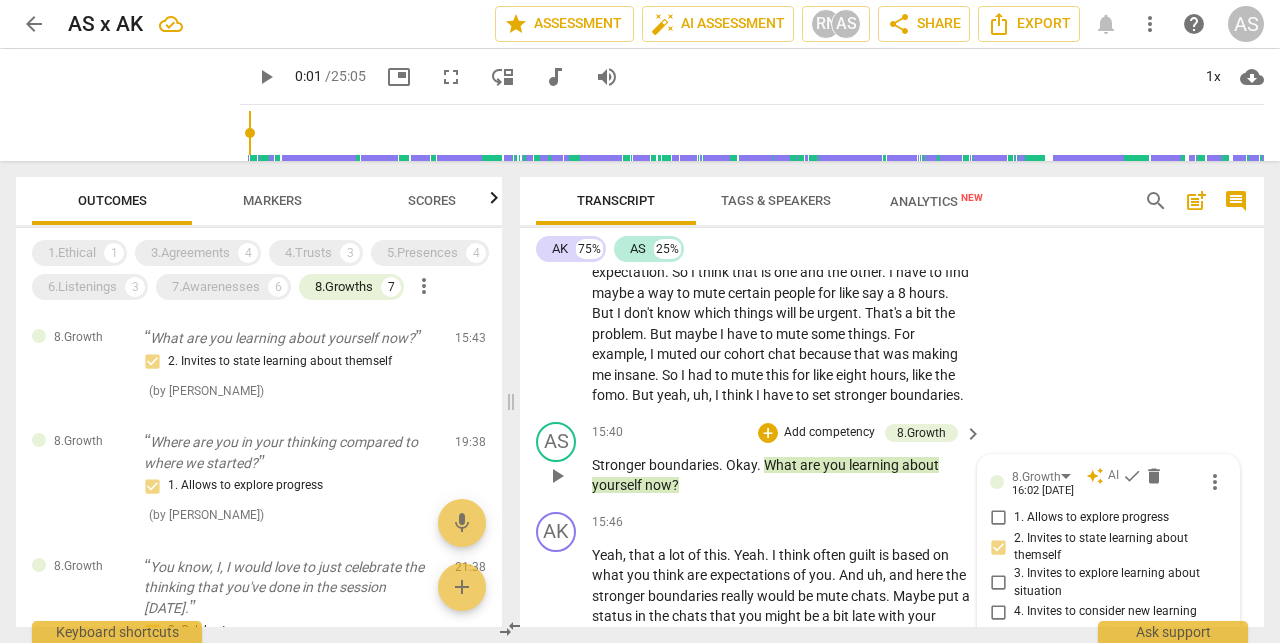 click on "Add competency" at bounding box center (829, 433) 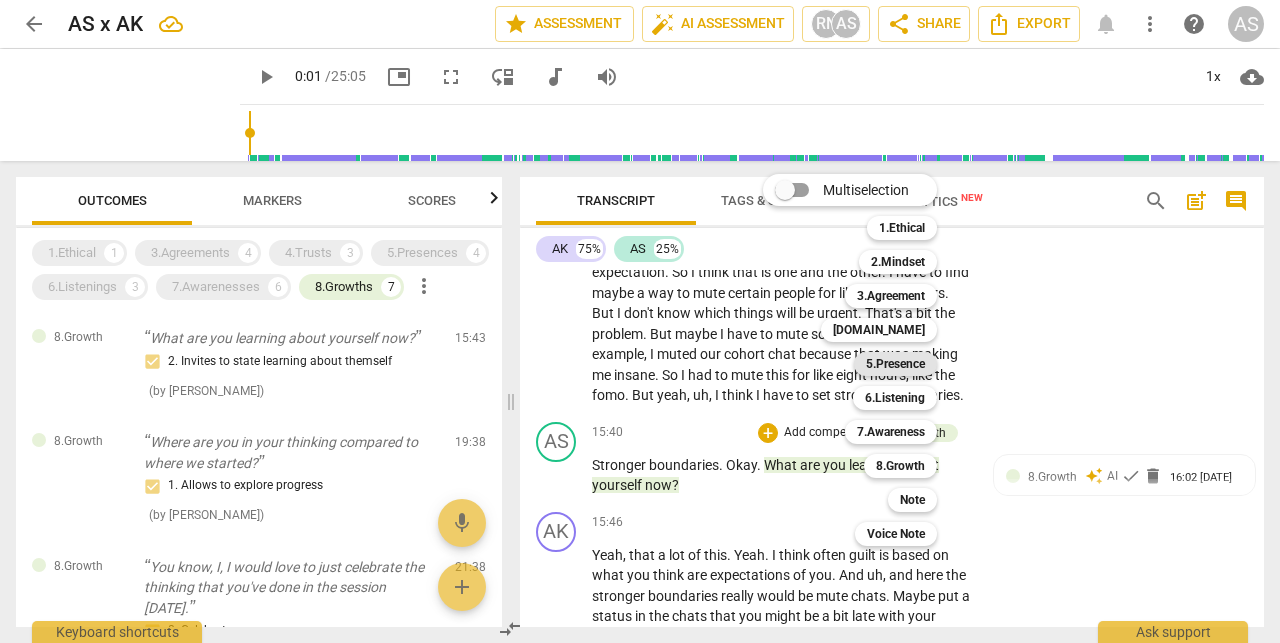 click on "5.Presence" at bounding box center (895, 364) 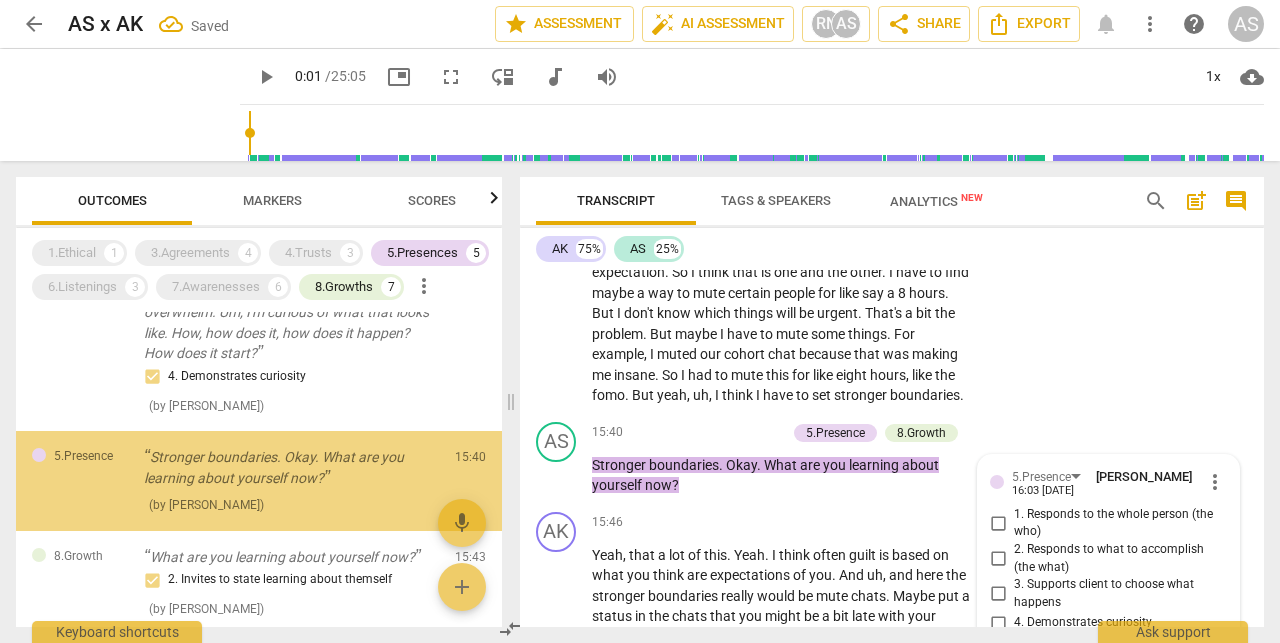 scroll, scrollTop: 321, scrollLeft: 0, axis: vertical 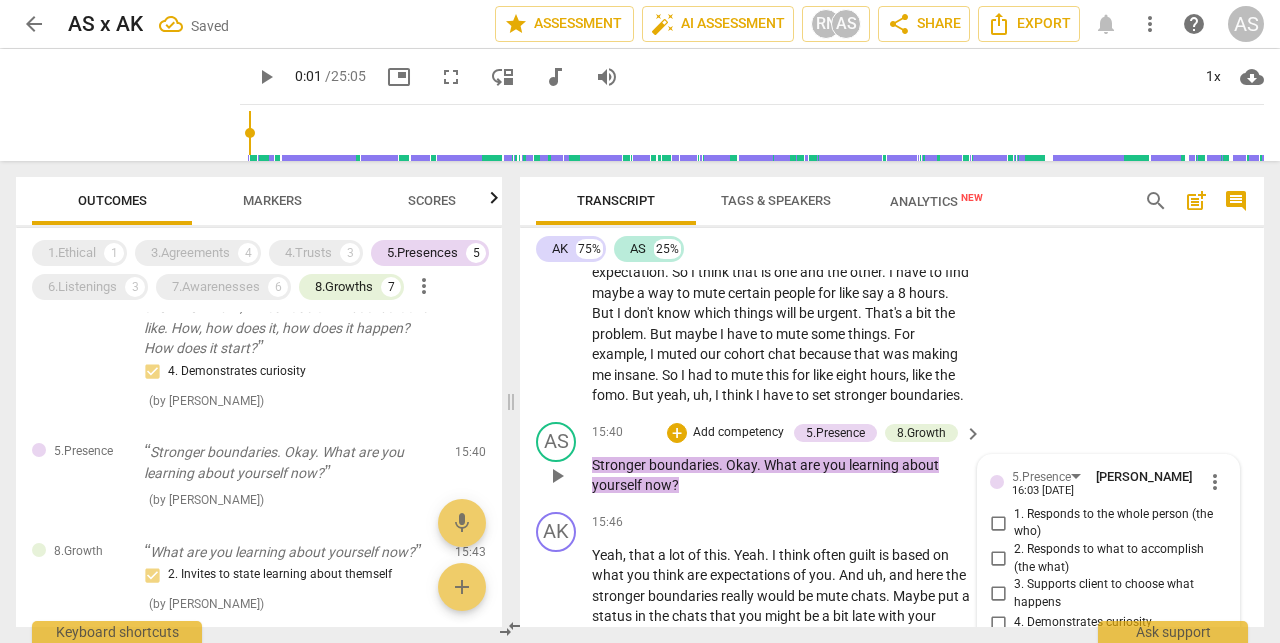click on "2. Responds to what to accomplish (the what)" at bounding box center [1116, 558] 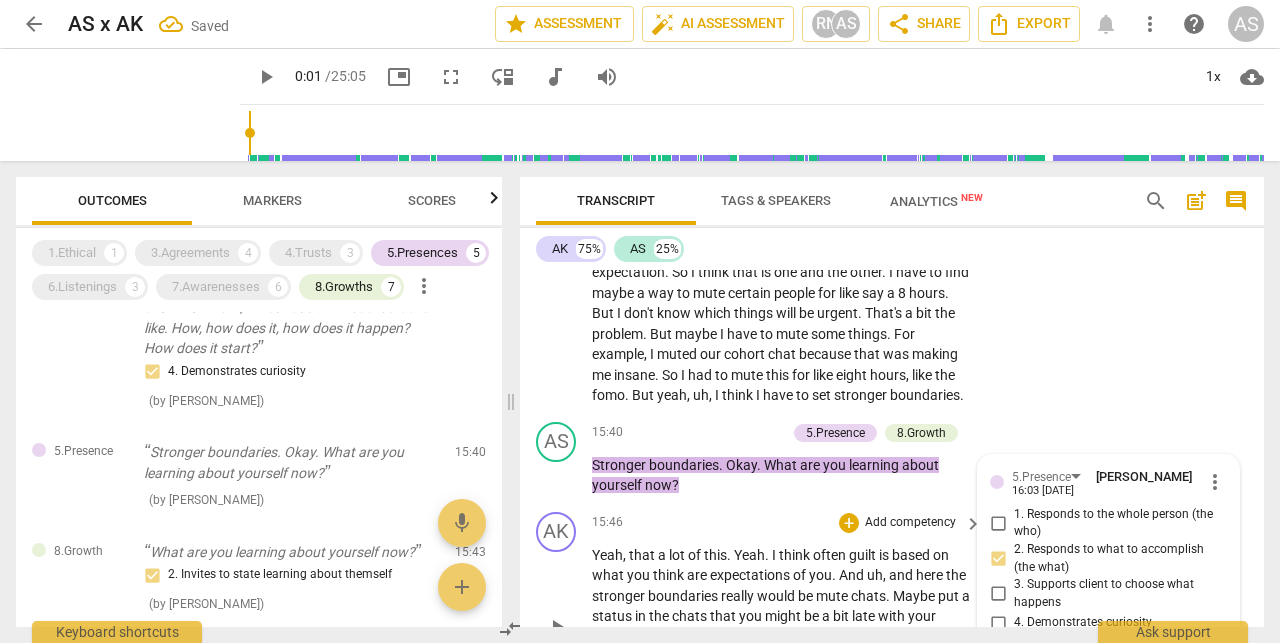 click on "bit" at bounding box center (842, 616) 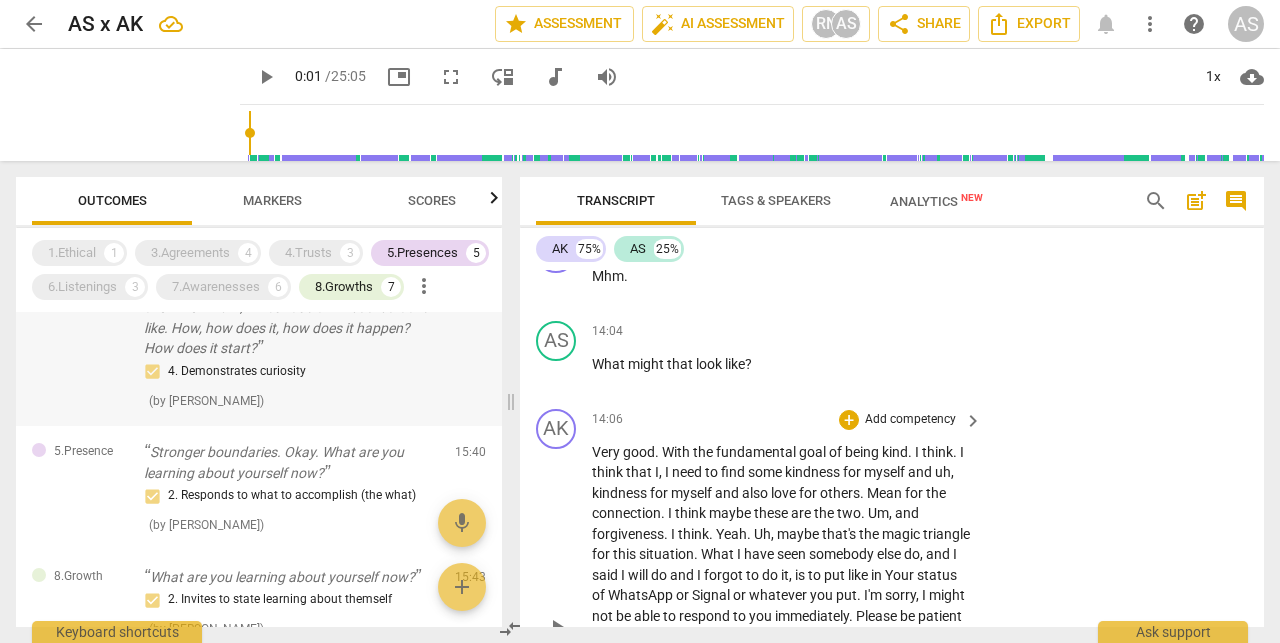scroll, scrollTop: 7383, scrollLeft: 0, axis: vertical 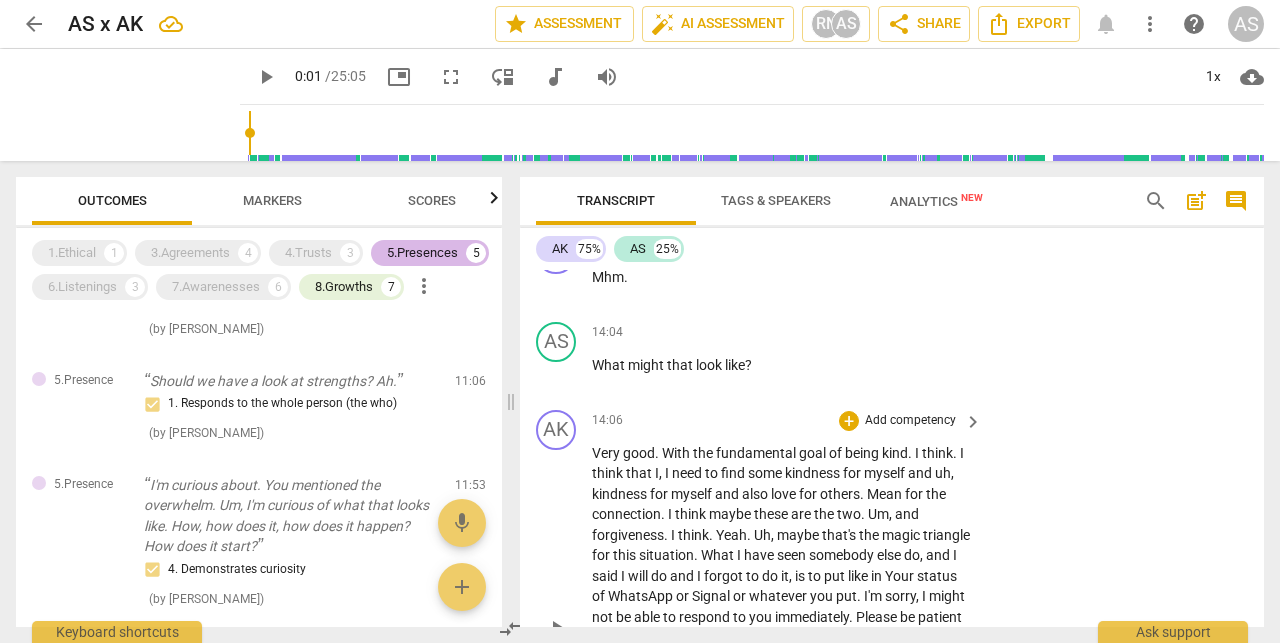 click on "5.Presences" at bounding box center (422, 253) 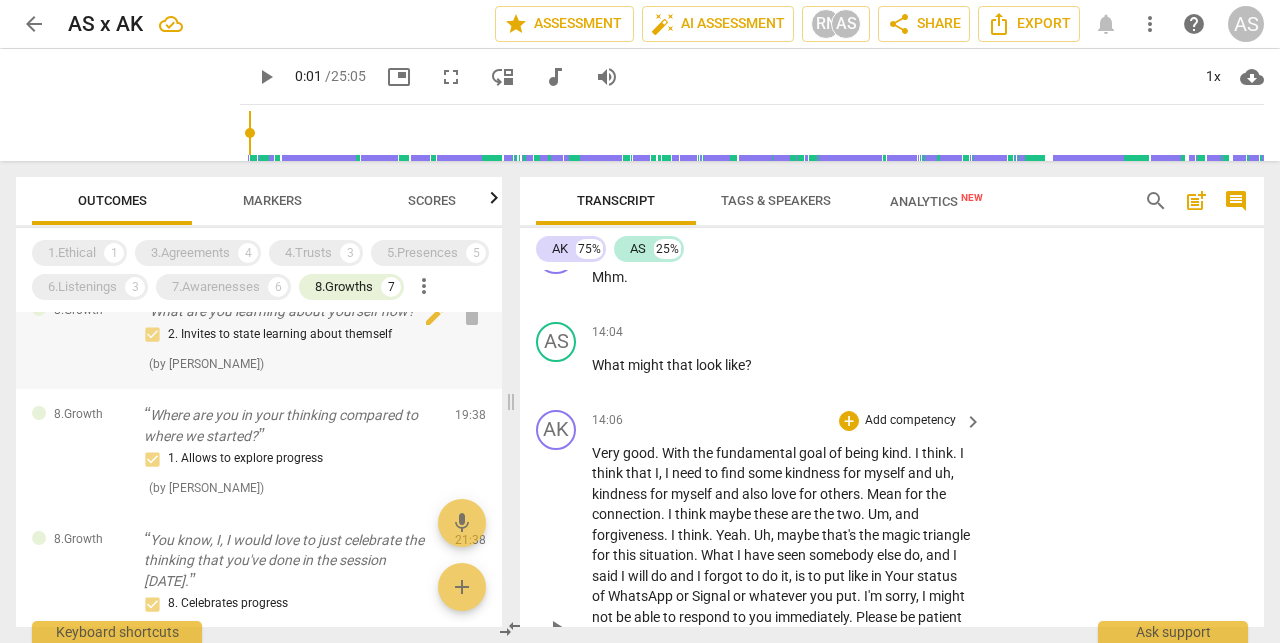 scroll, scrollTop: 28, scrollLeft: 0, axis: vertical 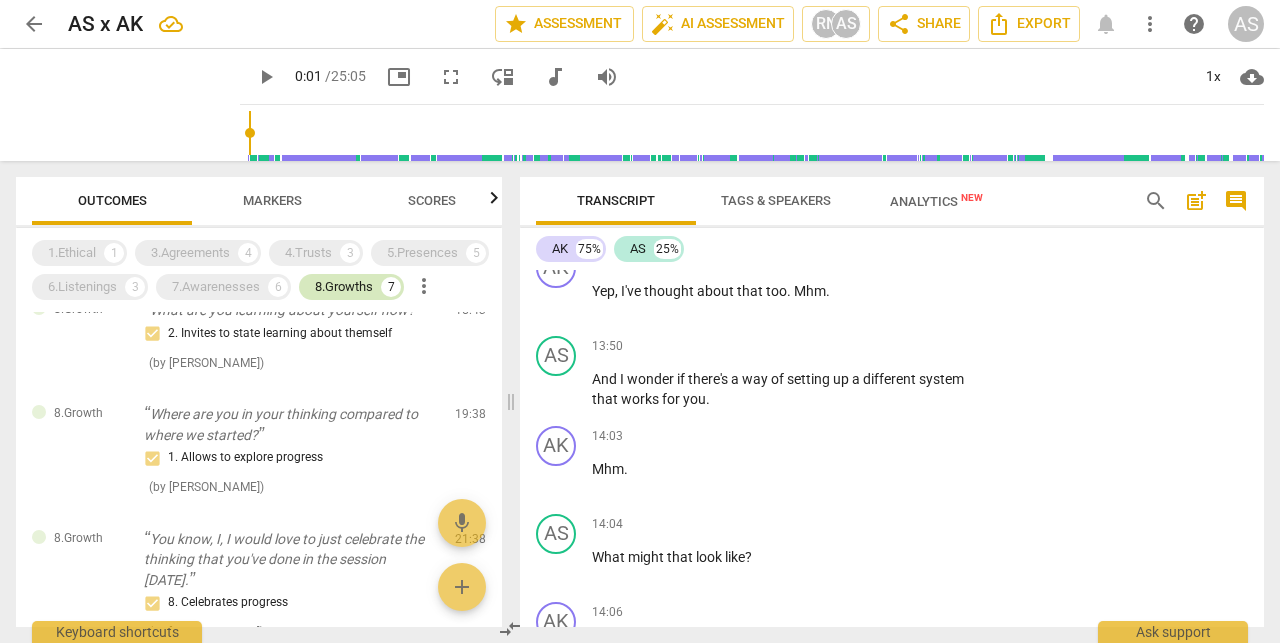 click on "8.Growths" at bounding box center (344, 287) 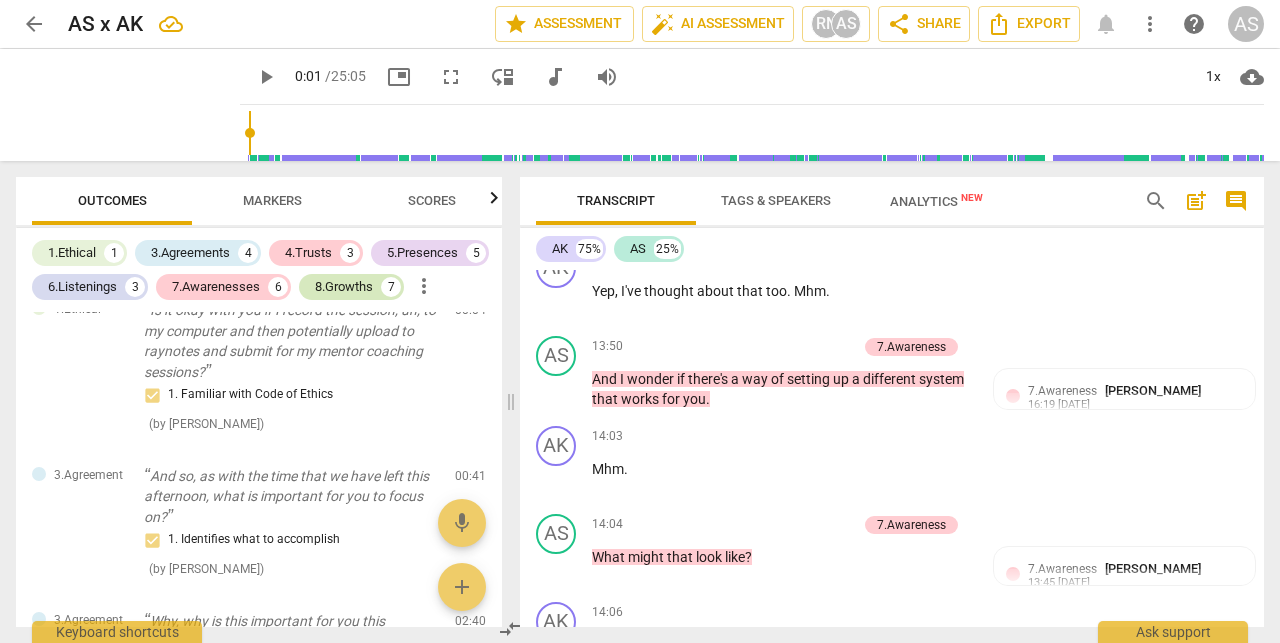 click on "8.Growths" at bounding box center (344, 287) 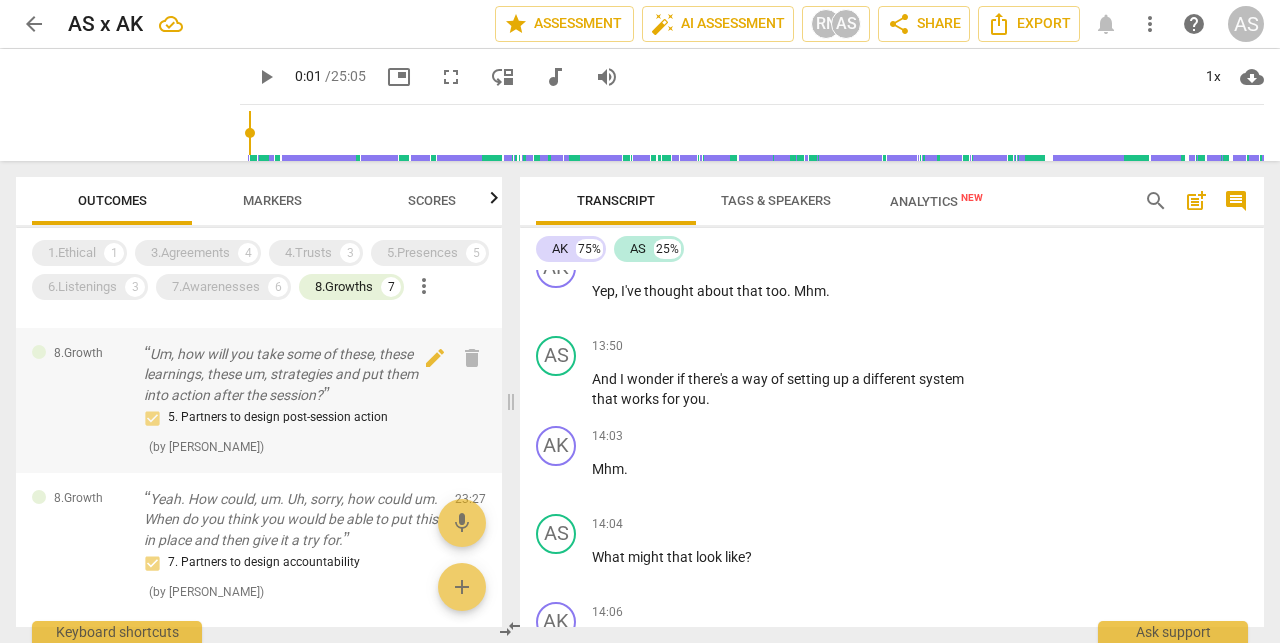 scroll, scrollTop: 378, scrollLeft: 0, axis: vertical 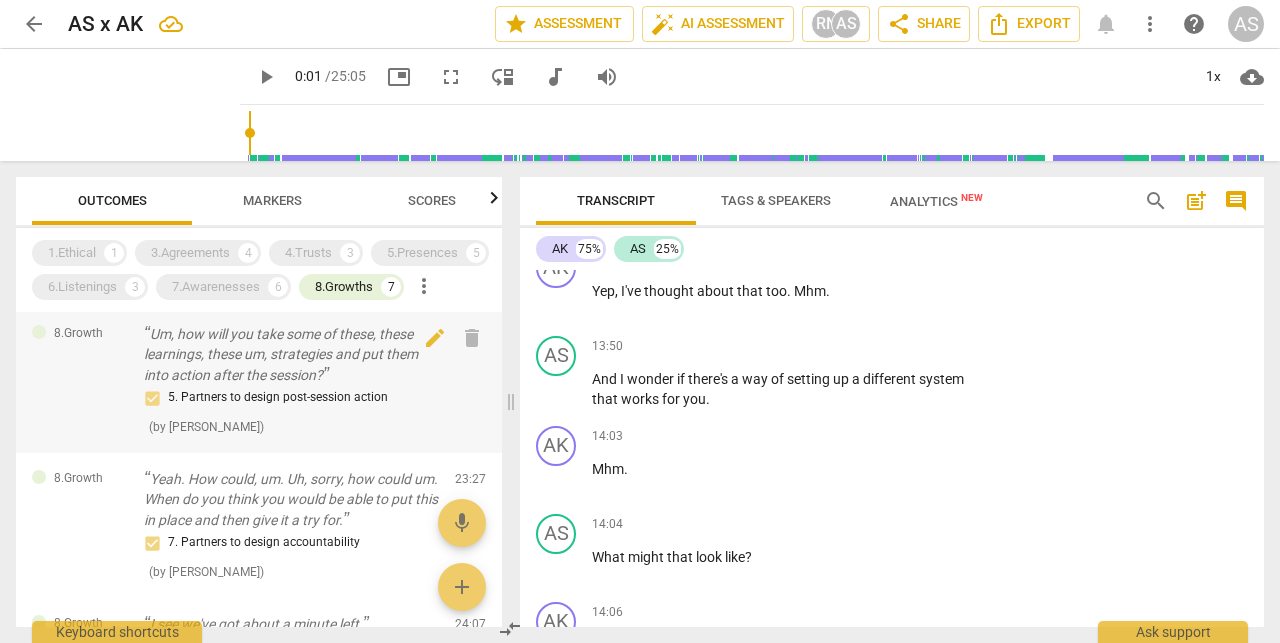click on "Um, how will you take some of these, these learnings, these um, strategies and put them into action after the session?" at bounding box center [291, 355] 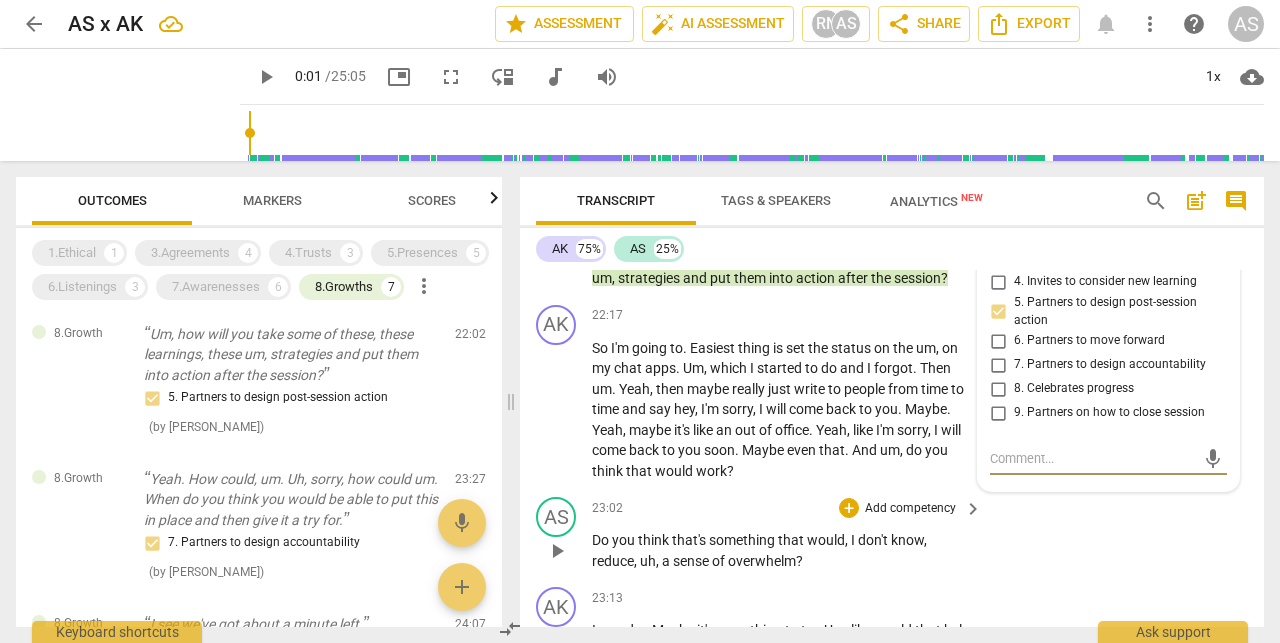 scroll, scrollTop: 11327, scrollLeft: 0, axis: vertical 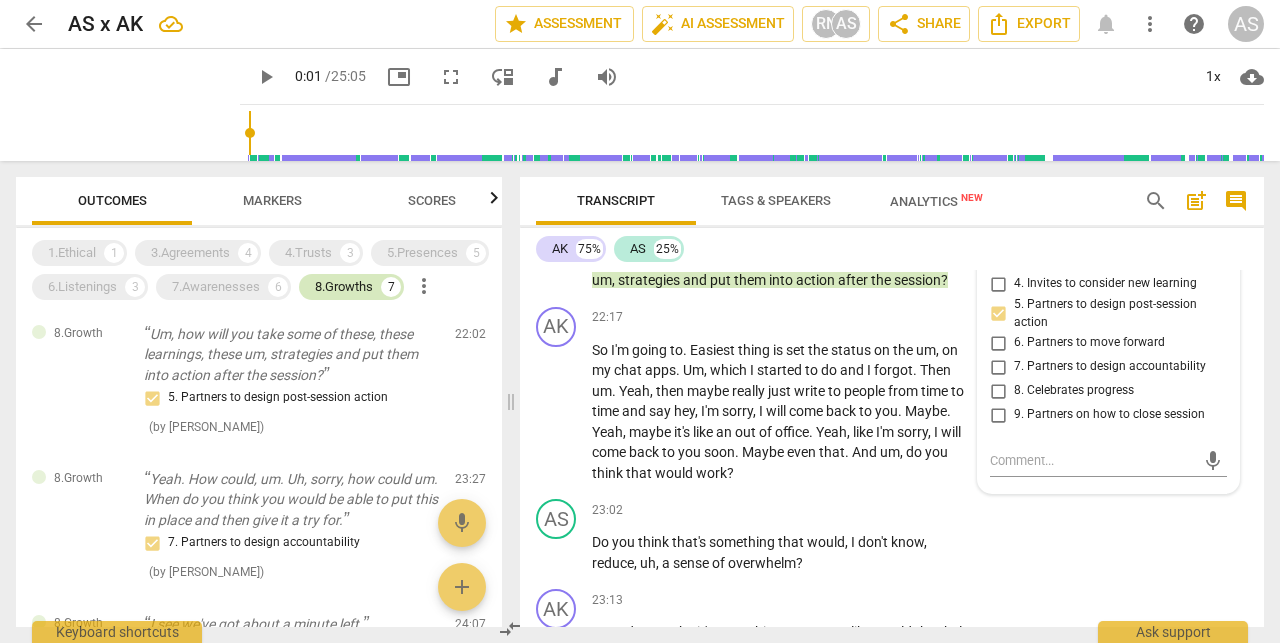 click on "8.Growths" at bounding box center [344, 287] 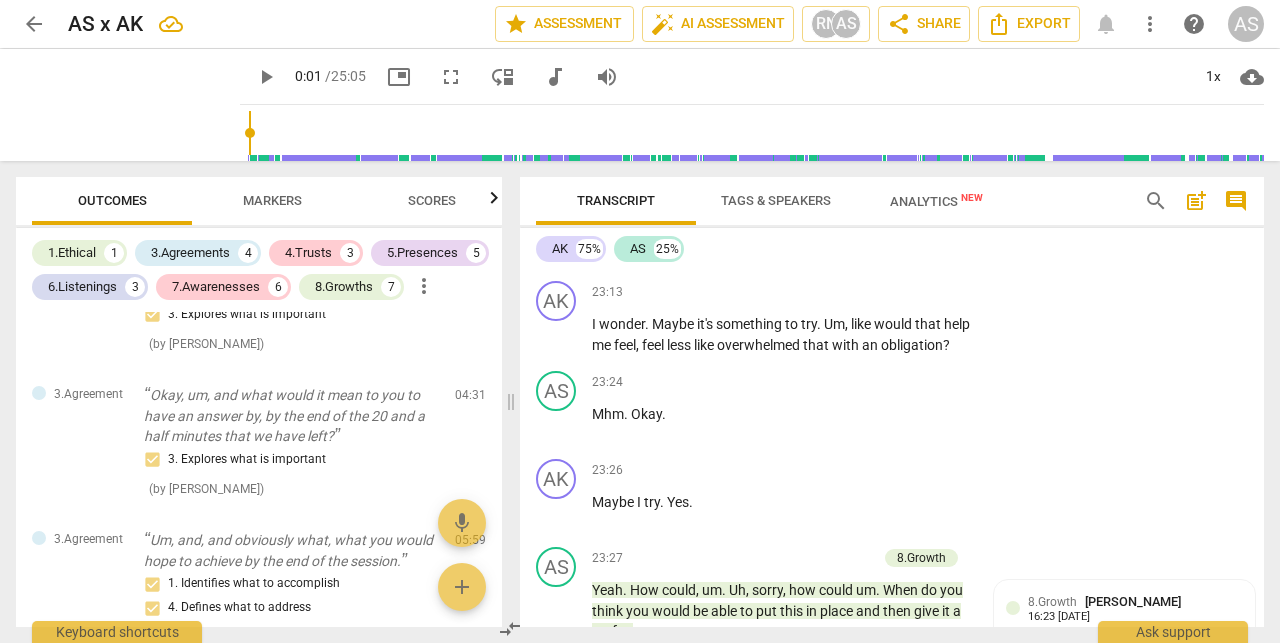 scroll, scrollTop: 11672, scrollLeft: 0, axis: vertical 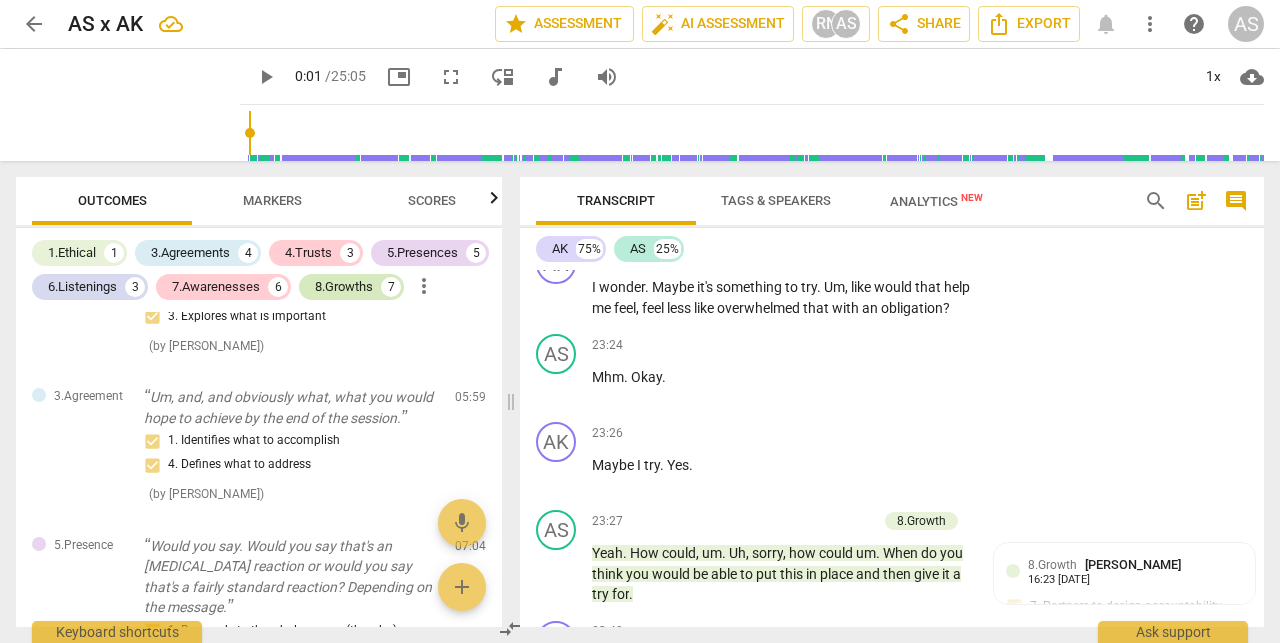 click on "8.Growths" at bounding box center [344, 287] 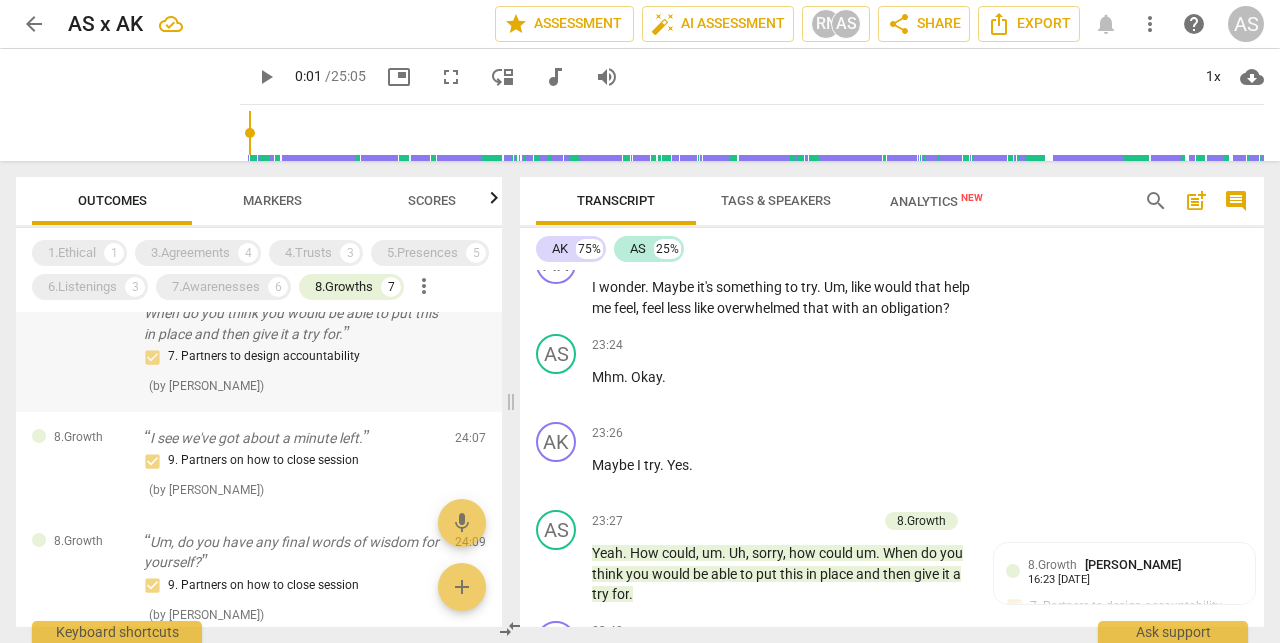 scroll, scrollTop: 639, scrollLeft: 0, axis: vertical 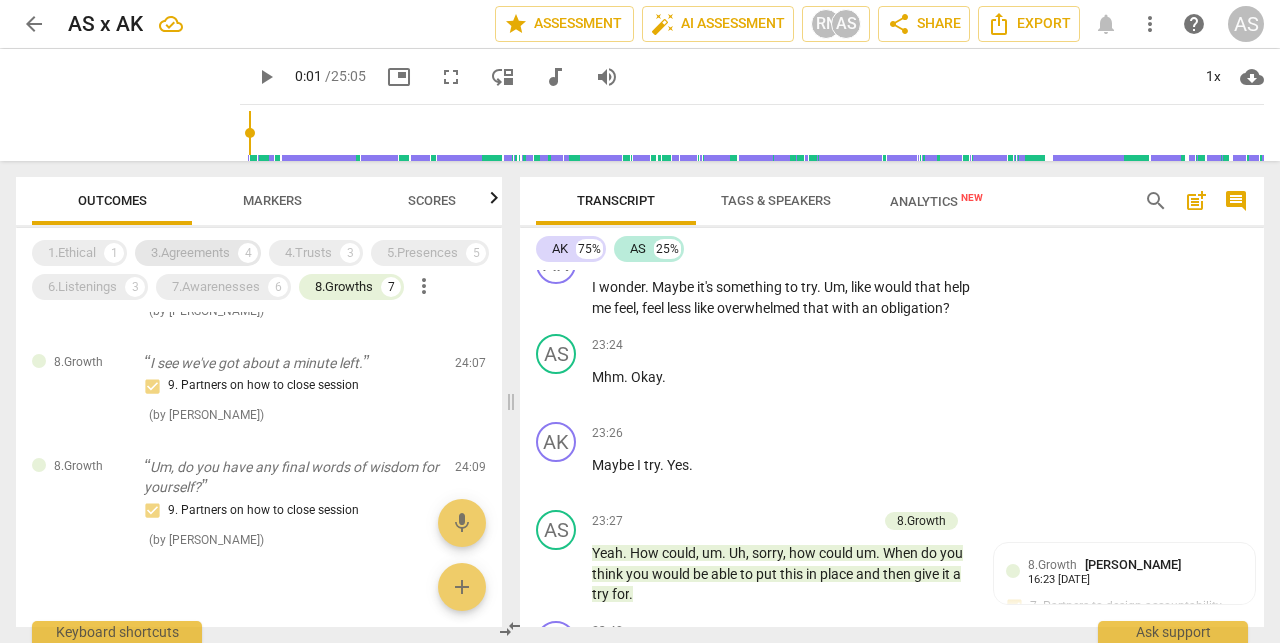 type on "2" 